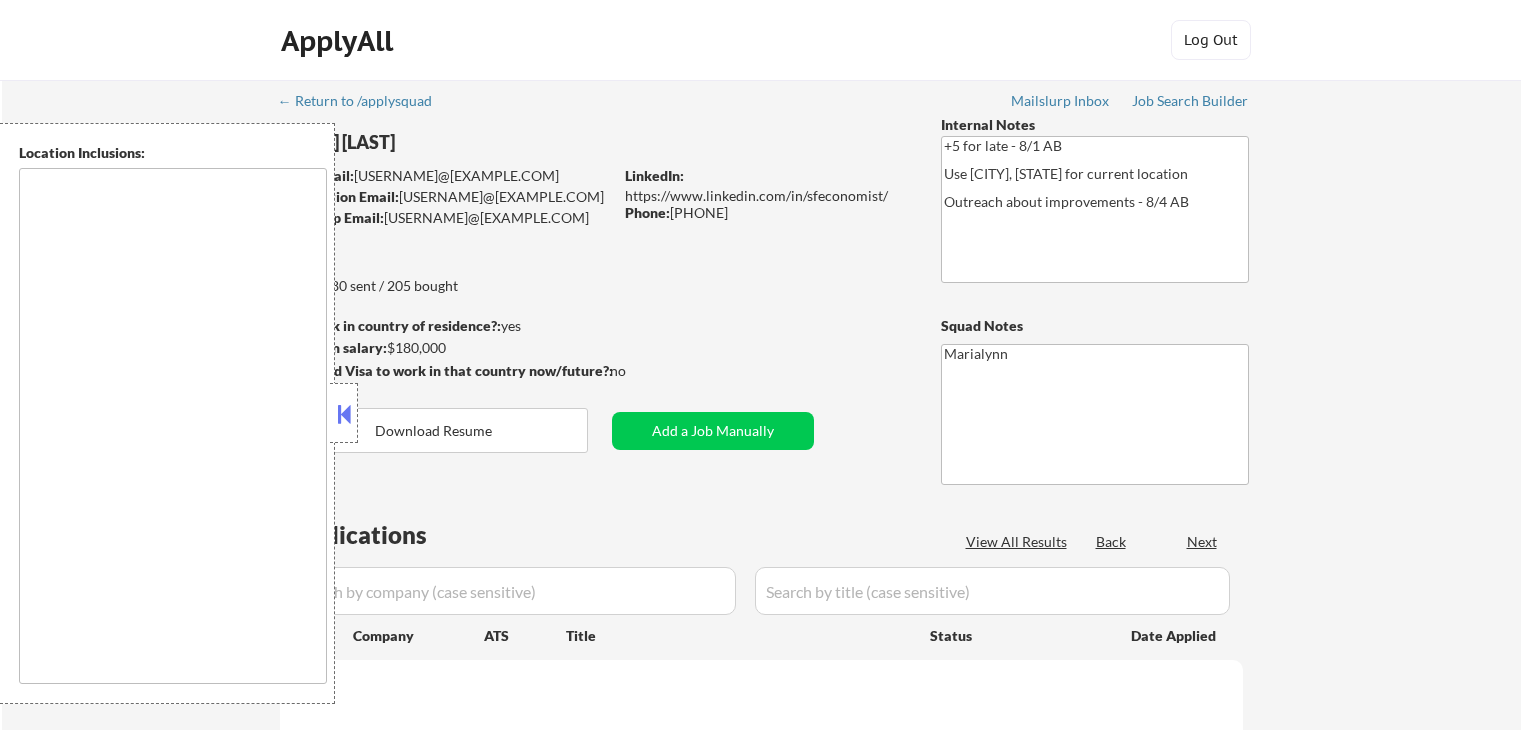 scroll, scrollTop: 0, scrollLeft: 0, axis: both 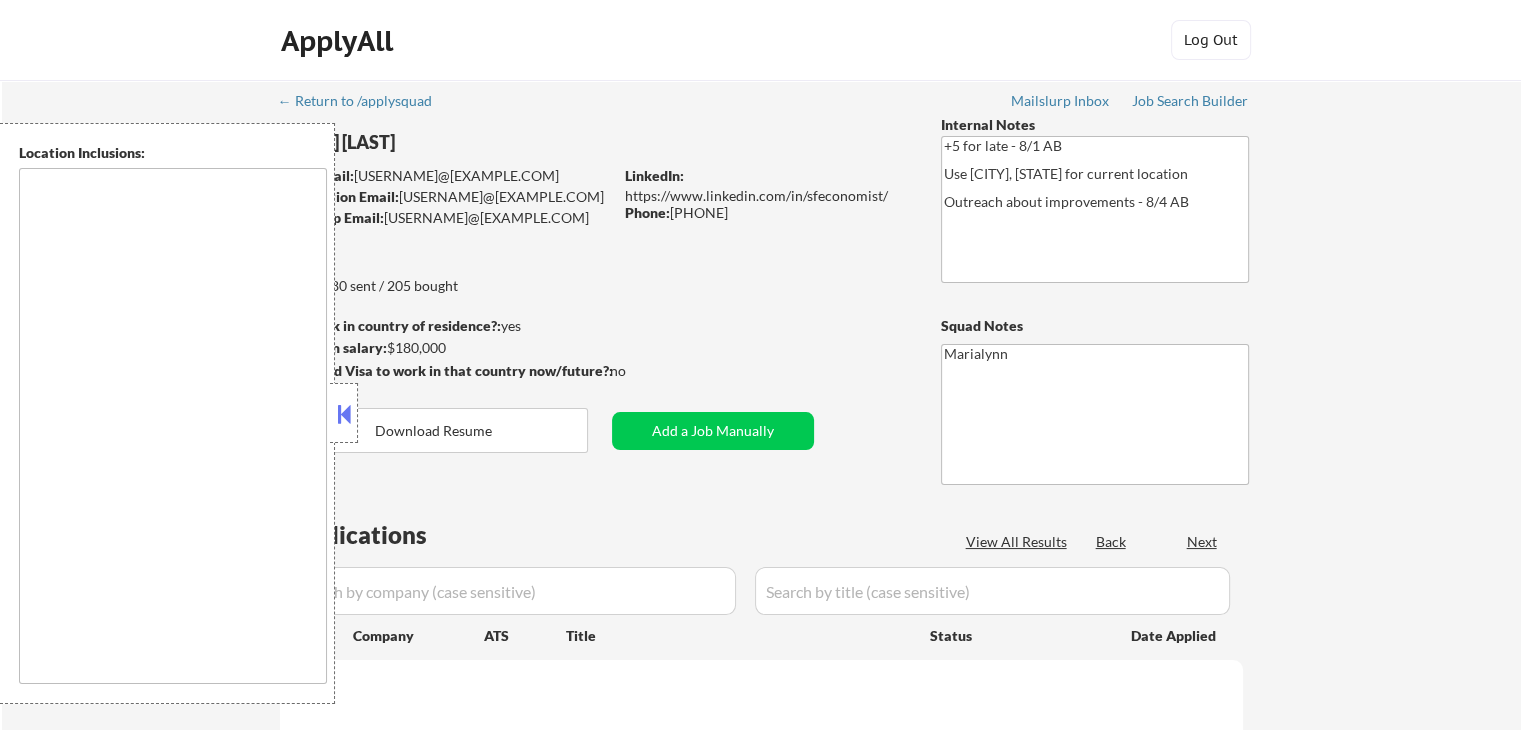 type on "San Francisco, CA   Daly City, CA   South San Francisco, CA   Brisbane, CA   Colma, CA   Pacifica, CA   San Bruno, CA   Millbrae, CA   Burlingame, CA   San Mateo, CA   Foster City, CA   Belmont, CA   Redwood City, CA   San Carlos, CA   Half Moon Bay, CA   Alameda, CA   Oakland, CA   Berkeley, CA   Emeryville, CA   Albany, CA   El Cerrito, CA   Richmond, CA   Piedmont, CA   Tiburon, CA   Sausalito, CA   Mill Valley, CA   Larkspur, CA   Corte Madera, CA   San Rafael, CA   Novato, CA   Moraga, CA   Orinda, CA   Lafayette, CA   Walnut Creek, CA   Pleasant Hill, CA   Concord, CA   Martinez, CA   Benicia, CA   Vallejo, CA   Fairfax, CA   San Anselmo, CA   Ross, CA   Kentfield, CA   Greenbrae, CA   El Sobrante, CA   Pinole, CA   Hercules, CA   Crockett, CA   Rodeo, CA   Kensington, CA   San Pablo, CA   Rodeo, CA Seattle, WA   Mercer Island, WA   Bellevue, WA   Kirkland, WA   Redmond, WA   Shoreline, WA   Renton, WA   Tukwila, WA   Burien, WA   SeaTac, WA   Kenmore, WA   Bothell, WA   Lynnwood, WA   Edmonds, WA   ..." 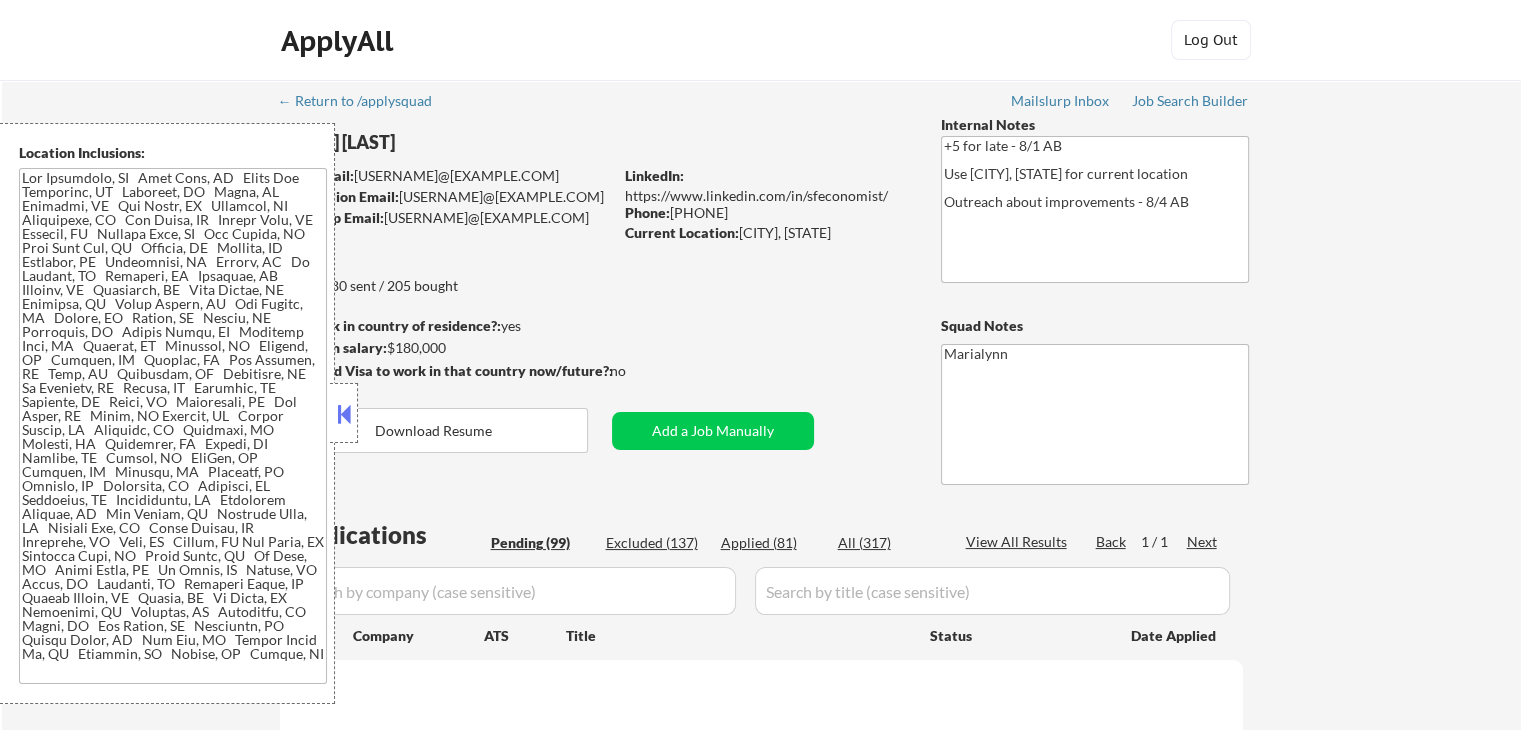 click at bounding box center (344, 414) 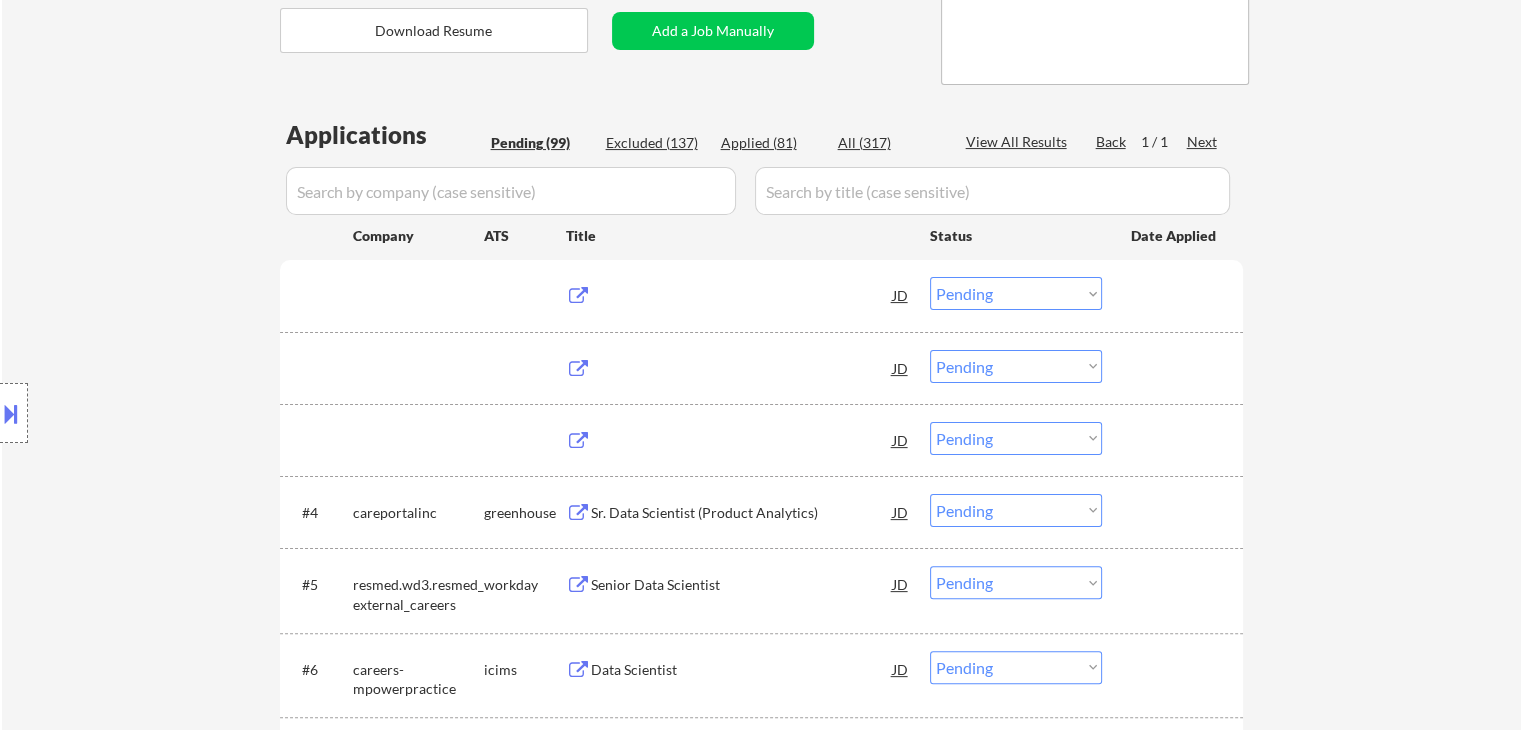 scroll, scrollTop: 0, scrollLeft: 0, axis: both 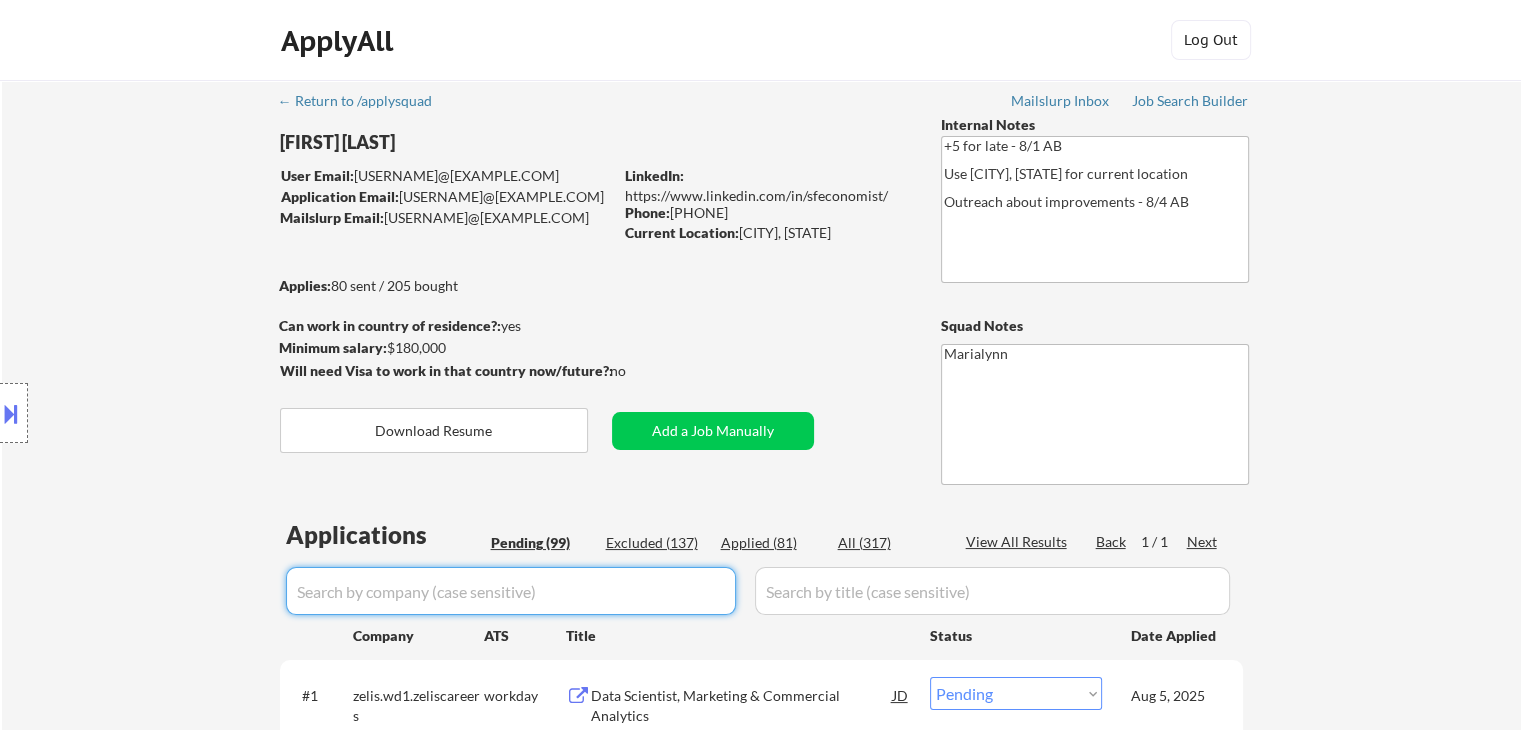 click at bounding box center (511, 591) 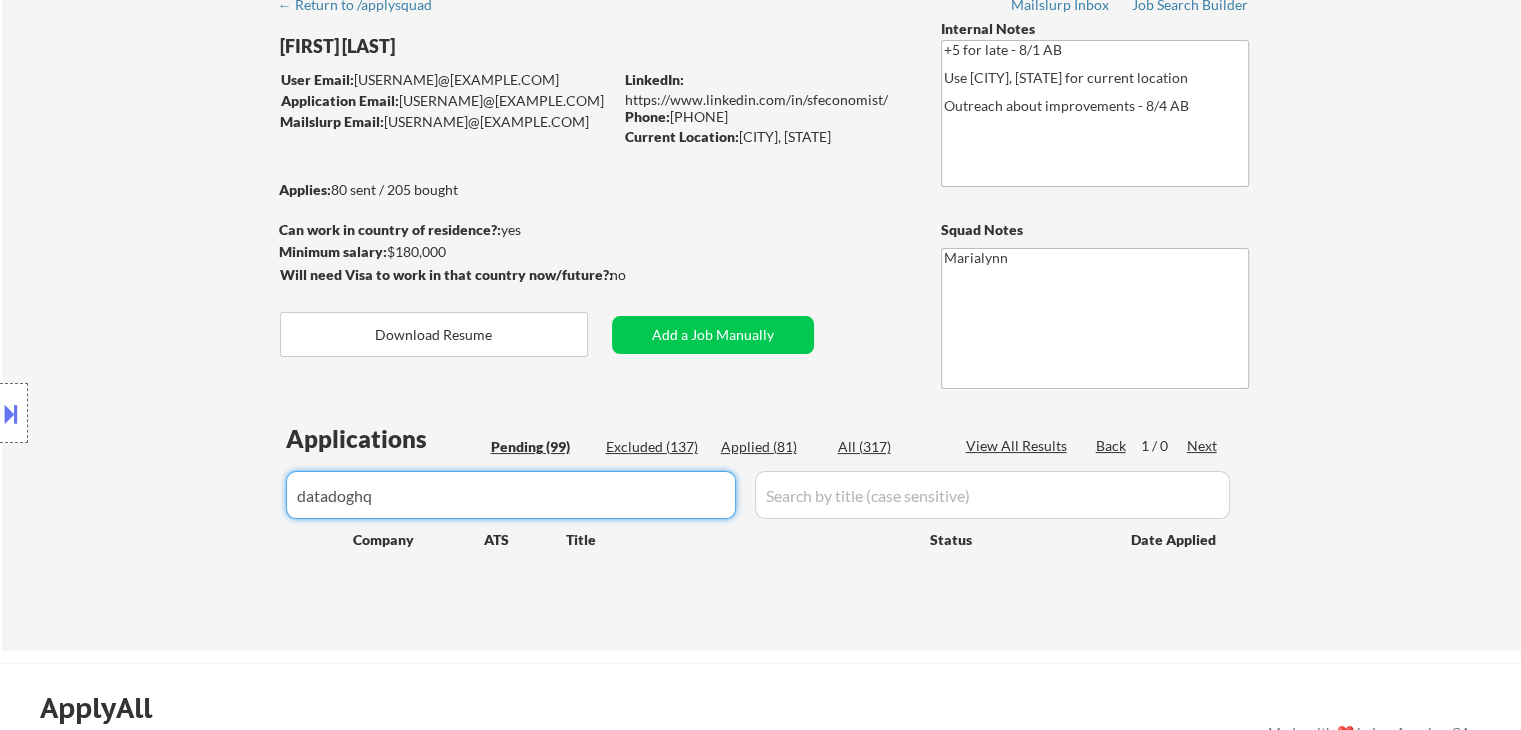 scroll, scrollTop: 100, scrollLeft: 0, axis: vertical 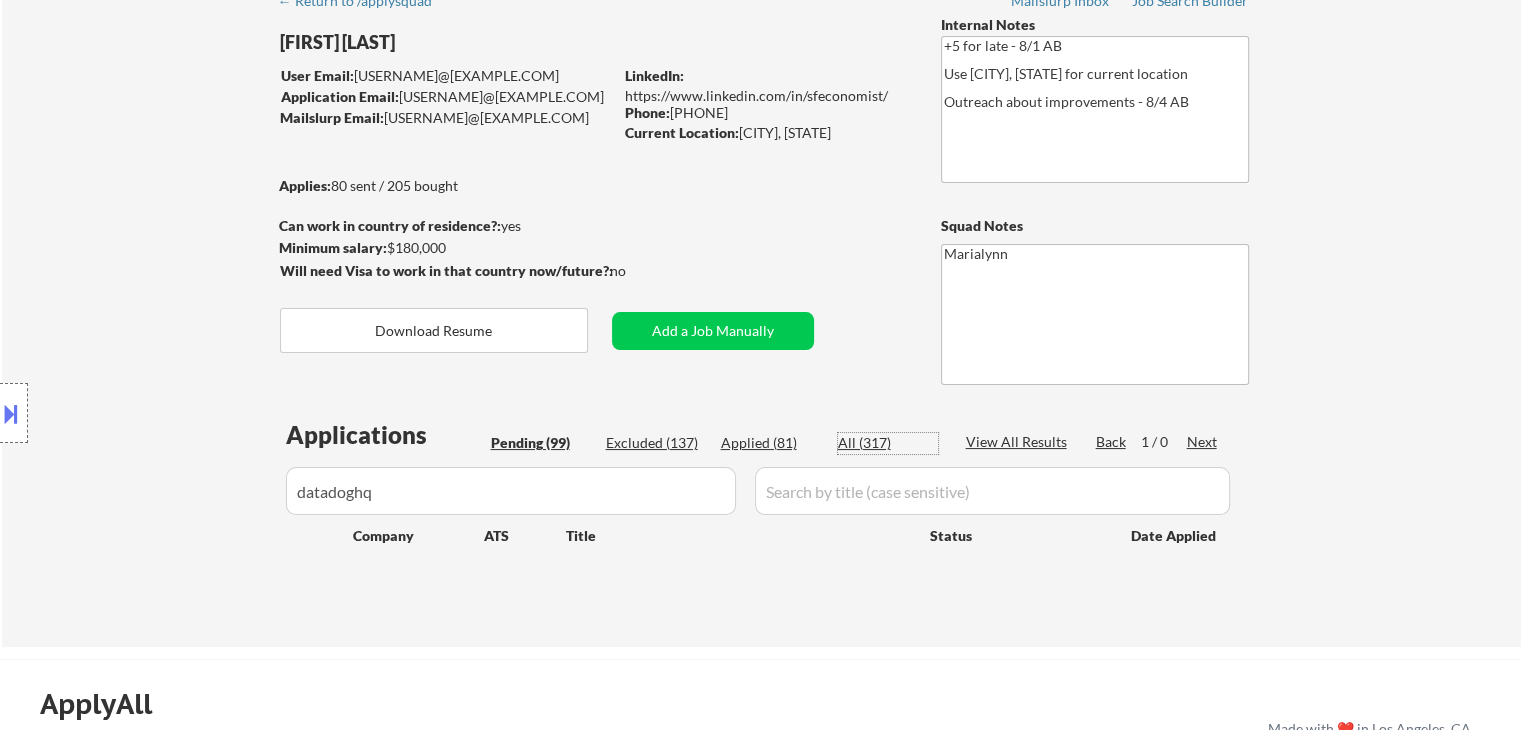 click on "All (317)" at bounding box center [888, 443] 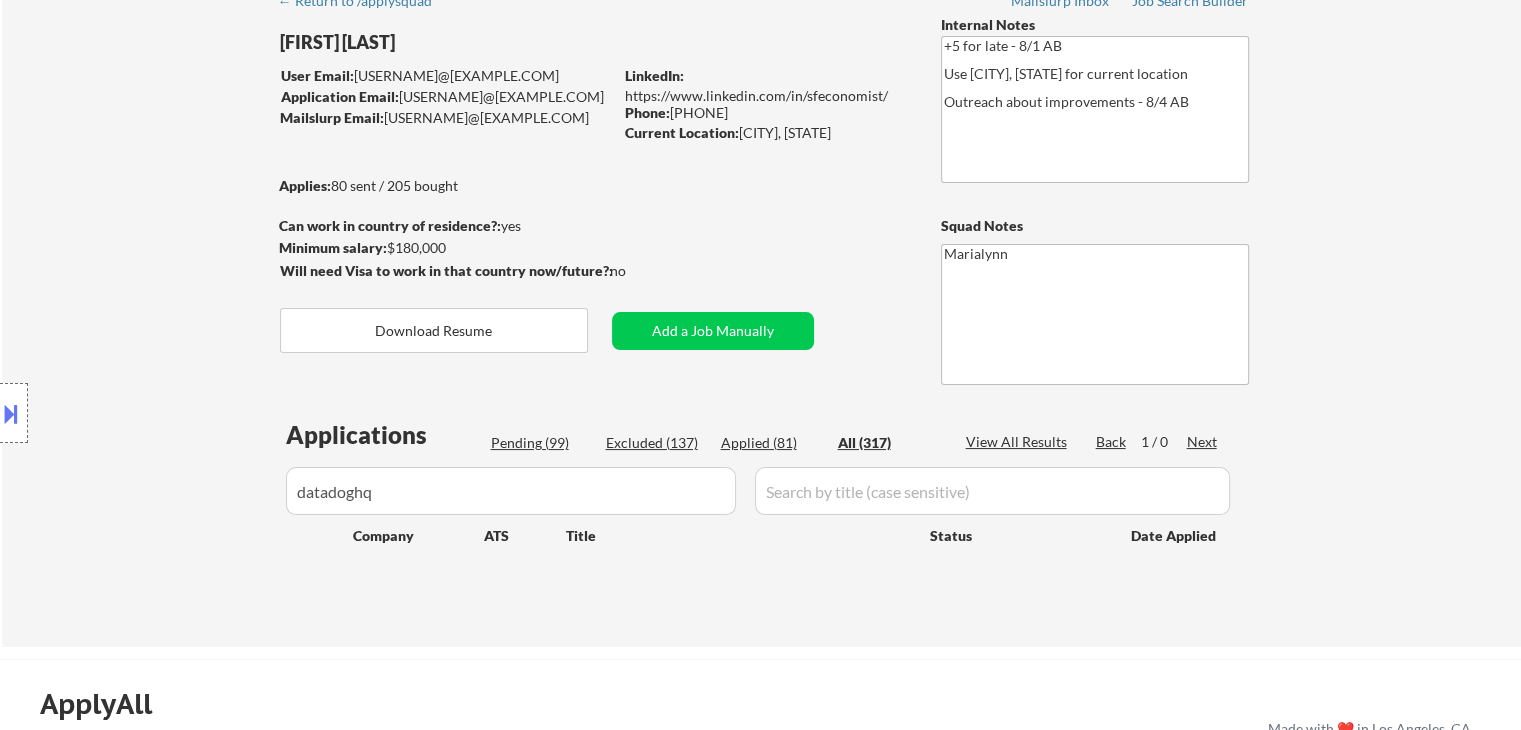 click on "All (317)" at bounding box center (888, 443) 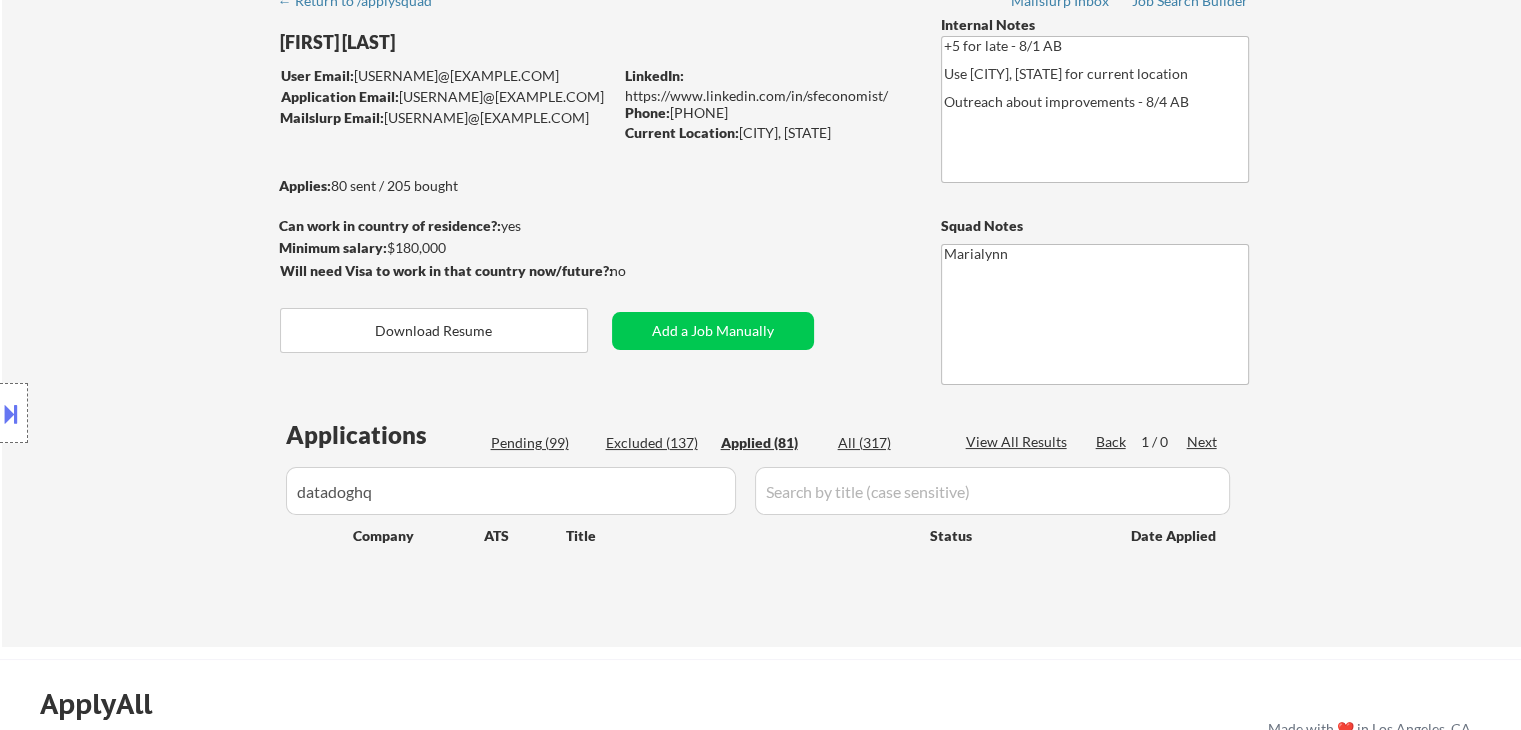 click on "Excluded (137)" at bounding box center [656, 443] 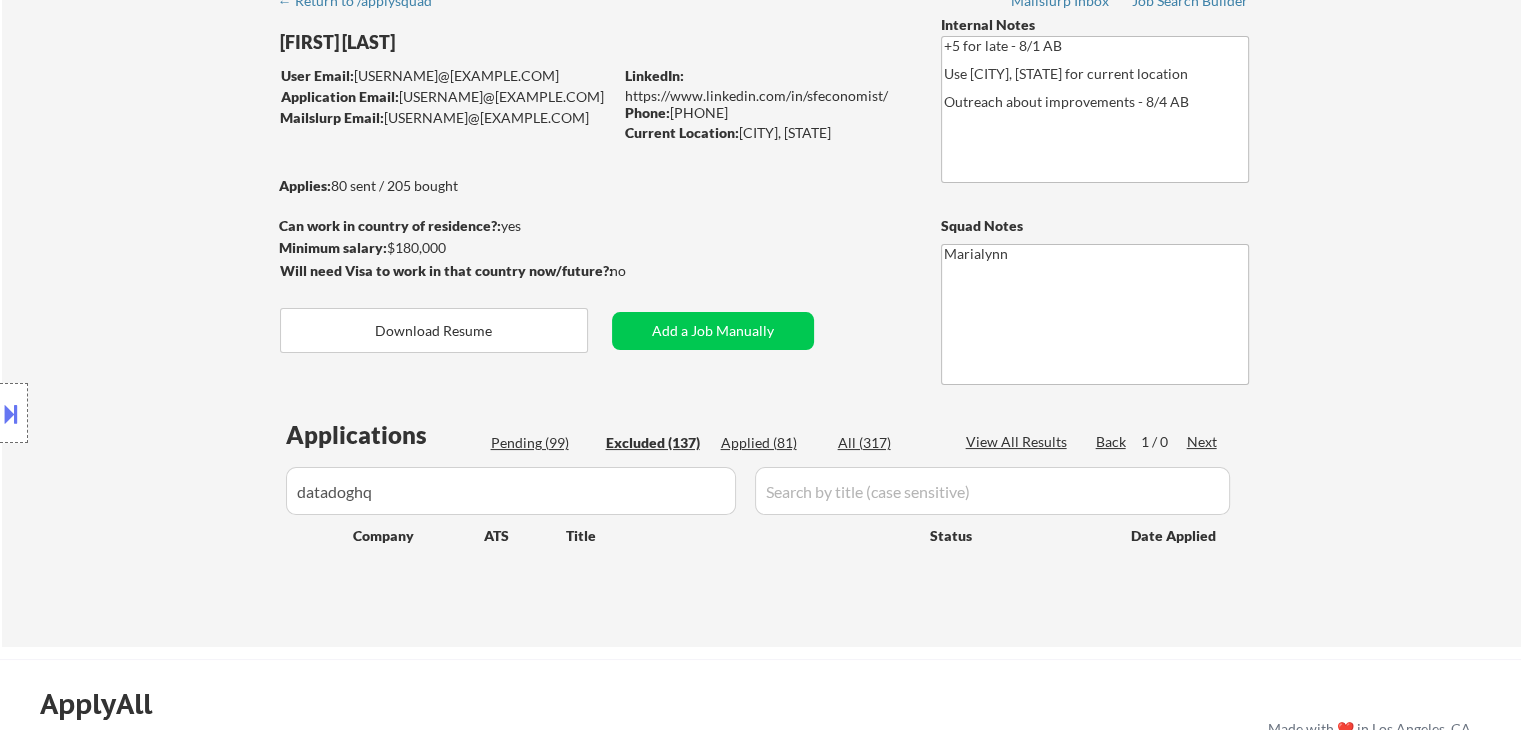 click on "Pending (99)" at bounding box center [541, 443] 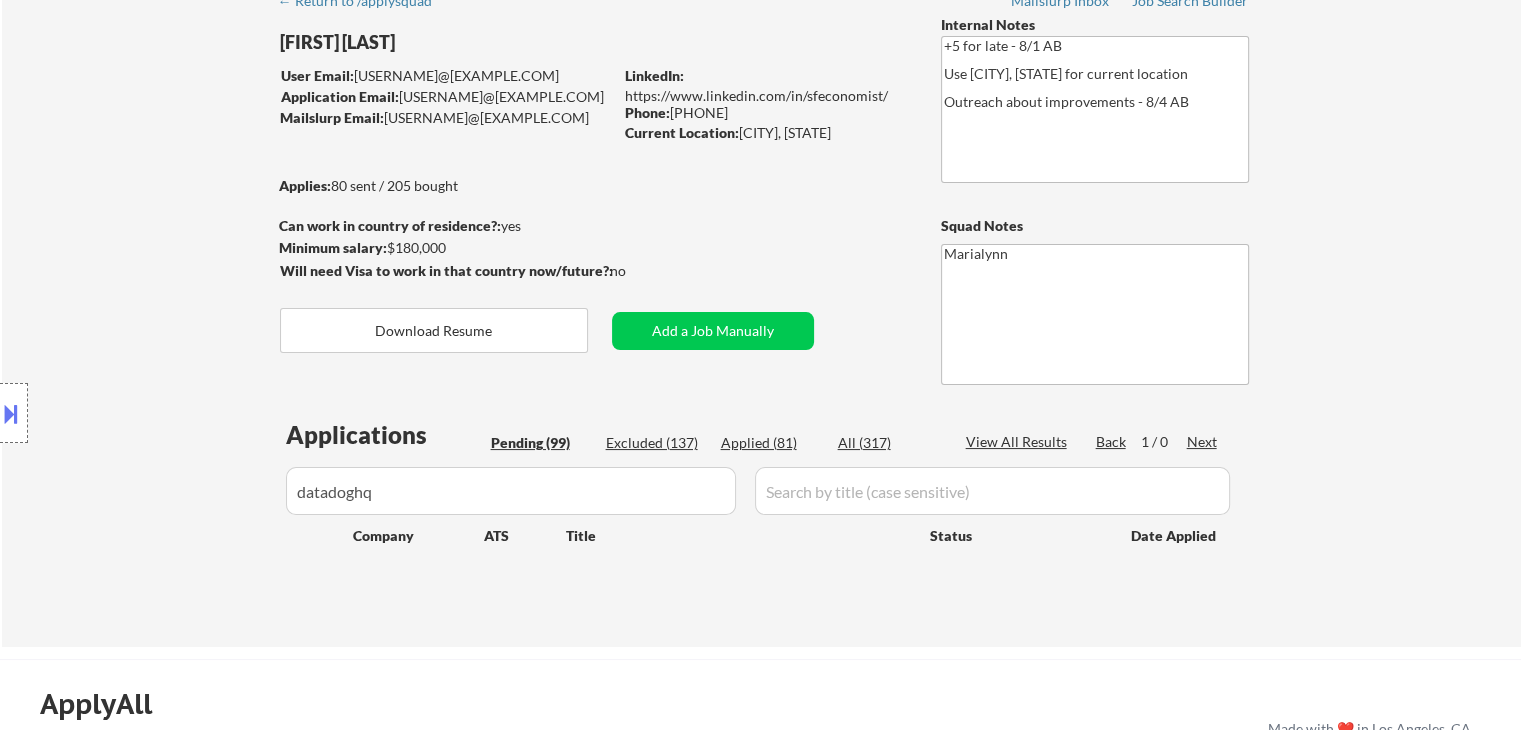 click on "Applied (81)" at bounding box center (771, 443) 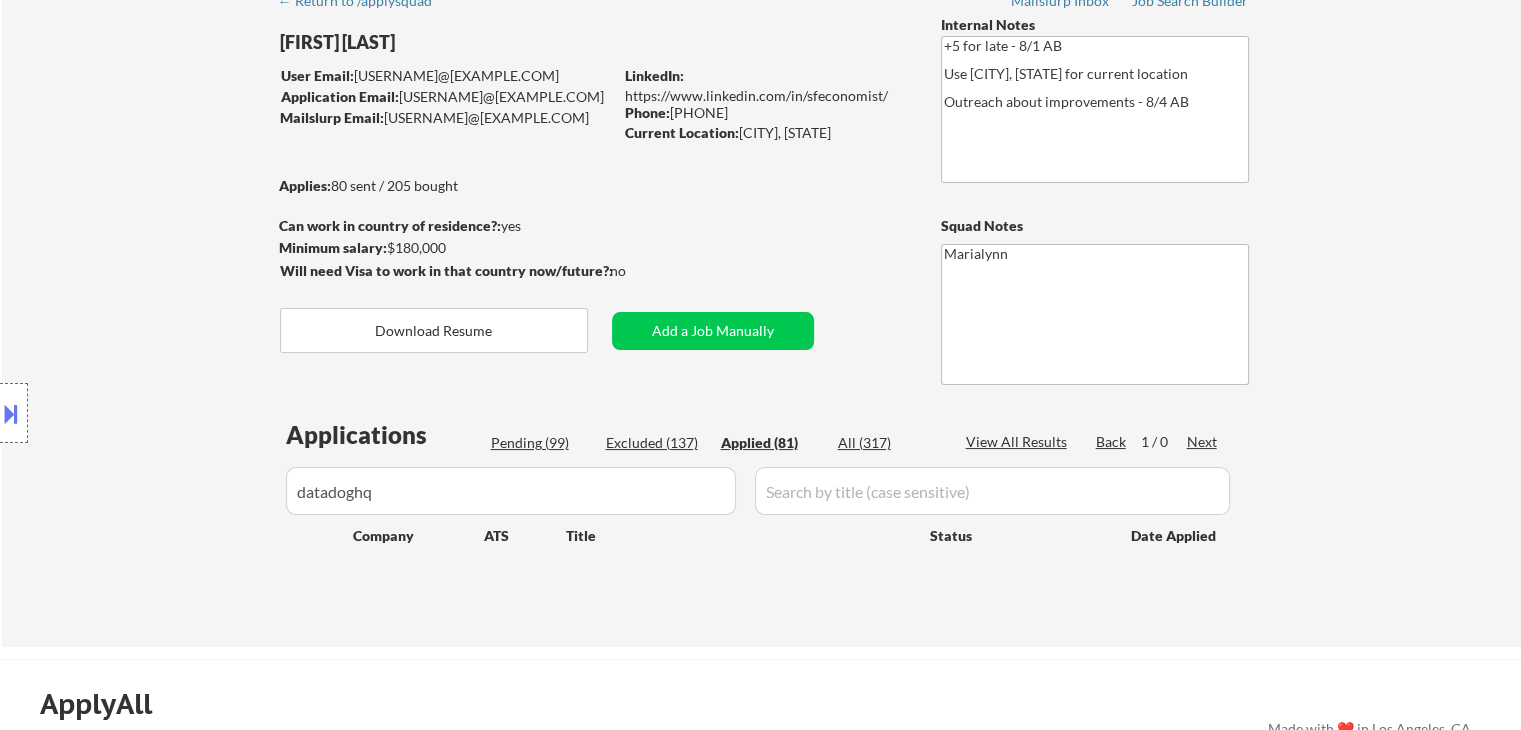 click on "All (317)" at bounding box center (888, 443) 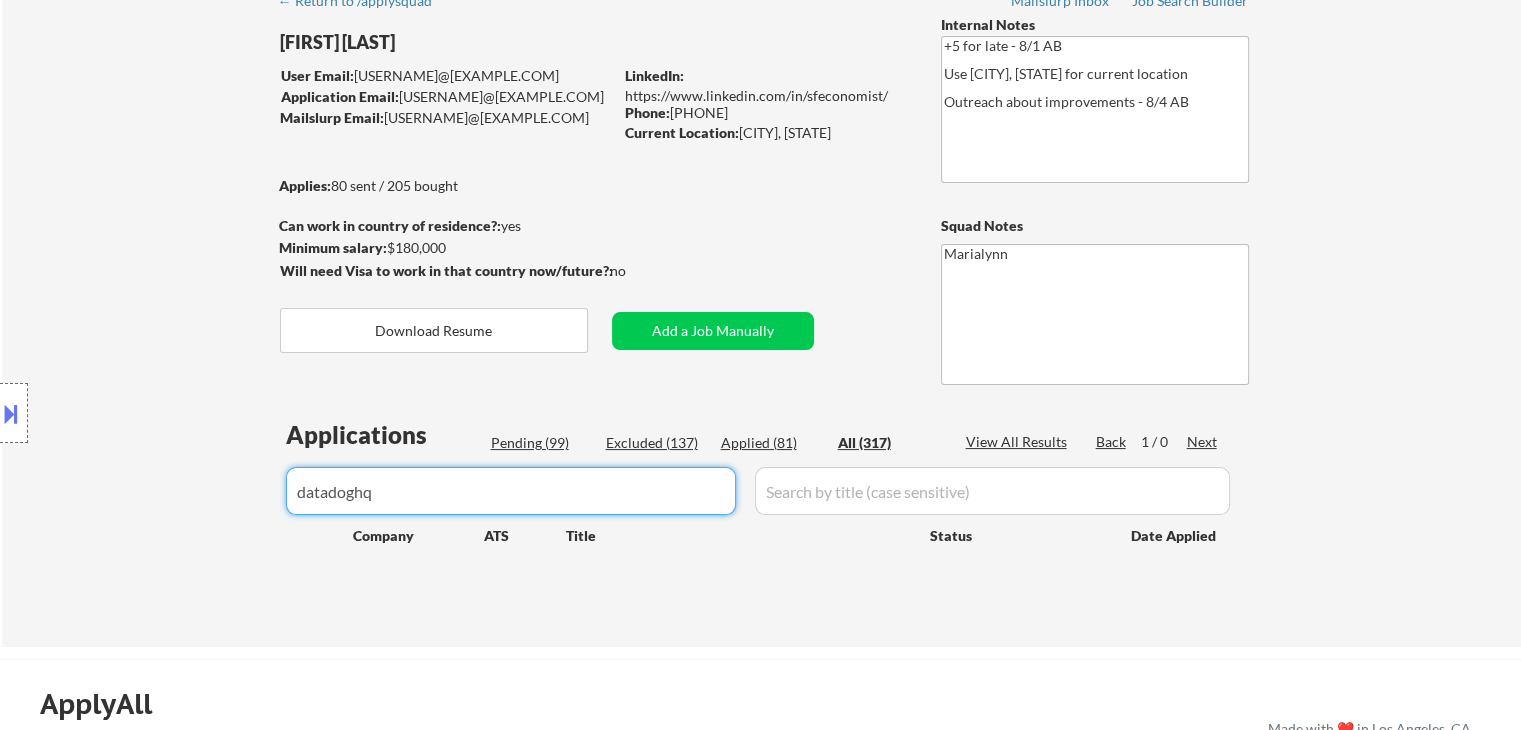 drag, startPoint x: 393, startPoint y: 494, endPoint x: 335, endPoint y: 477, distance: 60.440052 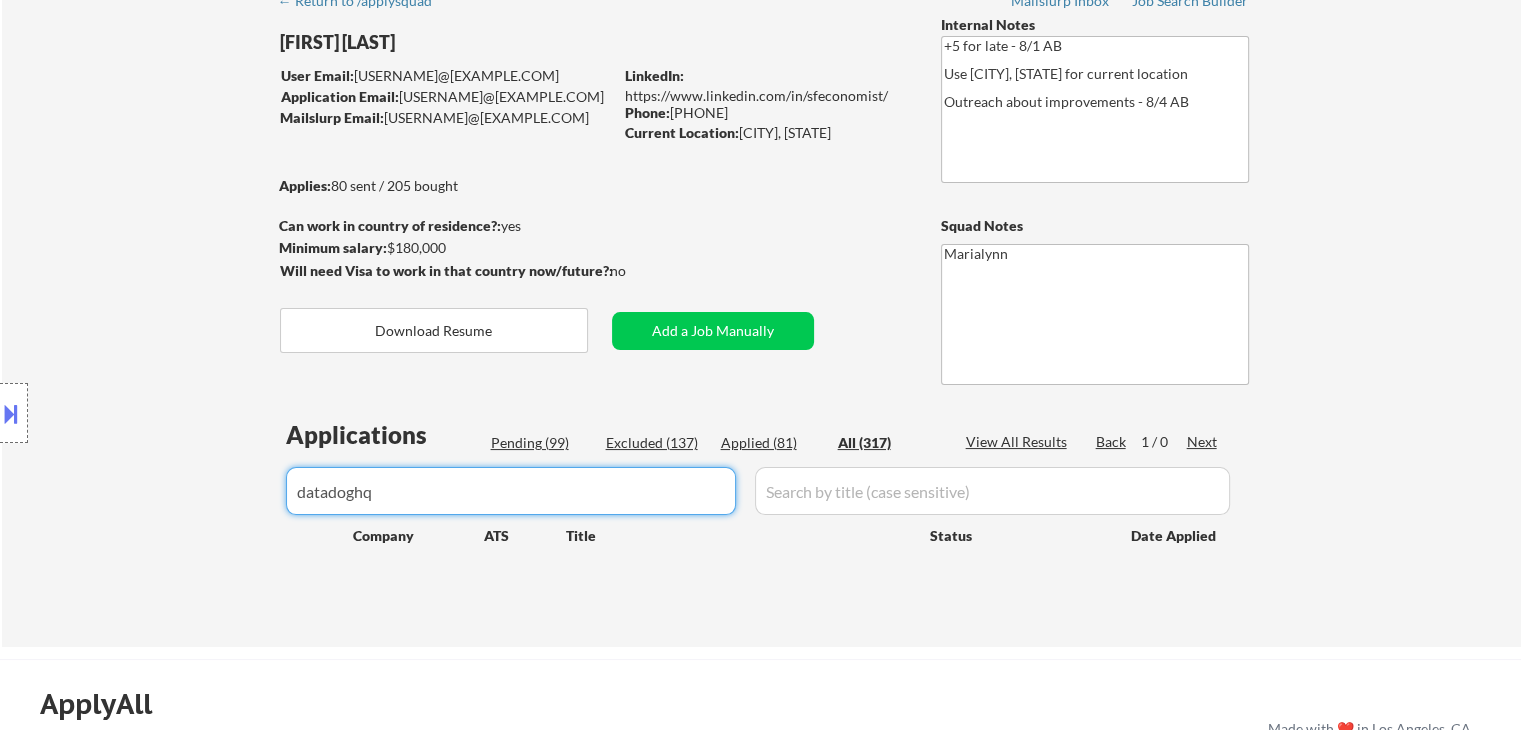 click on "← Return to /applysquad Mailslurp Inbox Job Search Builder [FIRST] [LAST] User Email:  [USERNAME]@[EXAMPLE.COM] Application Email:  [USERNAME]@[EXAMPLE.COM] Mailslurp Email:  [USERNAME]@[EXAMPLE.COM] LinkedIn:   https://www.linkedin.com/in/sfeconomist/
Phone:  [PHONE] Current Location:  [CITY], [STATE] Applies:  80 sent / 205 bought Internal Notes +5 for late - 8/1 AB
Use [CITY], [STATE] for current location
Outreach about improvements - 8/4 AB Can work in country of residence?:  yes Squad Notes Minimum salary:  $180,000 Will need Visa to work in that country now/future?:   no Download Resume Add a Job Manually [NAME] Applications Pending (99) Excluded (137) Applied (81) All (317) View All Results Back 1 / 0
Next Company ATS Title Status Date Applied #1 zelis.wd1.zeliscareers workday Data Scientist, Marketing & Commercial Analytics JD Choose an option... Pending Applied Excluded (Questions) Excluded (Expired) Excluded (Location) Excluded (Bad Match) Excluded (Blocklist) Excluded (Salary) #2 ashby" at bounding box center (760, 265) 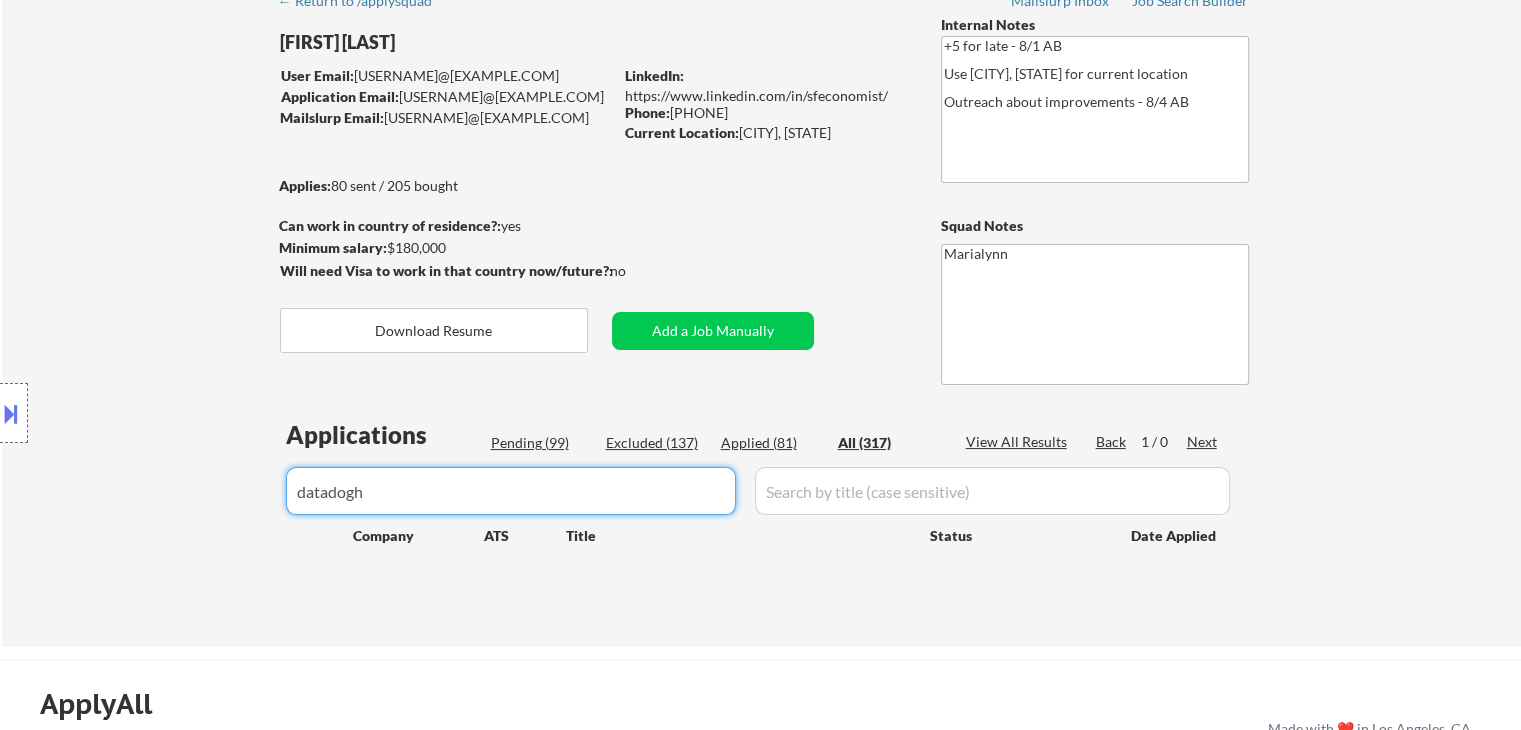 type on "datadog" 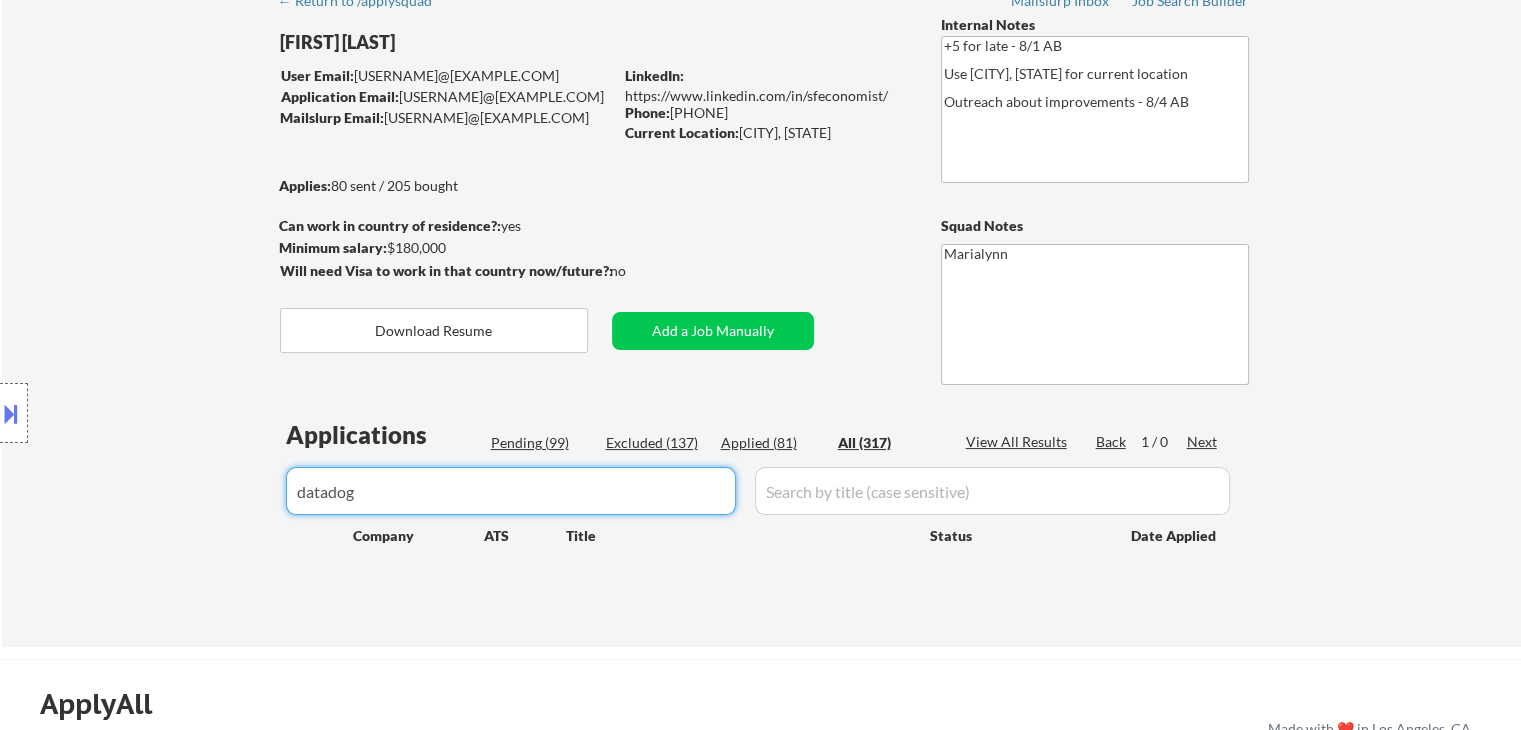 select on ""applied"" 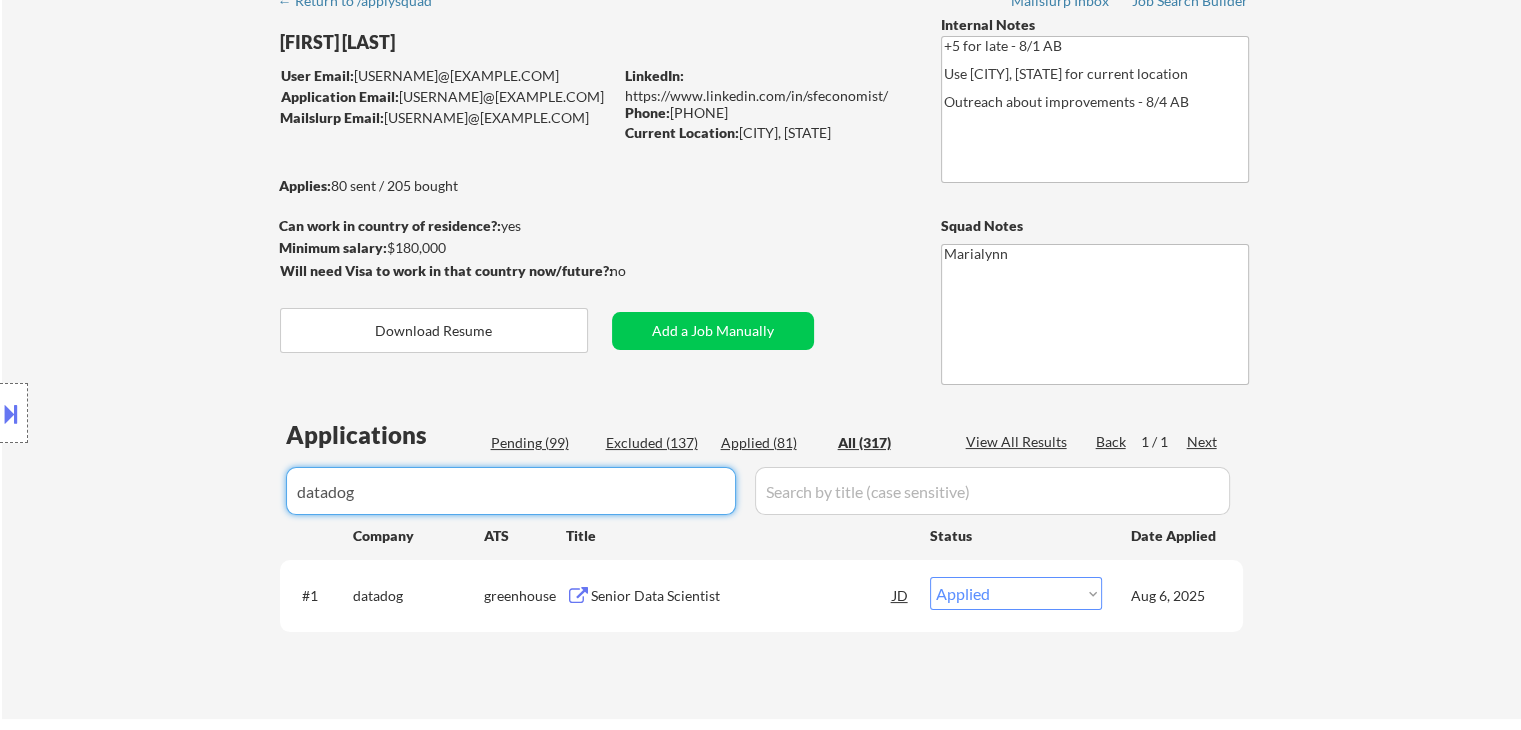 type on "datadog" 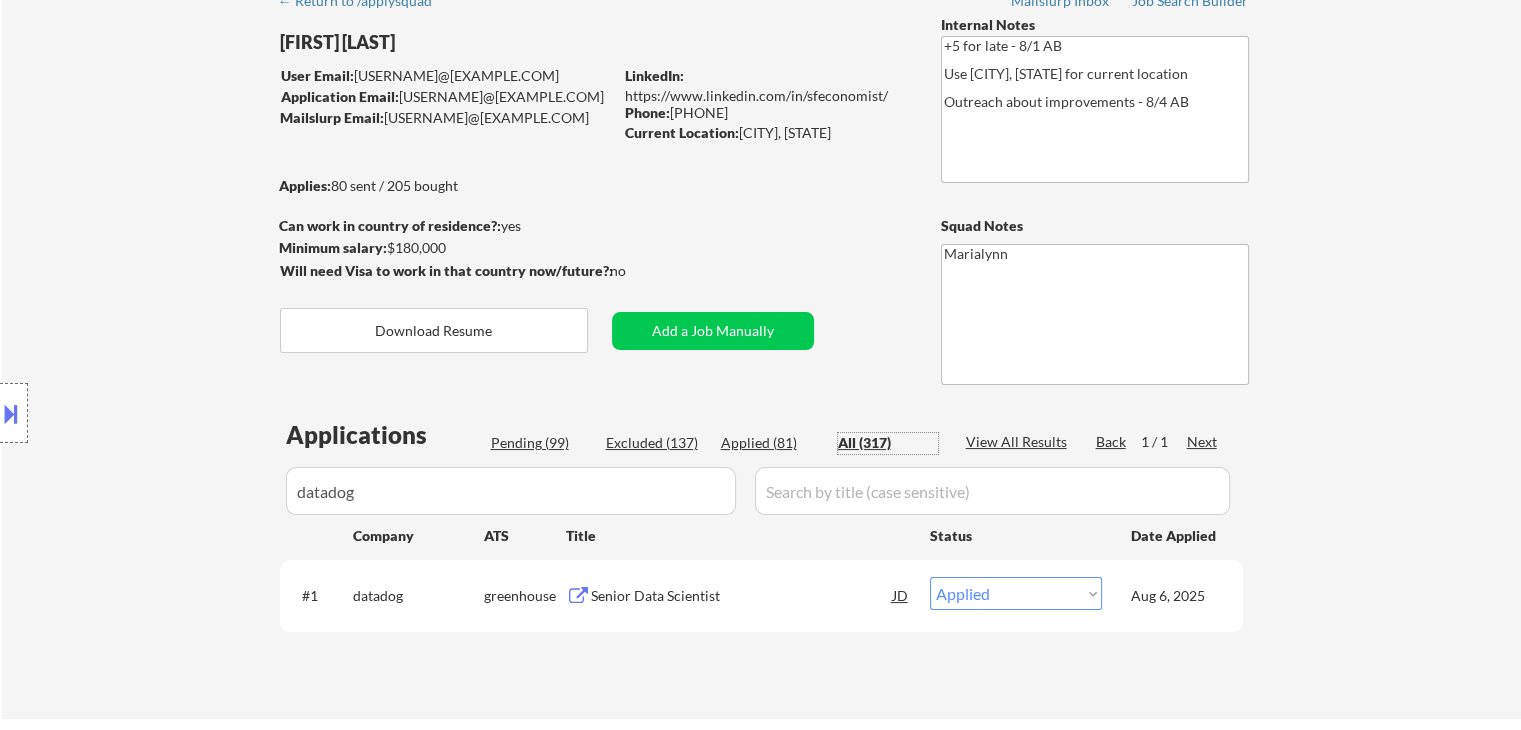 click on "All (317)" at bounding box center (888, 443) 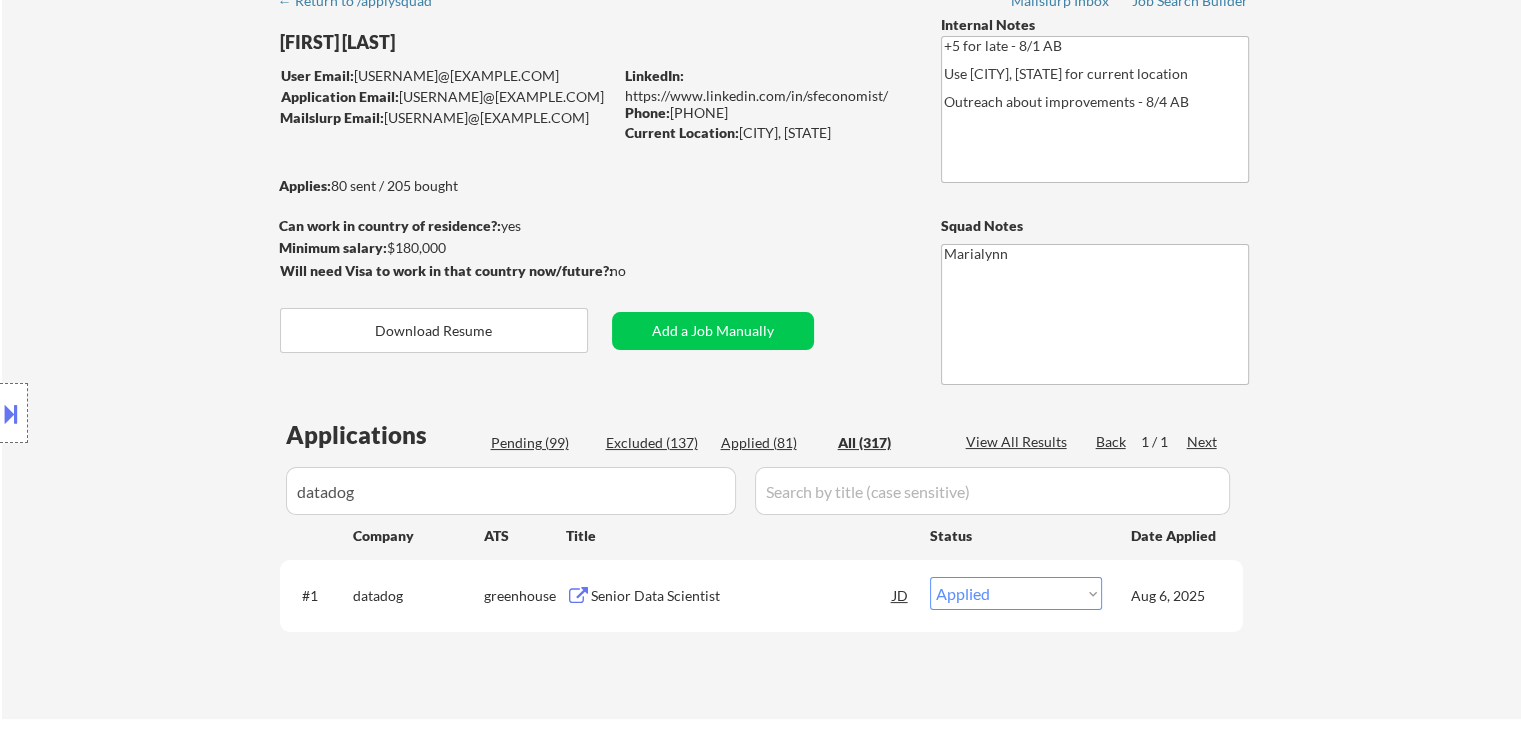 drag, startPoint x: 367, startPoint y: 499, endPoint x: 237, endPoint y: 469, distance: 133.41664 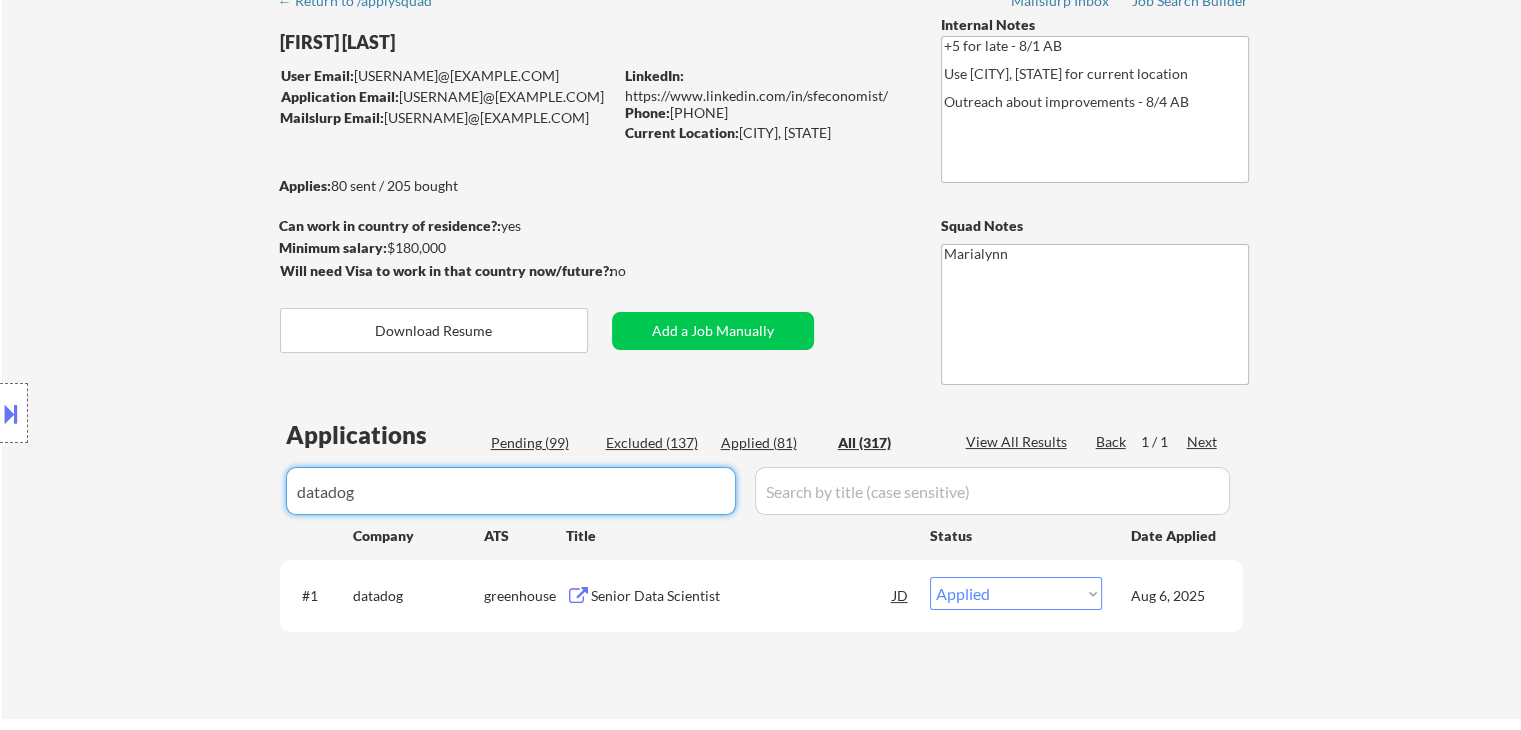 type 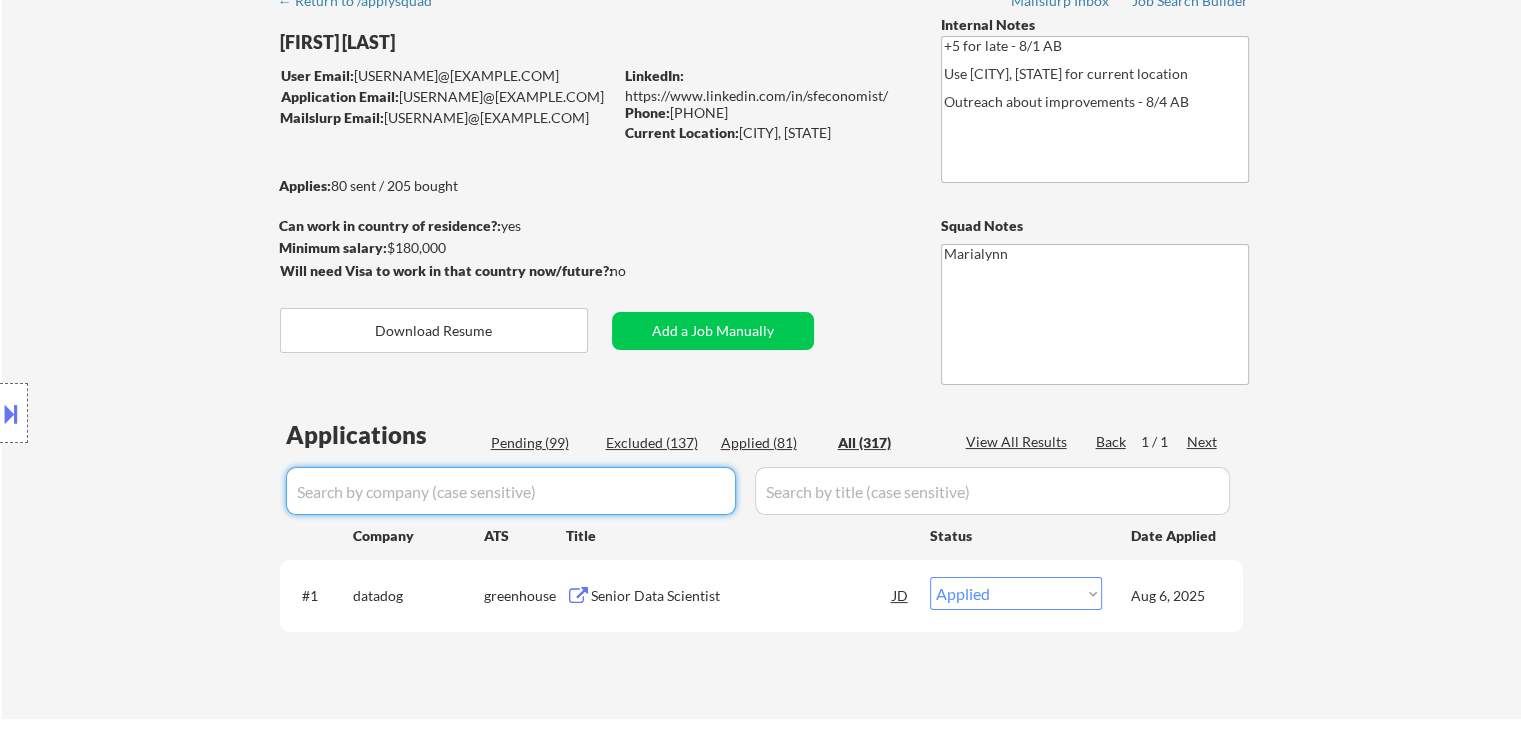 select on ""excluded__bad_match_"" 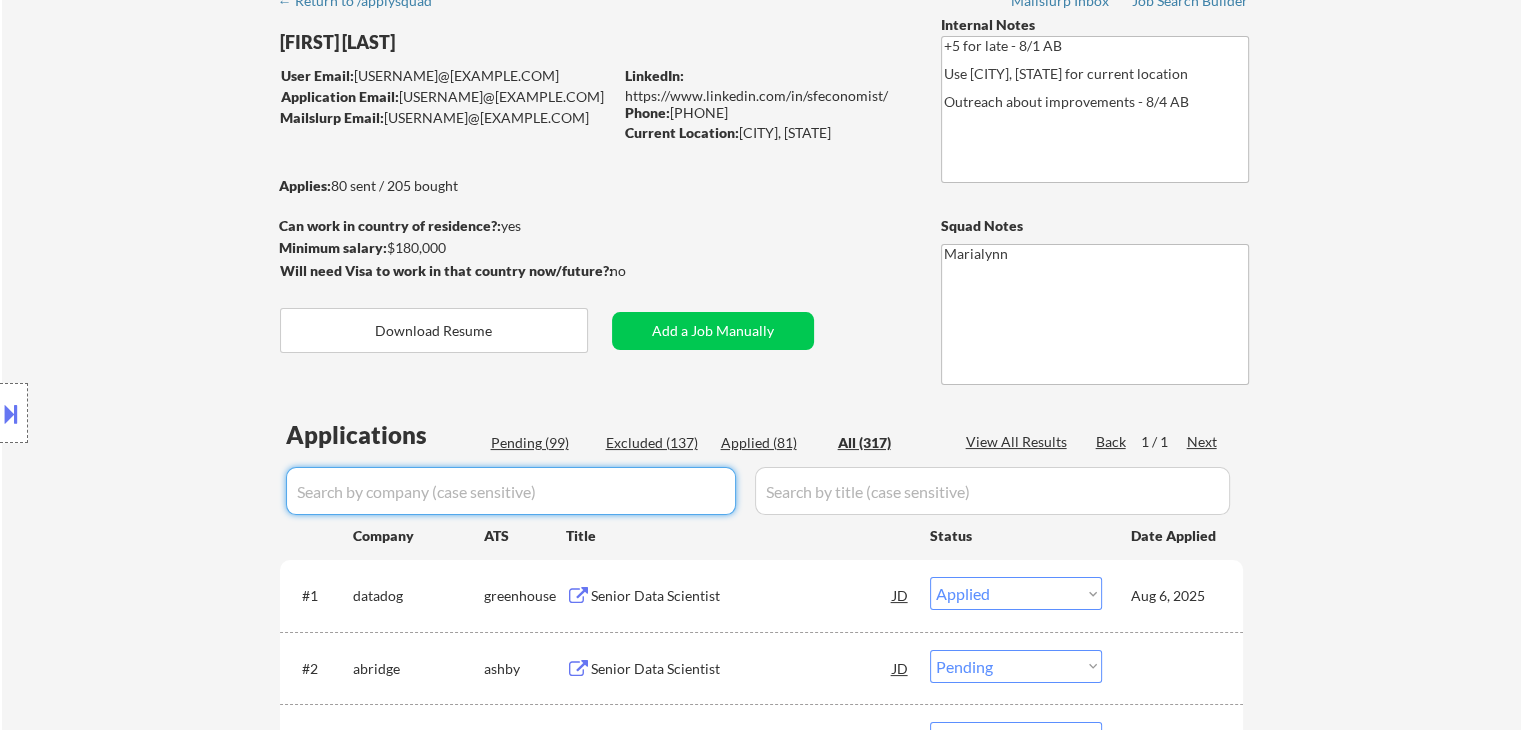 select on ""applied"" 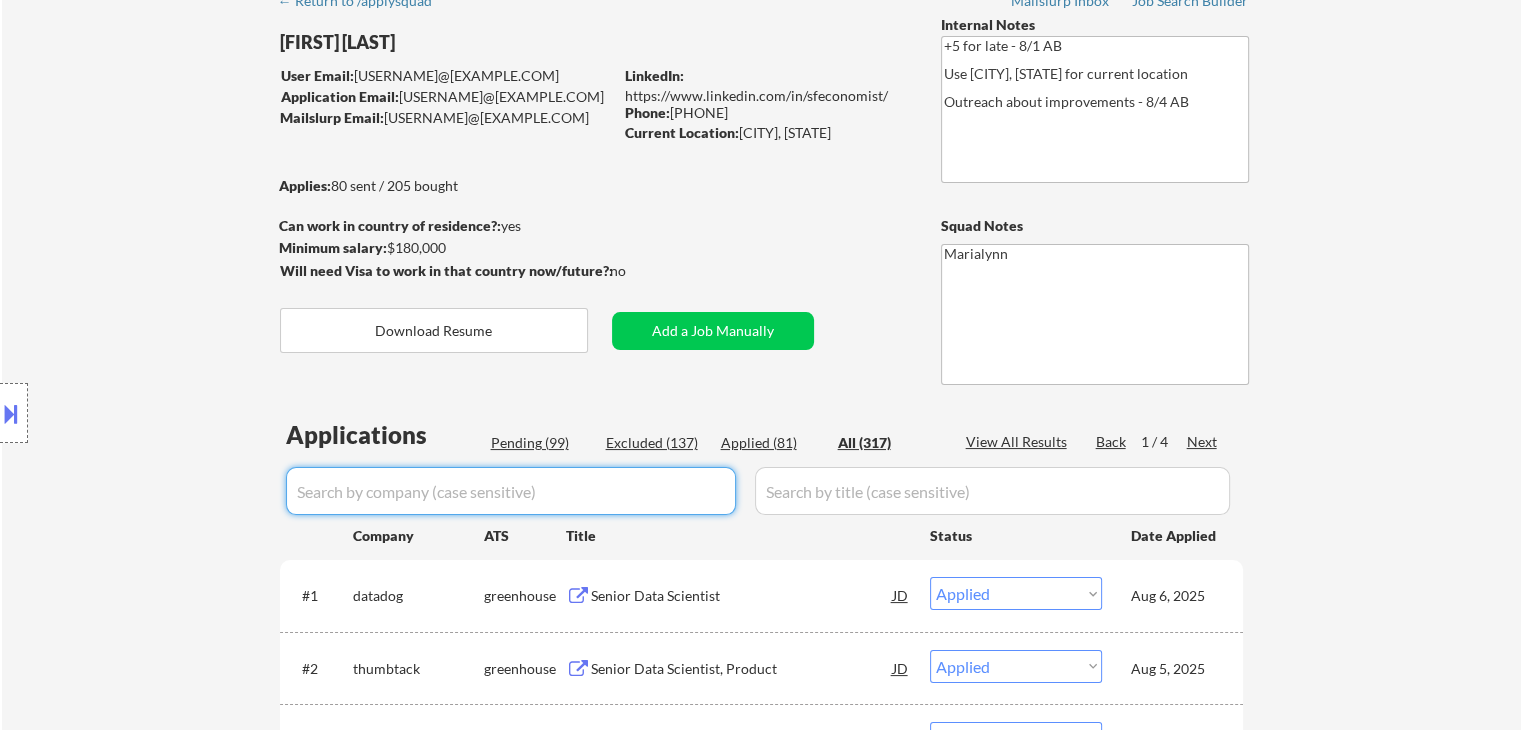 type 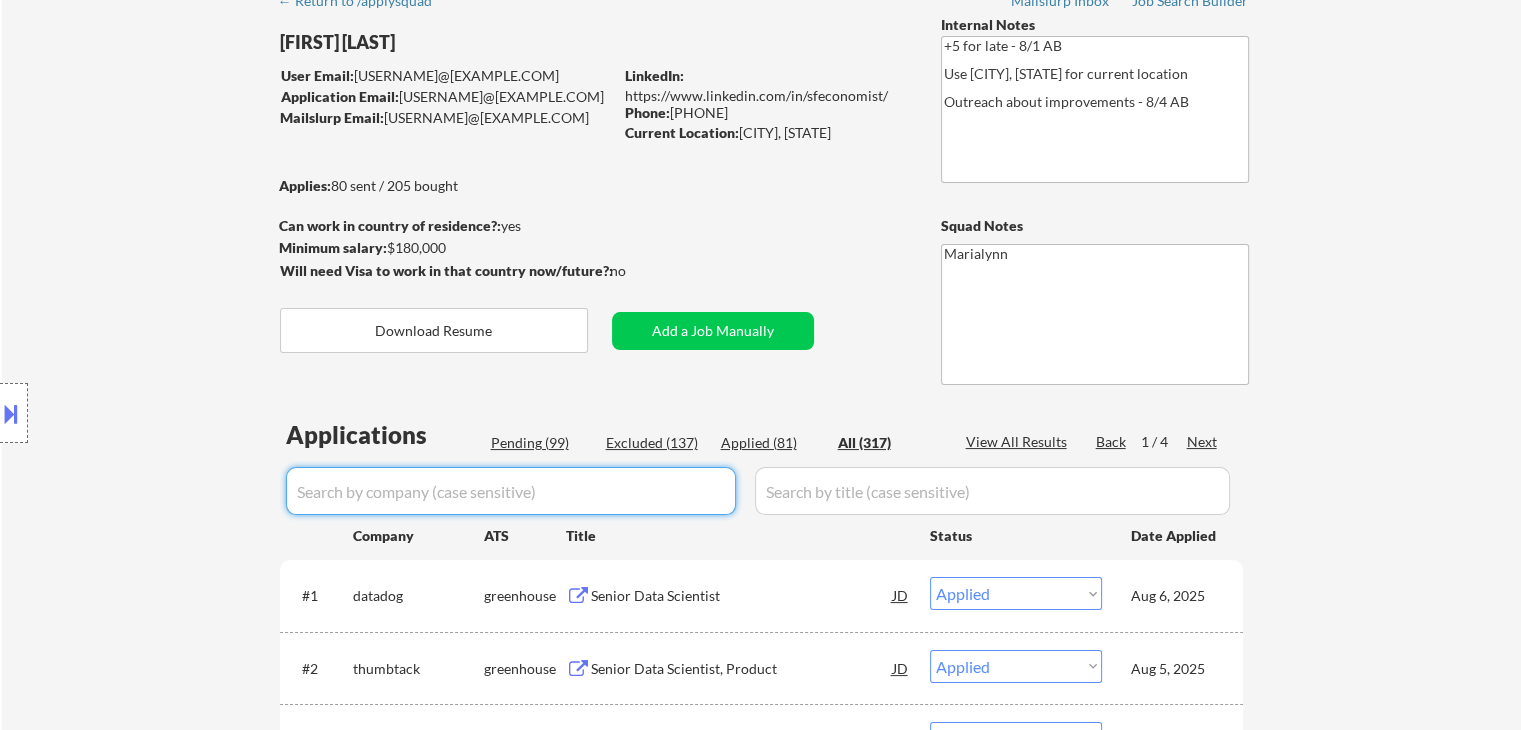 click on "Pending (99)" at bounding box center (541, 443) 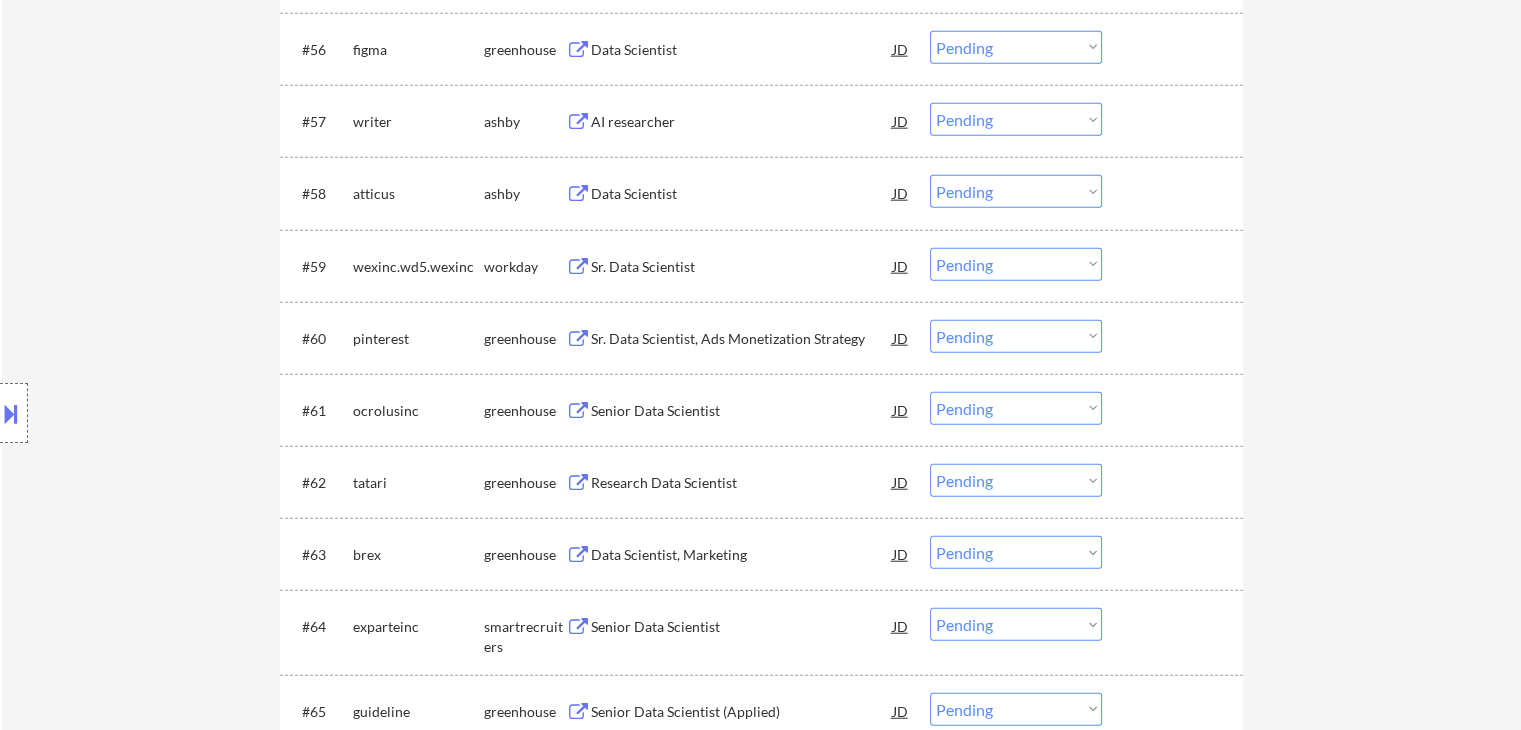 scroll, scrollTop: 4400, scrollLeft: 0, axis: vertical 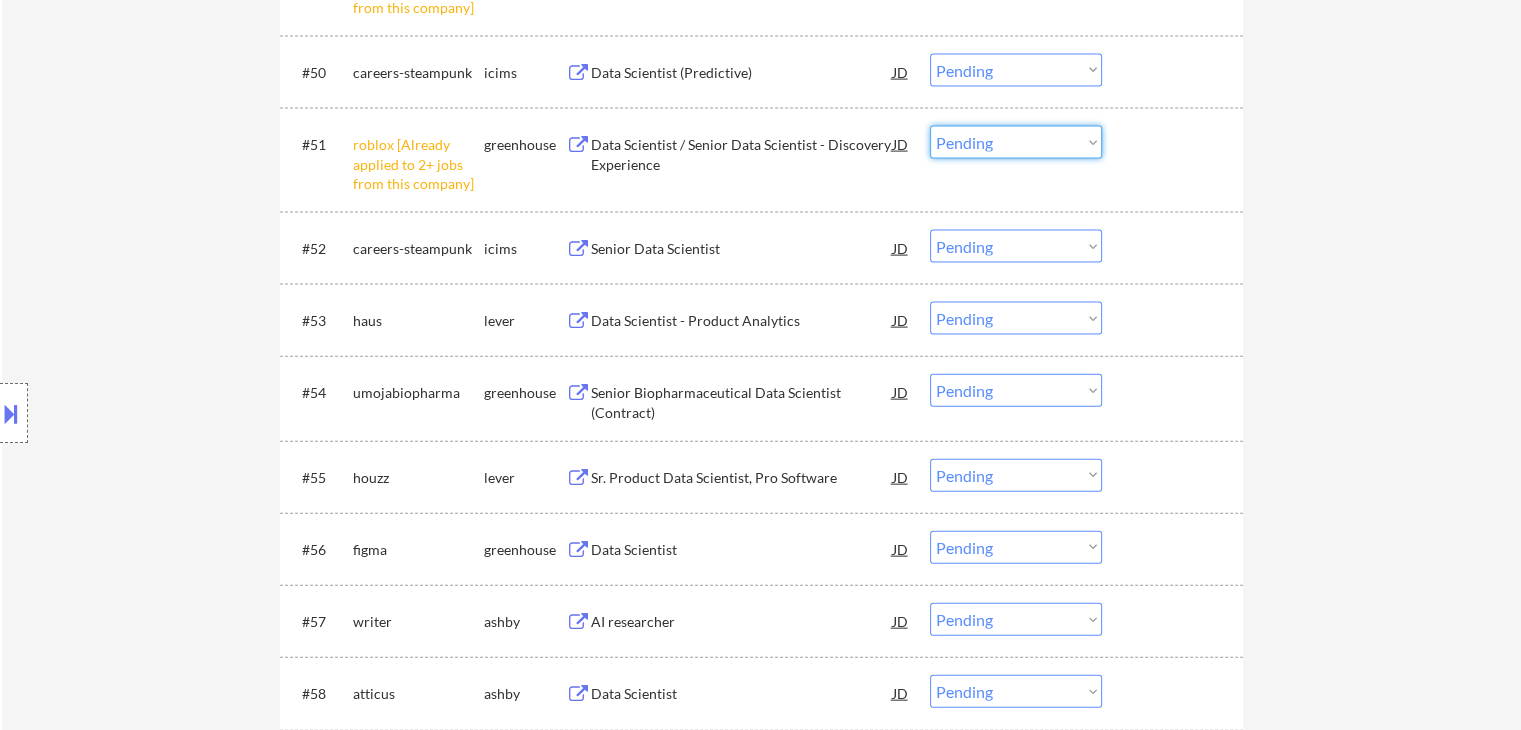 click on "Choose an option... Pending Applied Excluded (Questions) Excluded (Expired) Excluded (Location) Excluded (Bad Match) Excluded (Blocklist) Excluded (Salary) Excluded (Other)" at bounding box center [1016, 142] 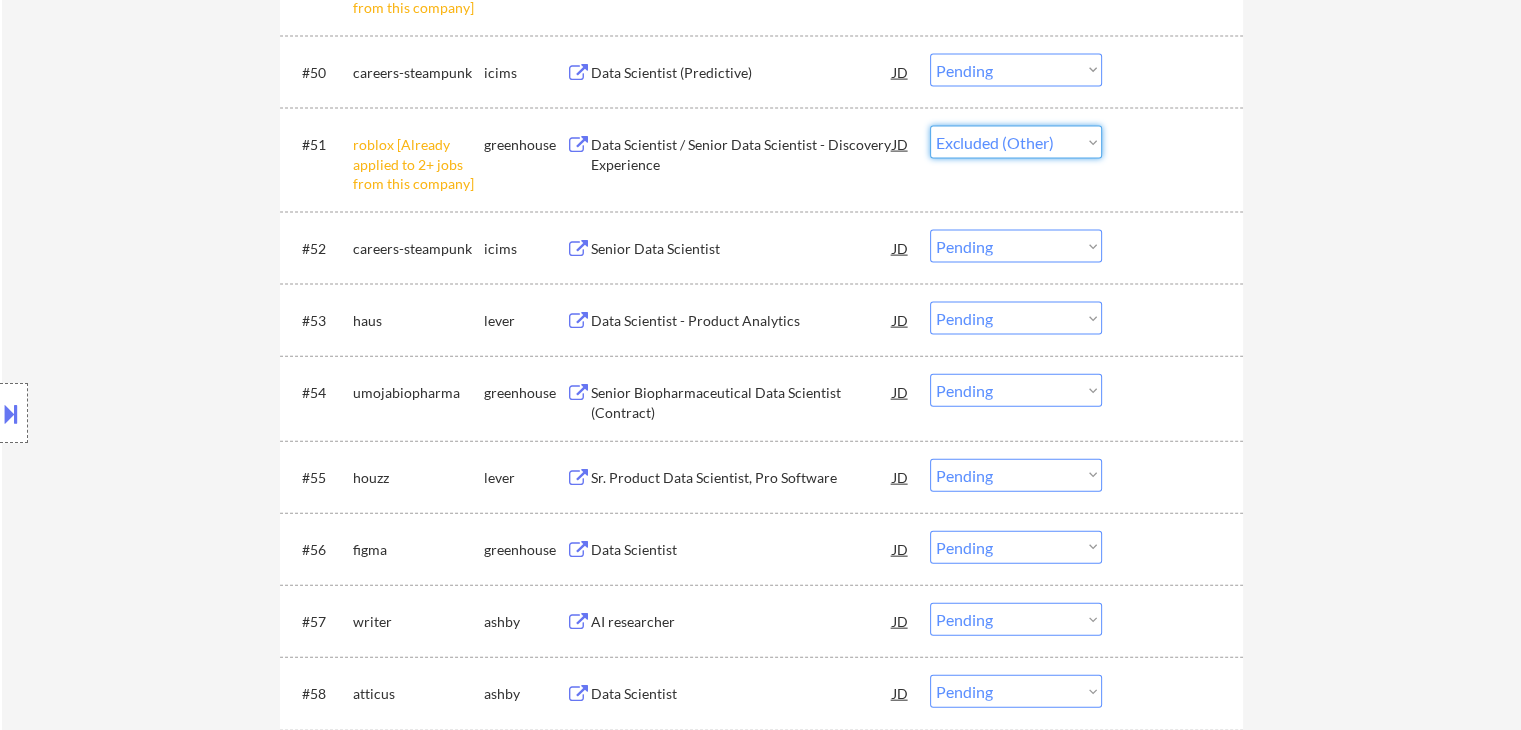 click on "Choose an option... Pending Applied Excluded (Questions) Excluded (Expired) Excluded (Location) Excluded (Bad Match) Excluded (Blocklist) Excluded (Salary) Excluded (Other)" at bounding box center [1016, 142] 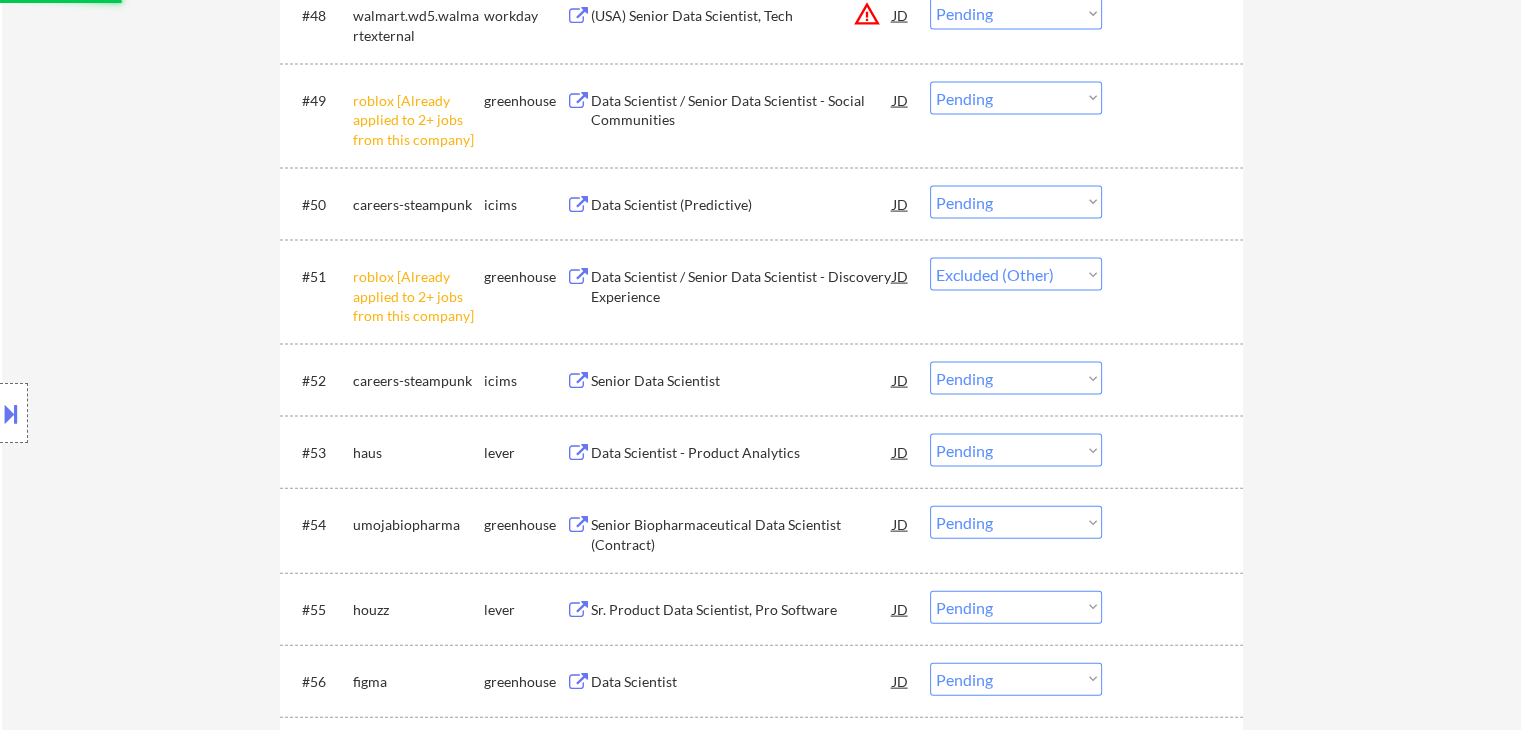 scroll, scrollTop: 4100, scrollLeft: 0, axis: vertical 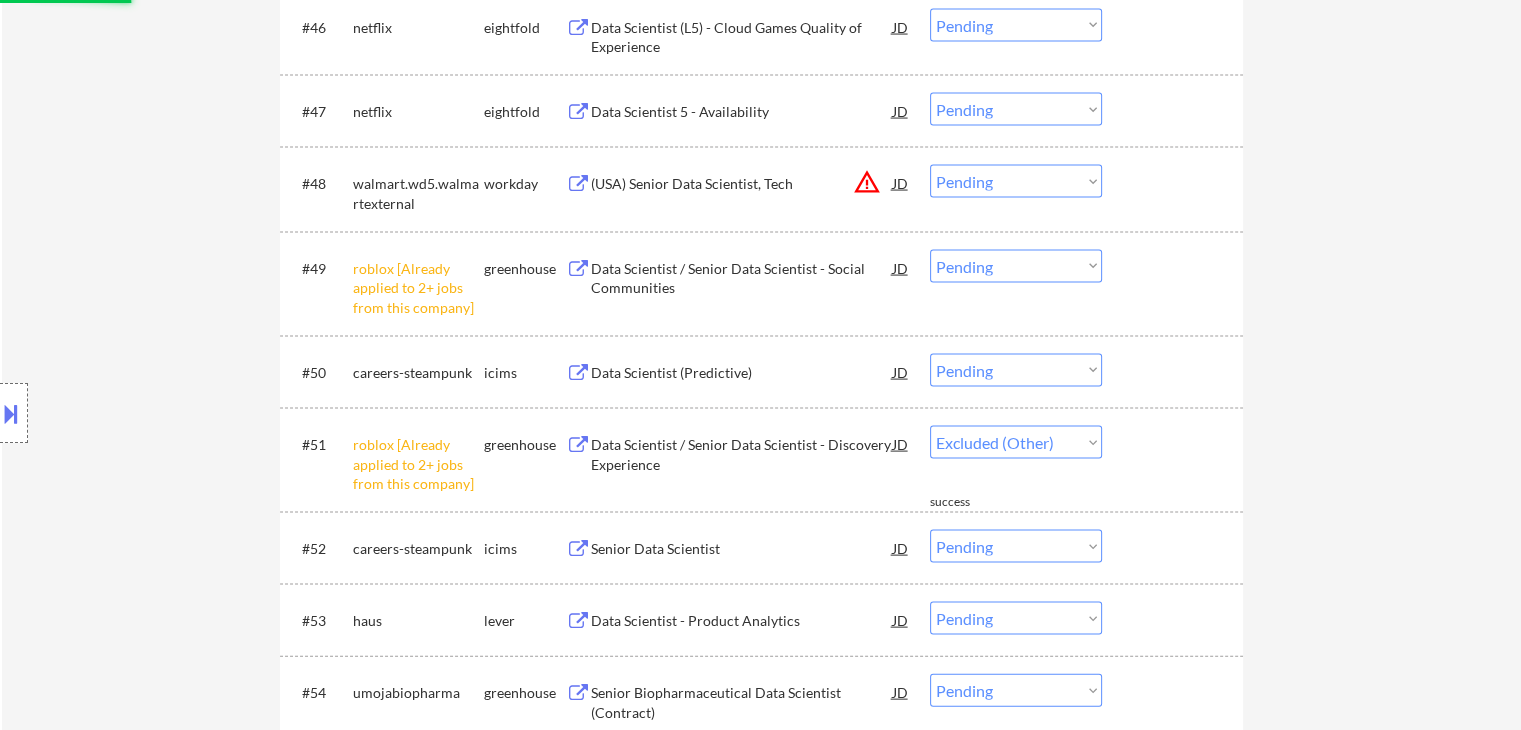 drag, startPoint x: 1018, startPoint y: 263, endPoint x: 1005, endPoint y: 275, distance: 17.691807 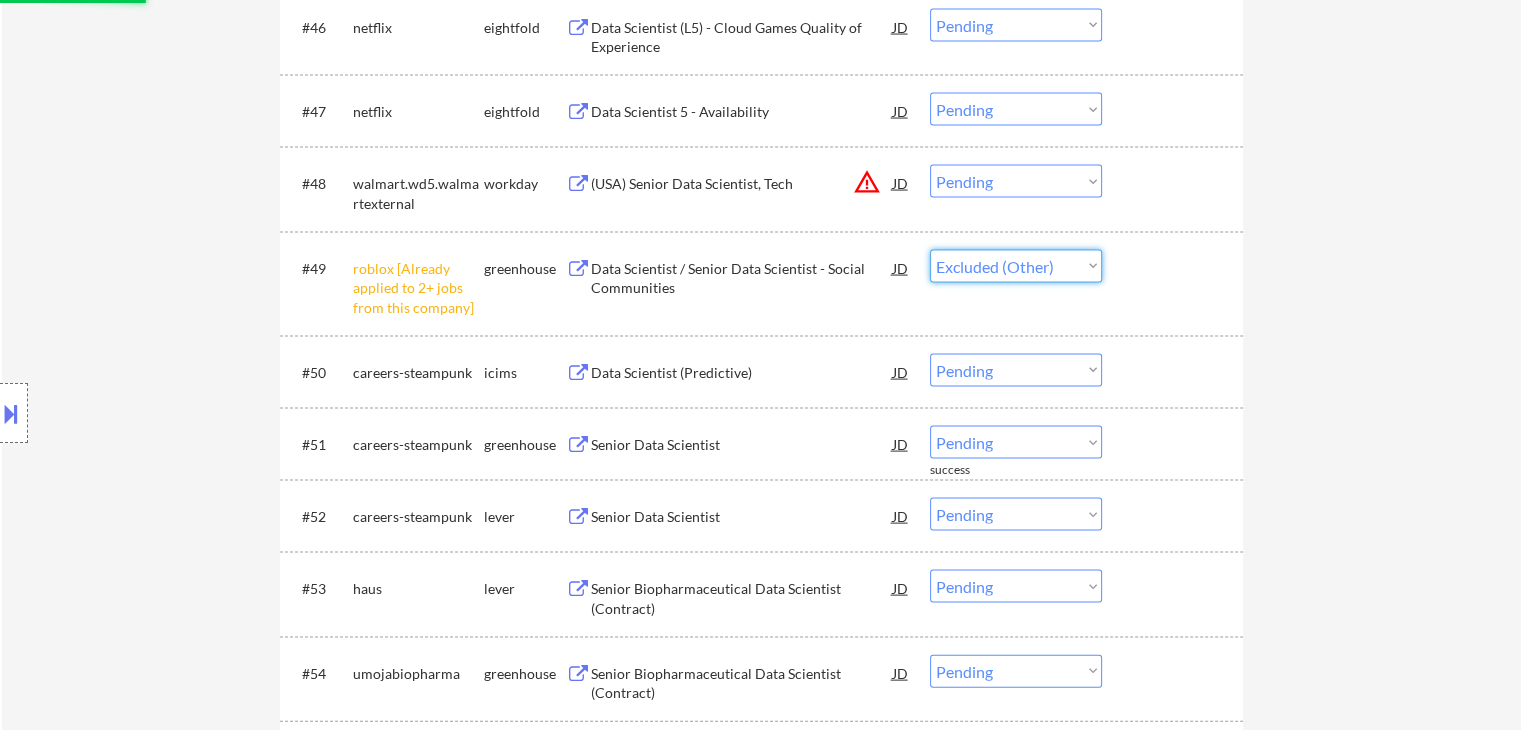 click on "Choose an option... Pending Applied Excluded (Questions) Excluded (Expired) Excluded (Location) Excluded (Bad Match) Excluded (Blocklist) Excluded (Salary) Excluded (Other)" at bounding box center [1016, 266] 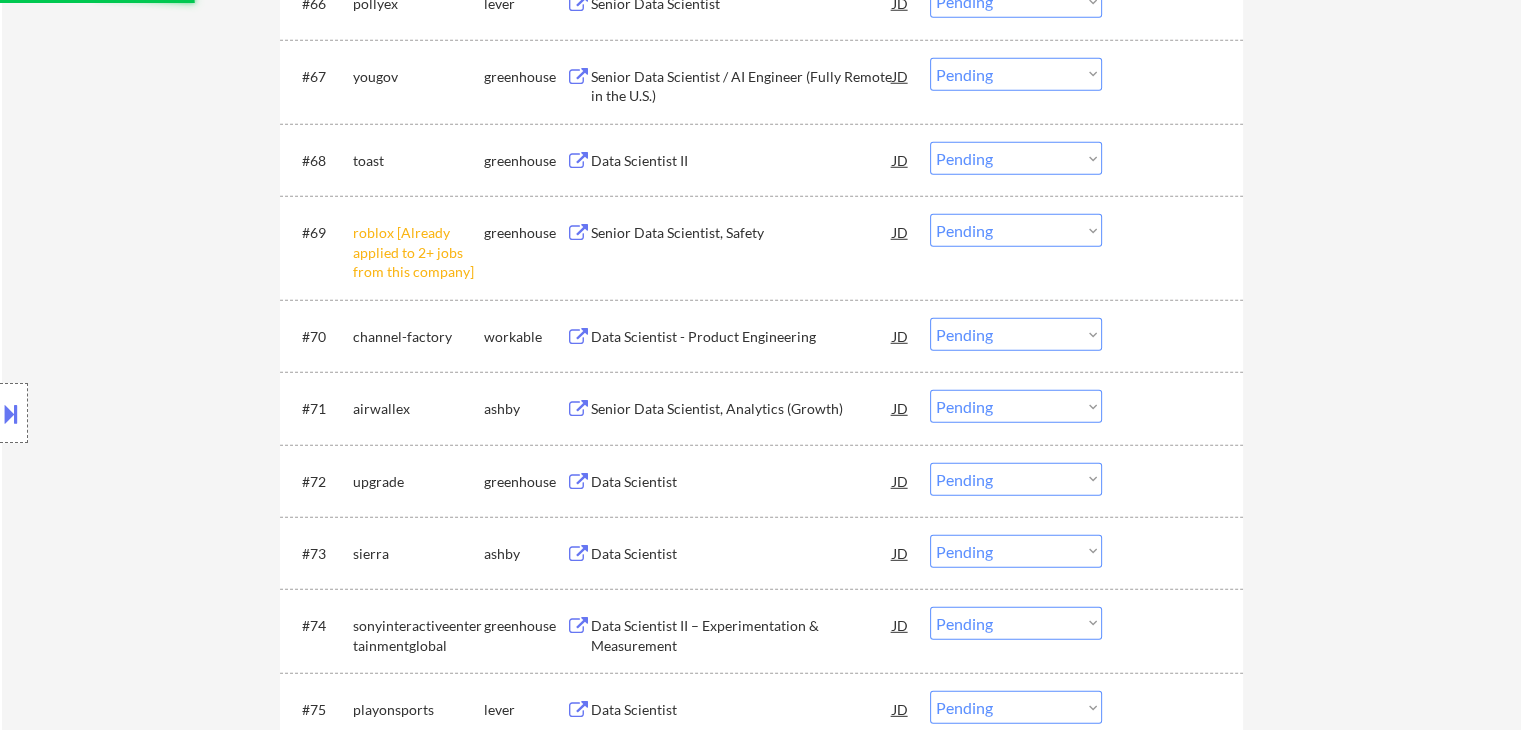 scroll, scrollTop: 5500, scrollLeft: 0, axis: vertical 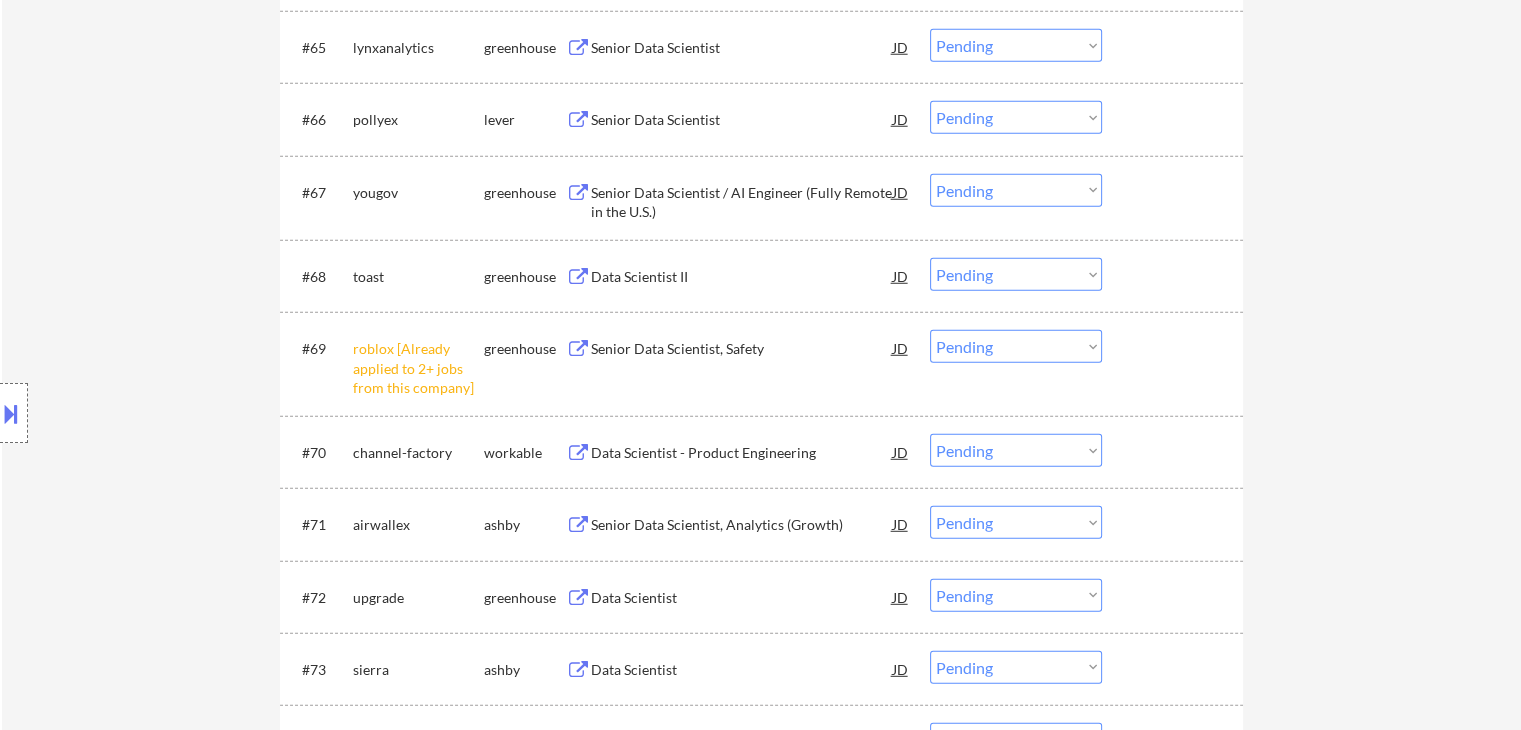 drag, startPoint x: 1014, startPoint y: 347, endPoint x: 1007, endPoint y: 358, distance: 13.038404 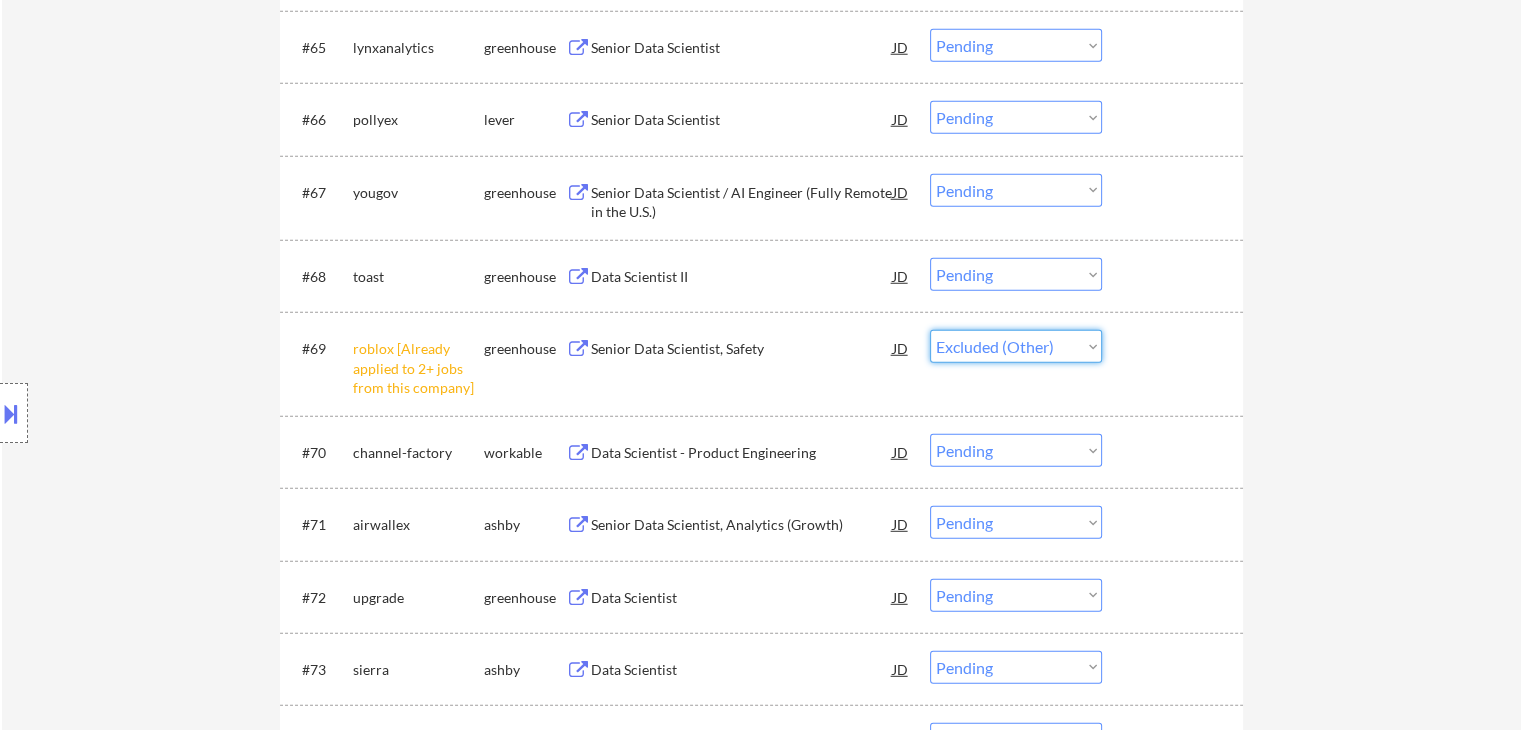 click on "Choose an option... Pending Applied Excluded (Questions) Excluded (Expired) Excluded (Location) Excluded (Bad Match) Excluded (Blocklist) Excluded (Salary) Excluded (Other)" at bounding box center (1016, 346) 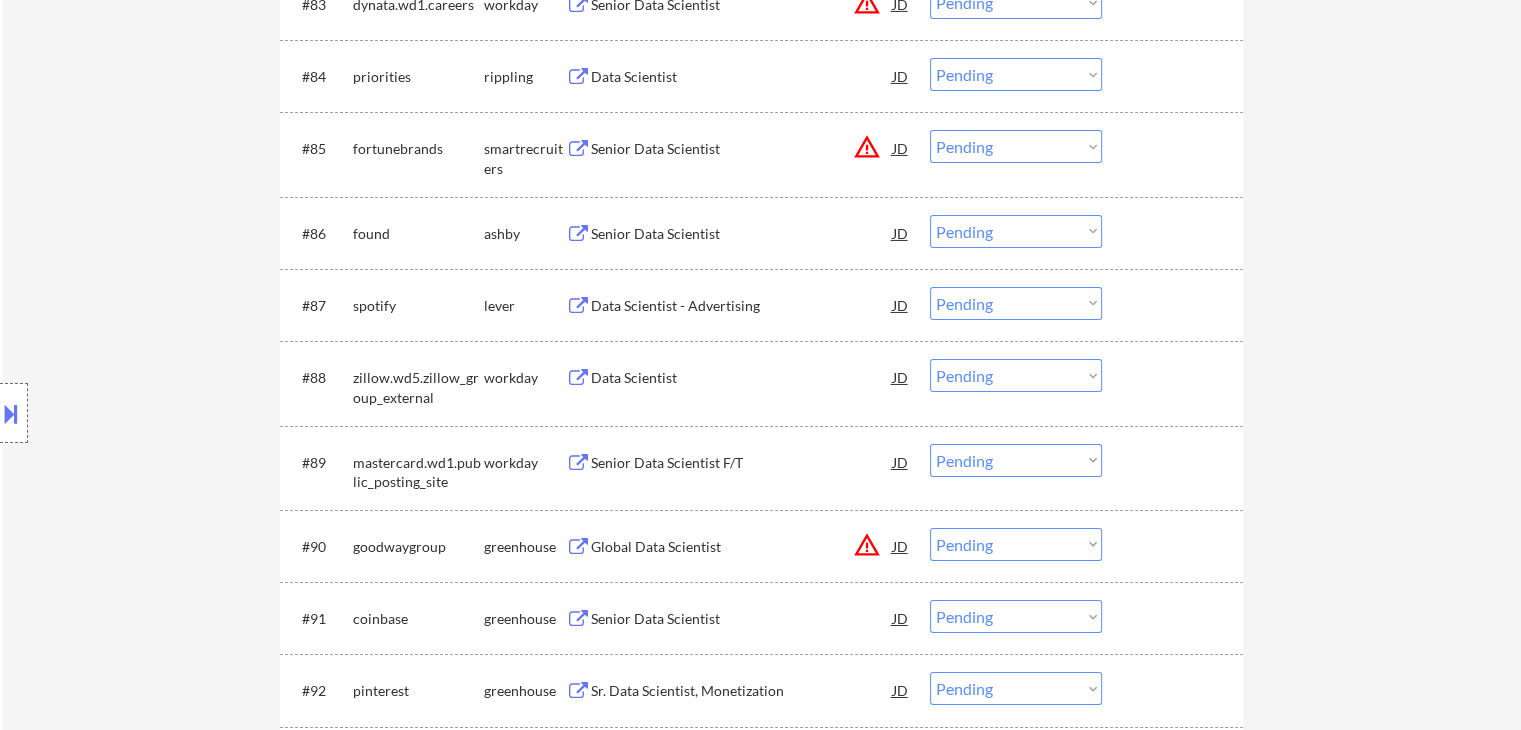 scroll, scrollTop: 6800, scrollLeft: 0, axis: vertical 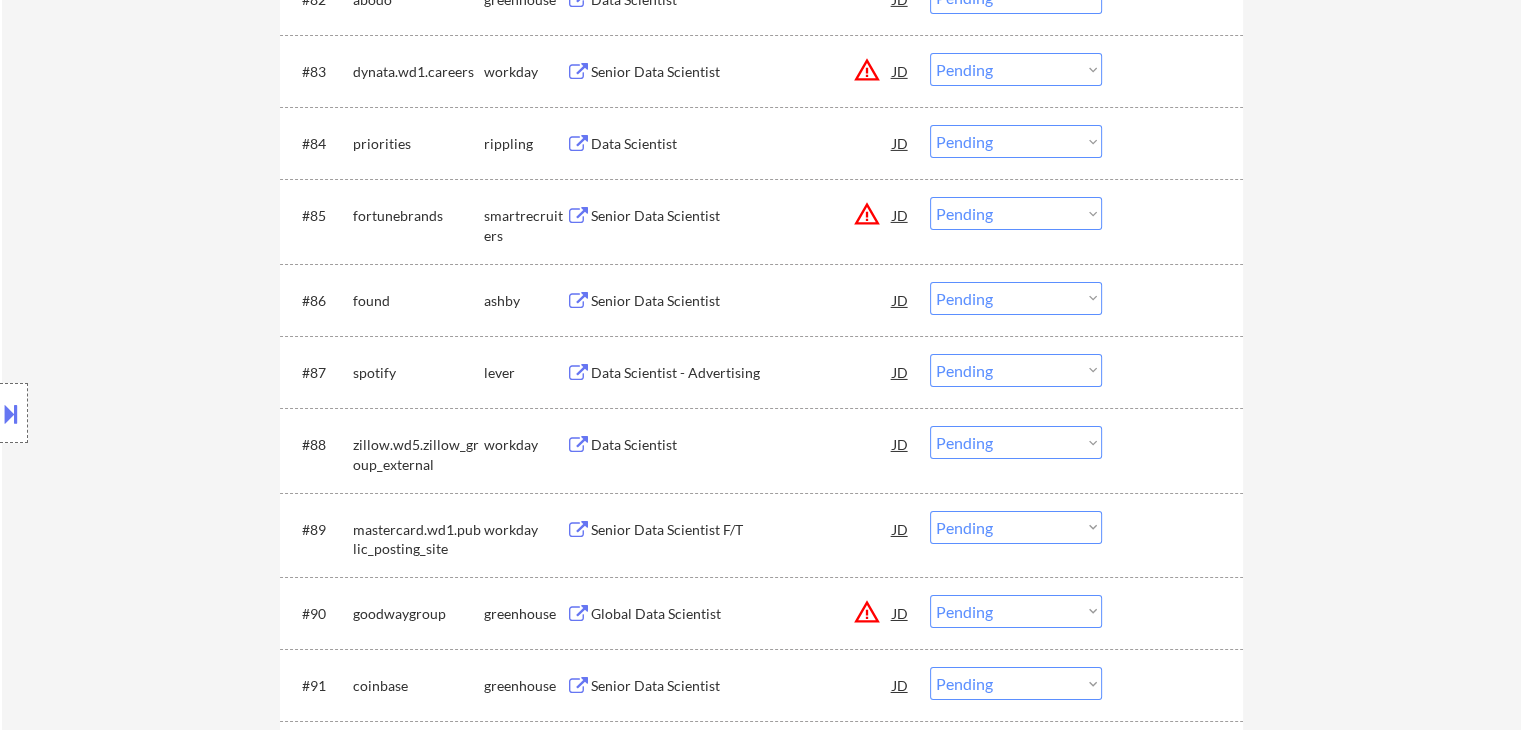 click on "Senior Data Scientist" at bounding box center (742, 301) 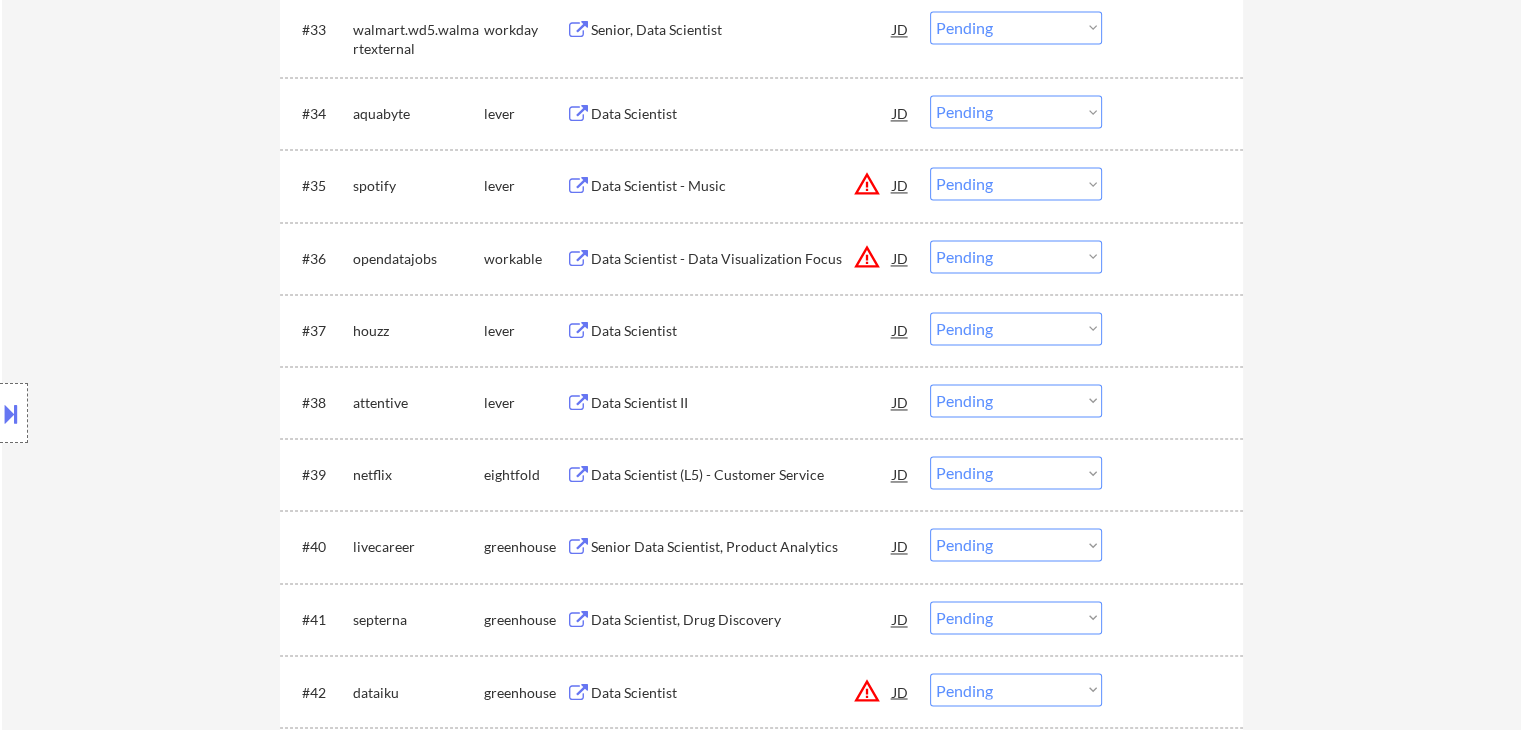 scroll, scrollTop: 3300, scrollLeft: 0, axis: vertical 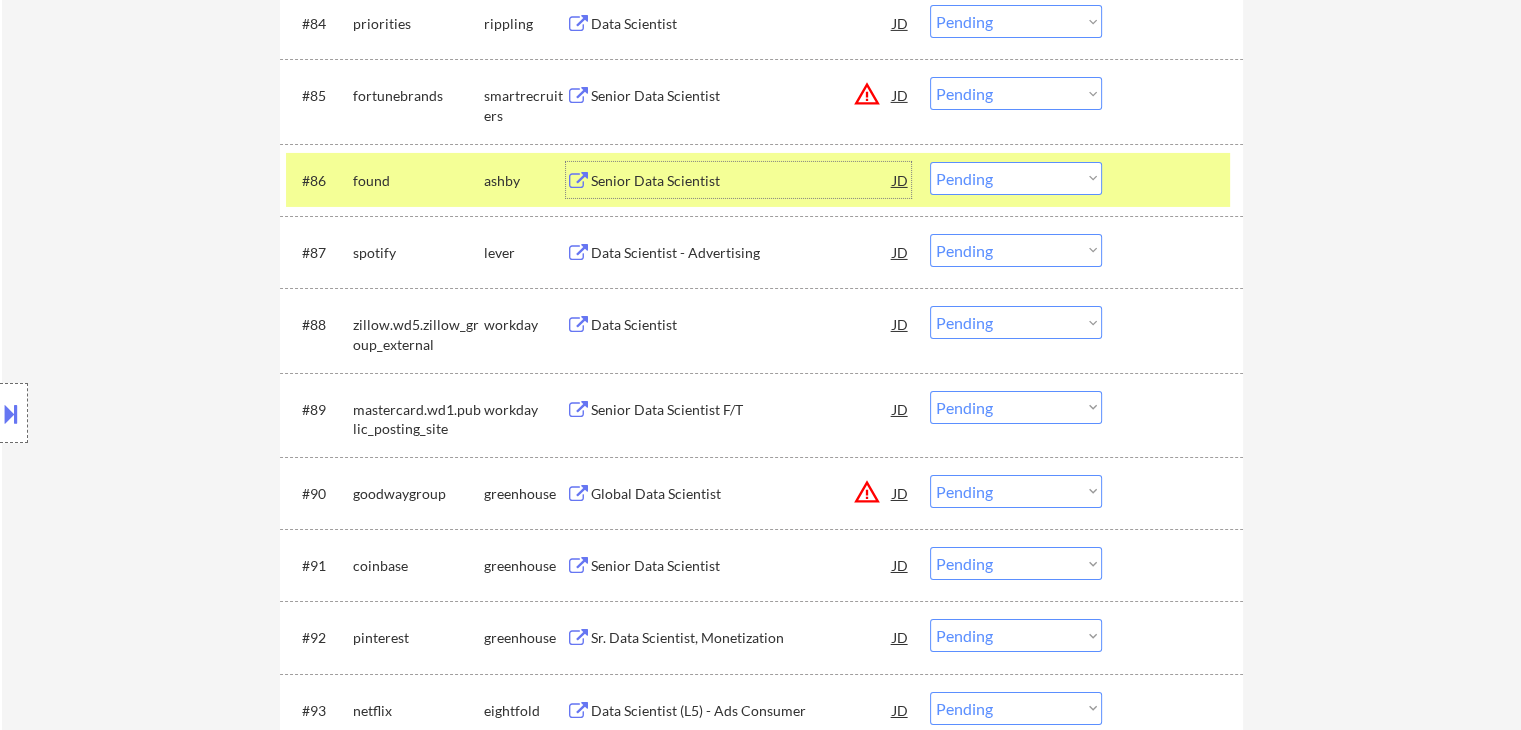 click on "Choose an option... Pending Applied Excluded (Questions) Excluded (Expired) Excluded (Location) Excluded (Bad Match) Excluded (Blocklist) Excluded (Salary) Excluded (Other)" at bounding box center (1016, 178) 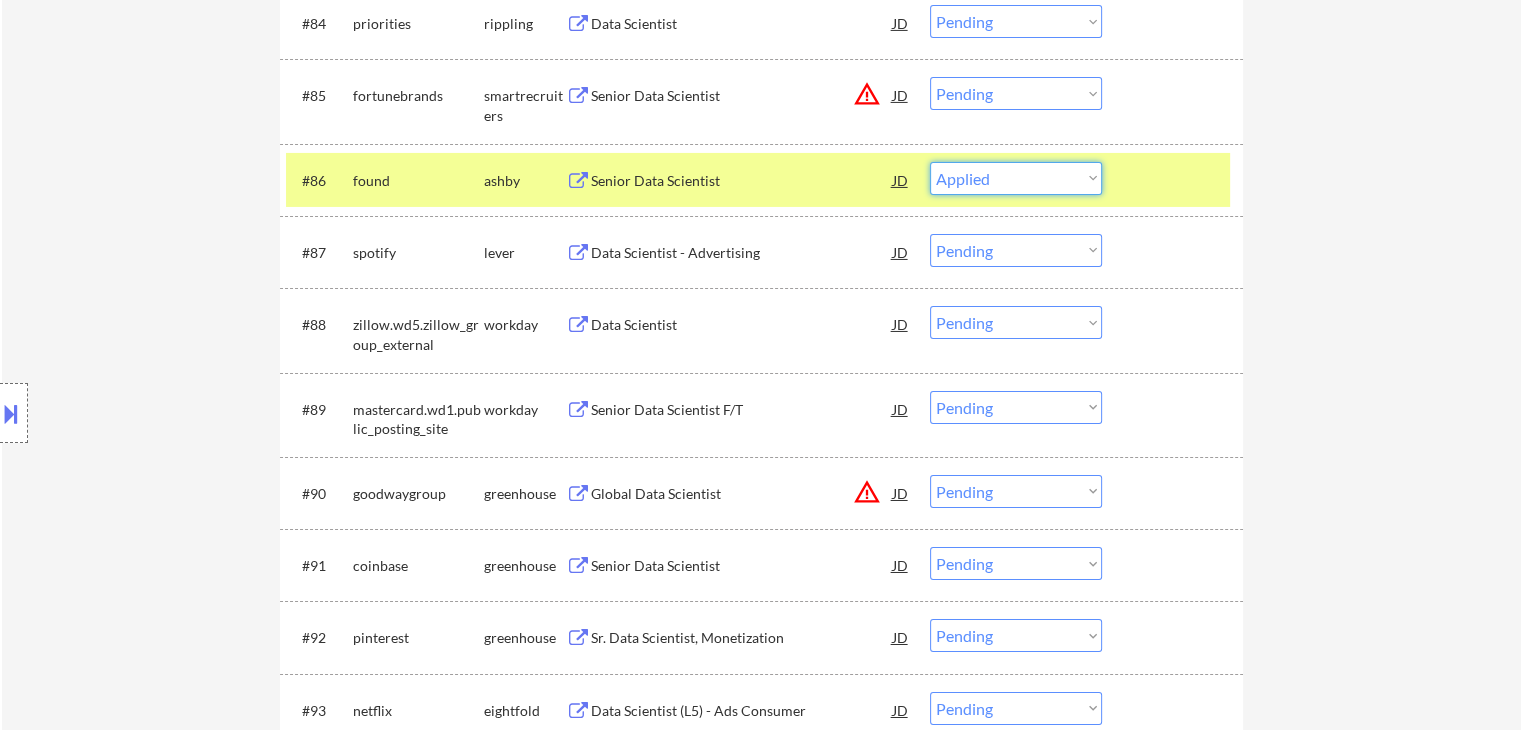 click on "Choose an option... Pending Applied Excluded (Questions) Excluded (Expired) Excluded (Location) Excluded (Bad Match) Excluded (Blocklist) Excluded (Salary) Excluded (Other)" at bounding box center (1016, 178) 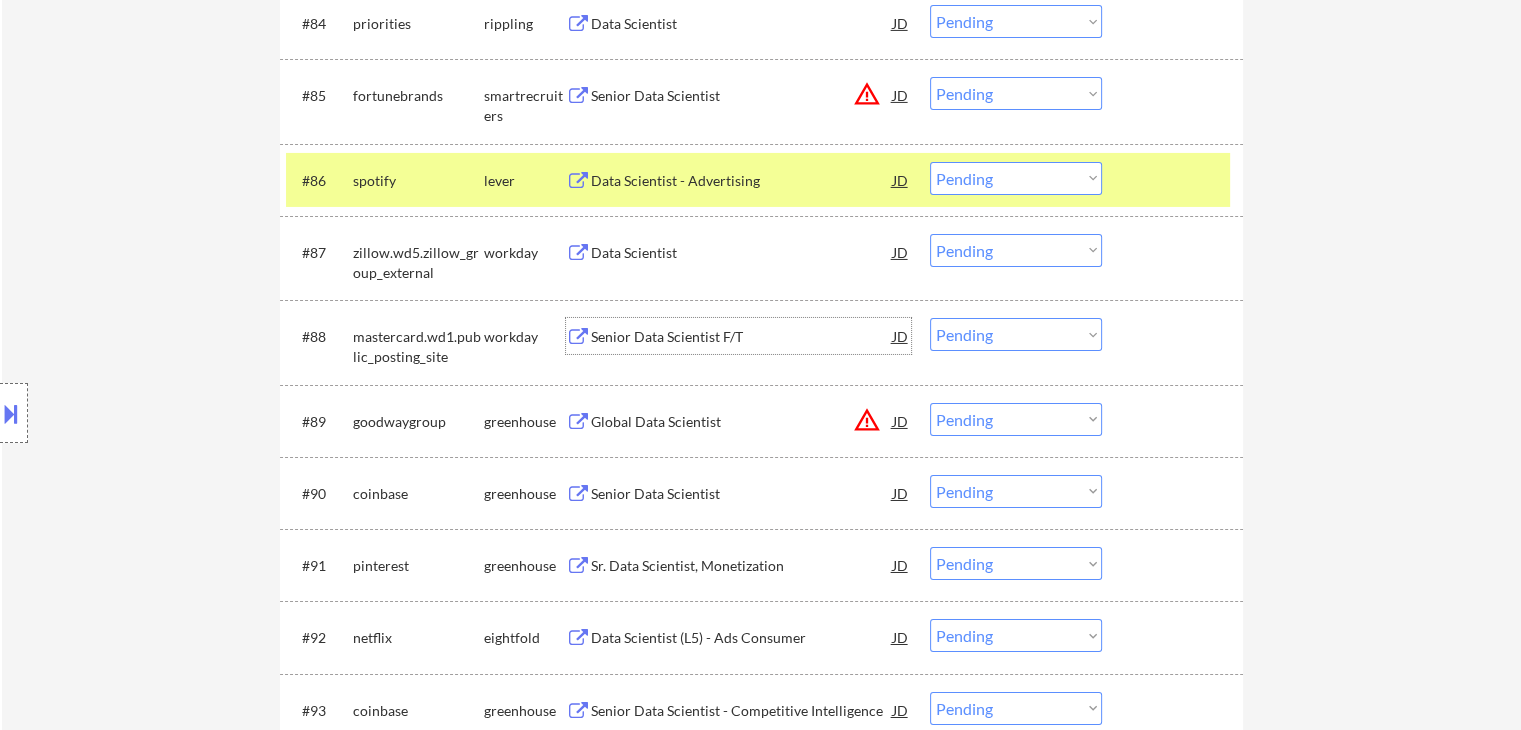 click on "Senior Data Scientist F/T" at bounding box center (742, 337) 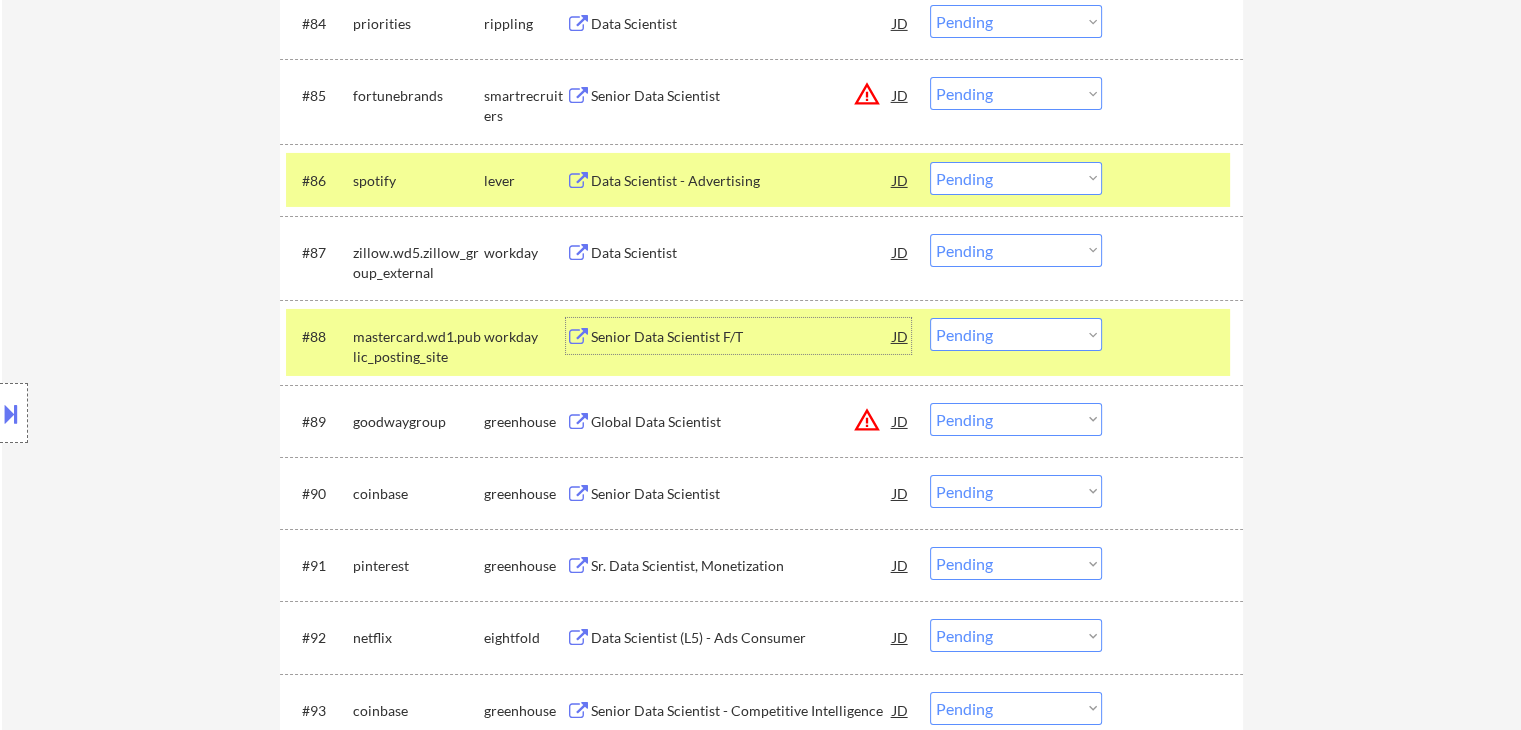 click on "Choose an option... Pending Applied Excluded (Questions) Excluded (Expired) Excluded (Location) Excluded (Bad Match) Excluded (Blocklist) Excluded (Salary) Excluded (Other)" at bounding box center (1016, 334) 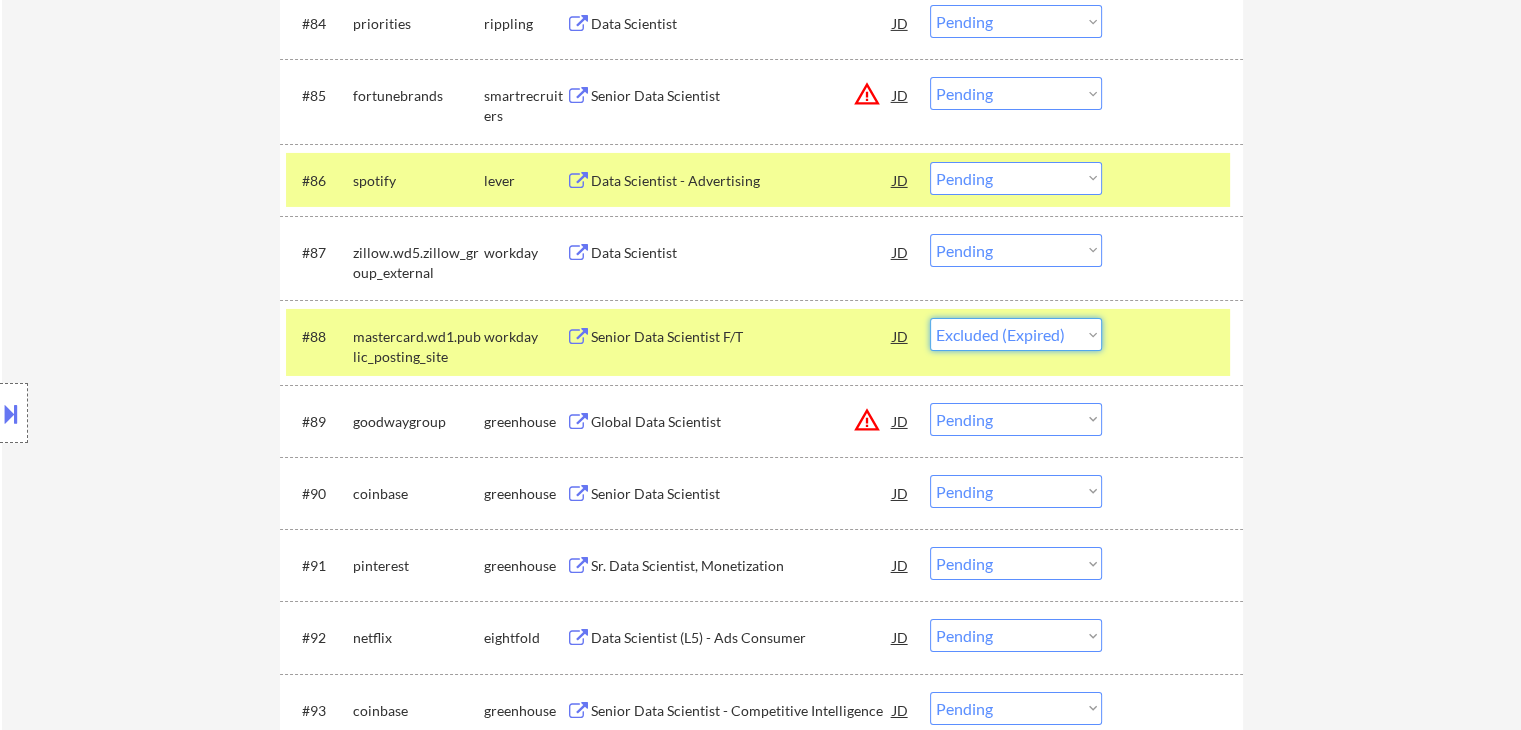 click on "Choose an option... Pending Applied Excluded (Questions) Excluded (Expired) Excluded (Location) Excluded (Bad Match) Excluded (Blocklist) Excluded (Salary) Excluded (Other)" at bounding box center (1016, 334) 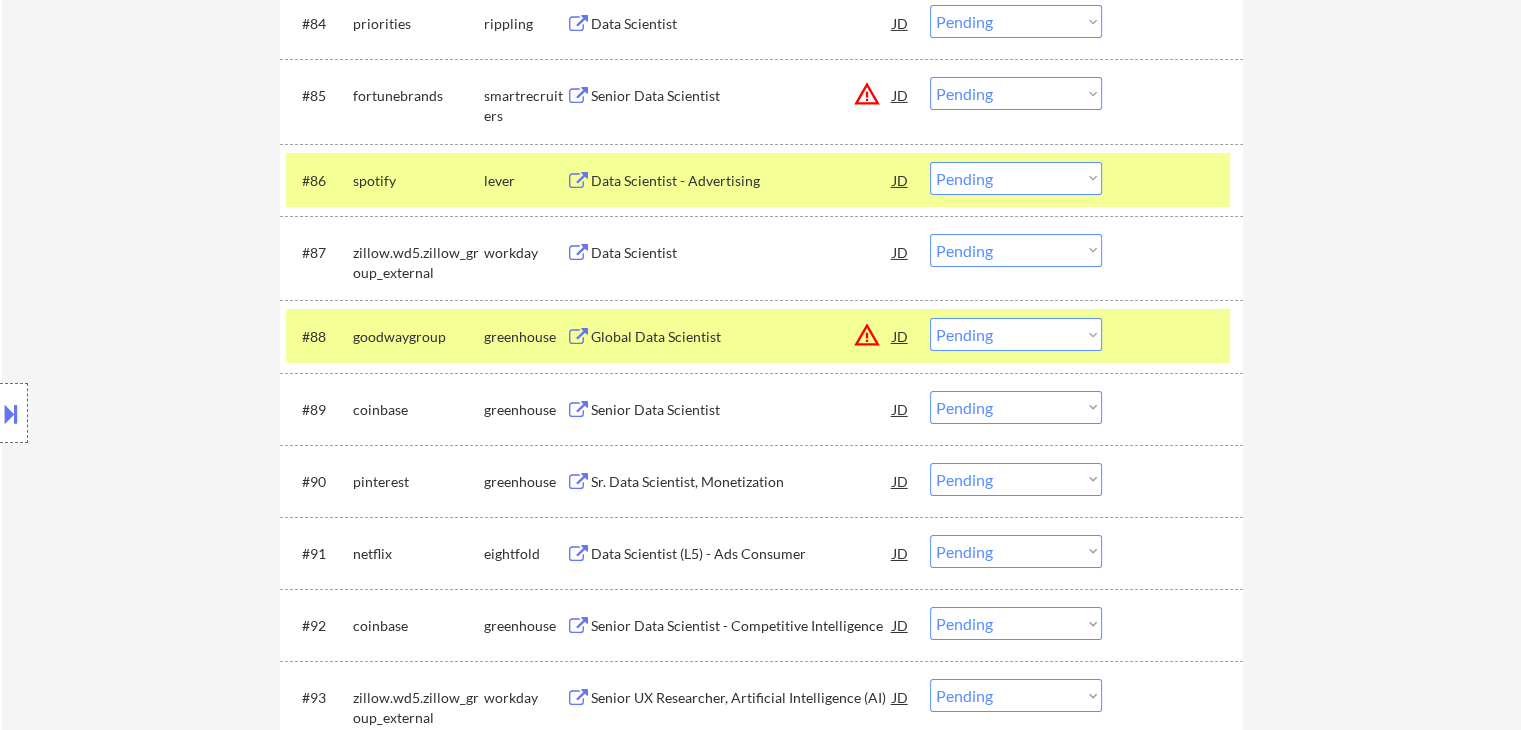 click on "goodwaygroup" at bounding box center (418, 337) 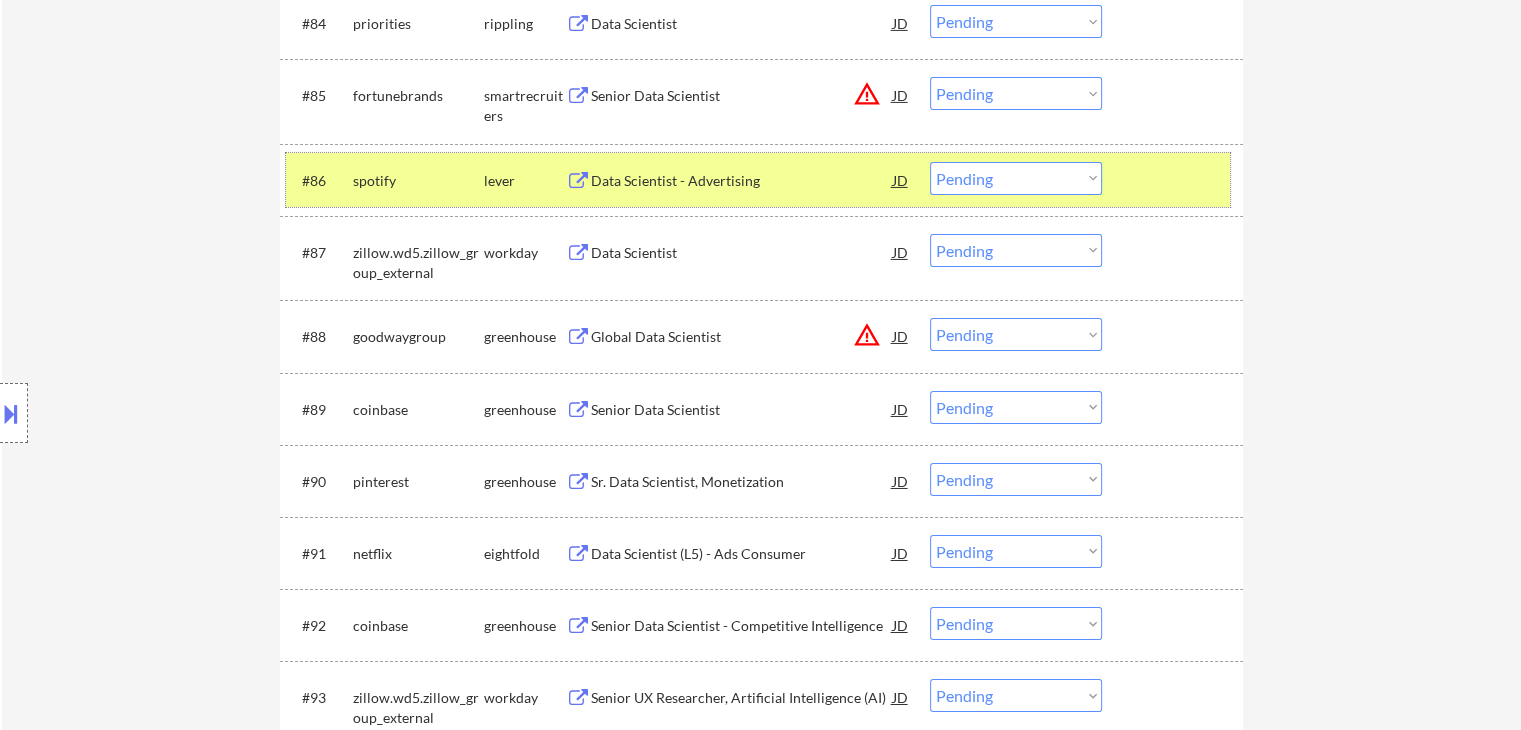 click on "spotify" at bounding box center (418, 180) 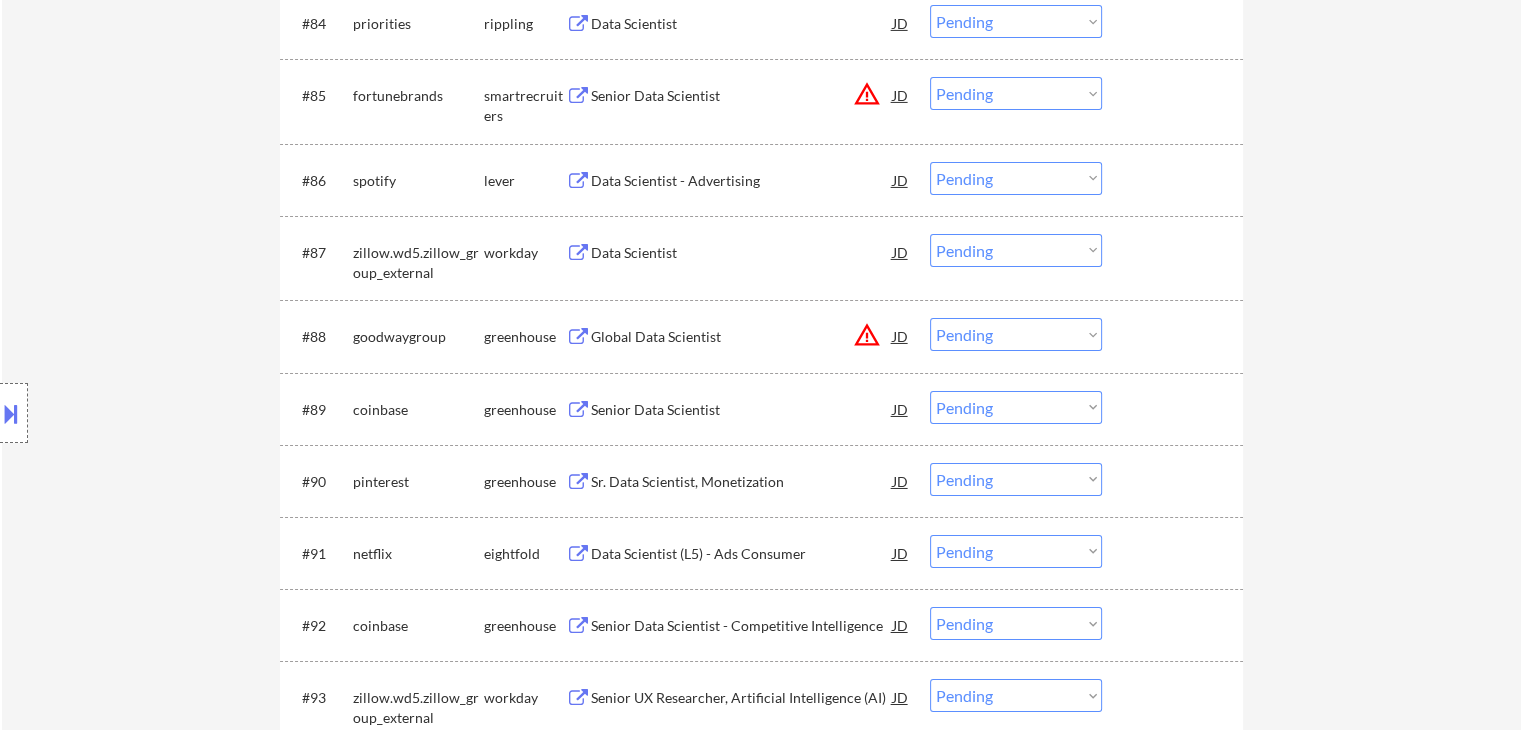 click on "#86 spotify lever Data Scientist - Advertising JD warning_amber Choose an option... Pending Applied Excluded (Questions) Excluded (Expired) Excluded (Location) Excluded (Bad Match) Excluded (Blocklist) Excluded (Salary) Excluded (Other)" at bounding box center (758, 180) 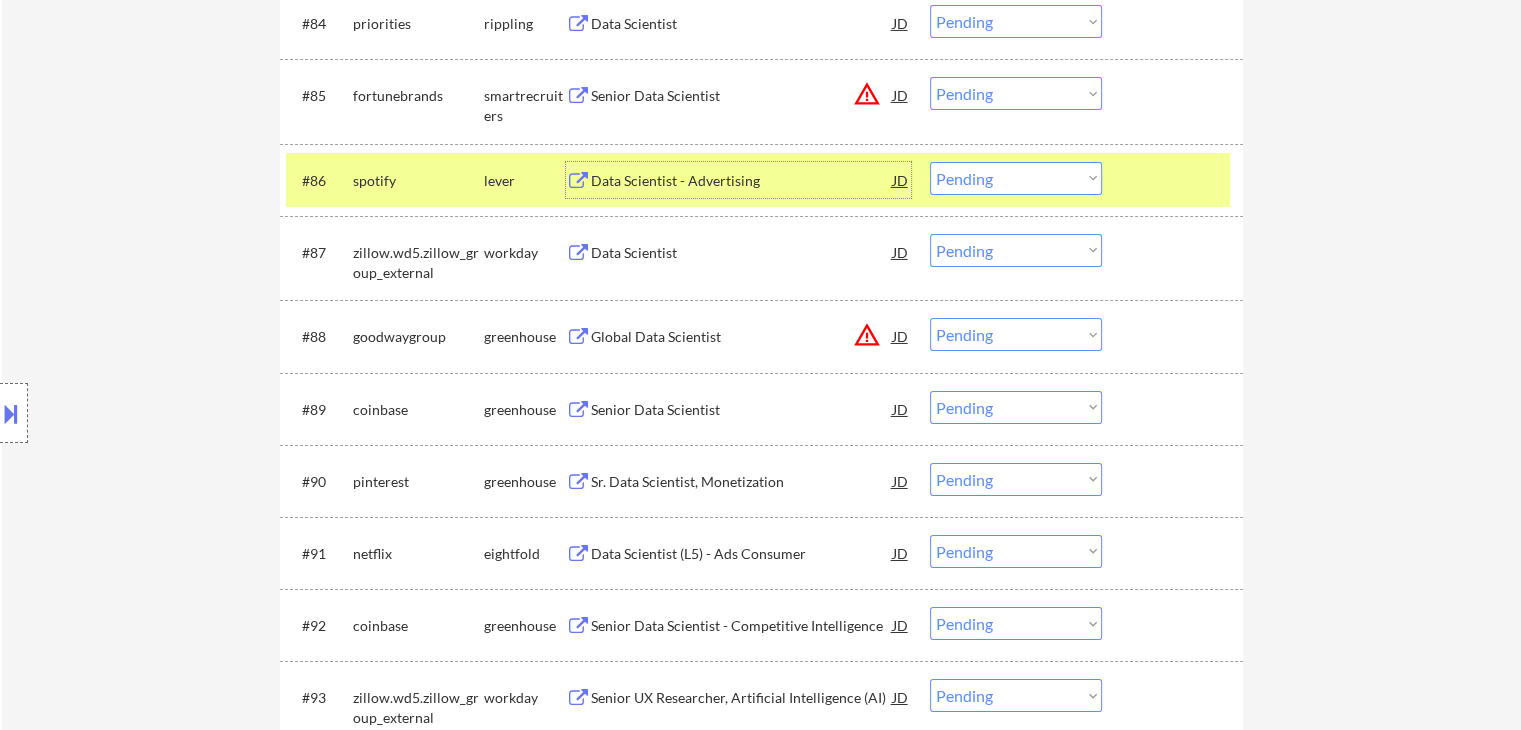 click on "Data Scientist - Advertising" at bounding box center [742, 181] 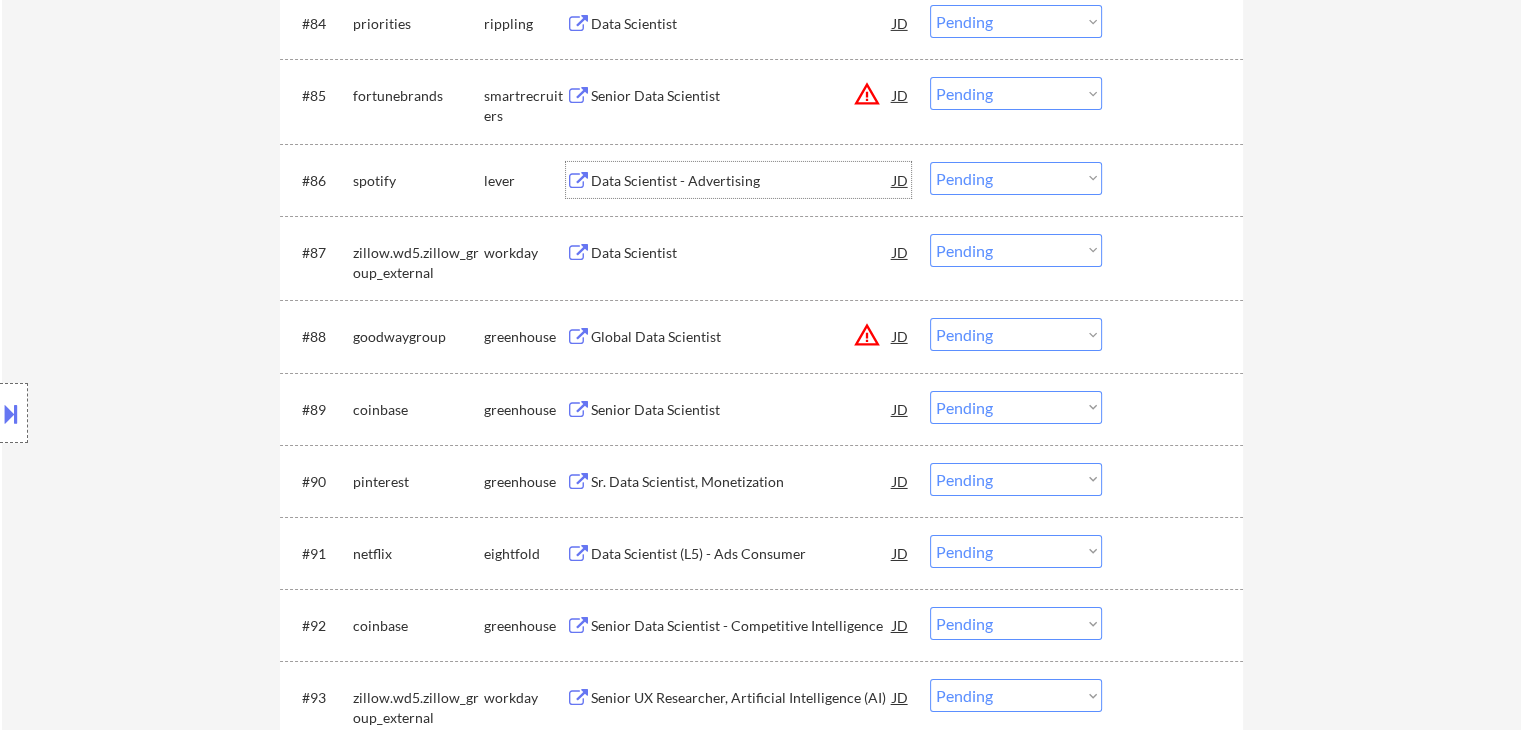 click on "Choose an option... Pending Applied Excluded (Questions) Excluded (Expired) Excluded (Location) Excluded (Bad Match) Excluded (Blocklist) Excluded (Salary) Excluded (Other)" at bounding box center [1016, 178] 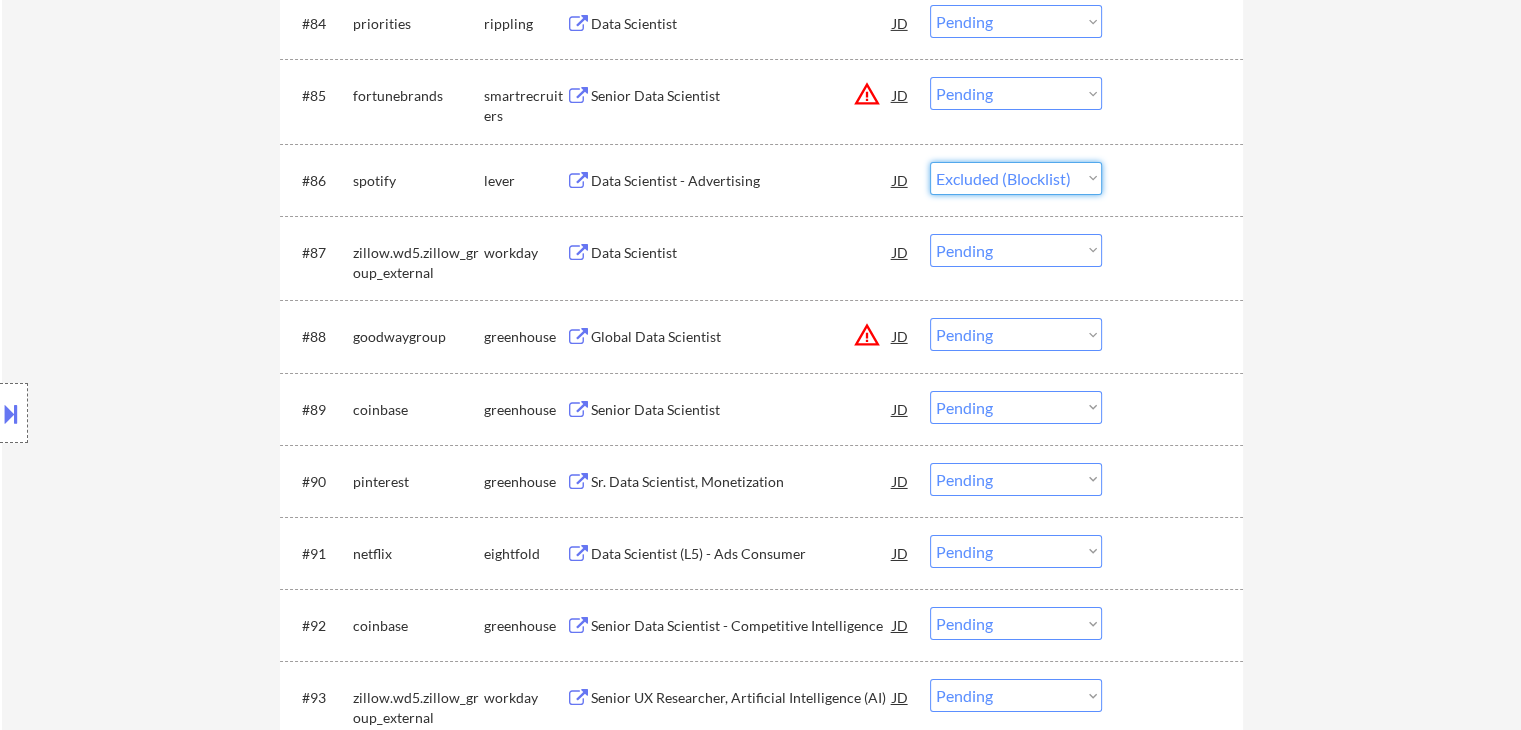 click on "Choose an option... Pending Applied Excluded (Questions) Excluded (Expired) Excluded (Location) Excluded (Bad Match) Excluded (Blocklist) Excluded (Salary) Excluded (Other)" at bounding box center [1016, 178] 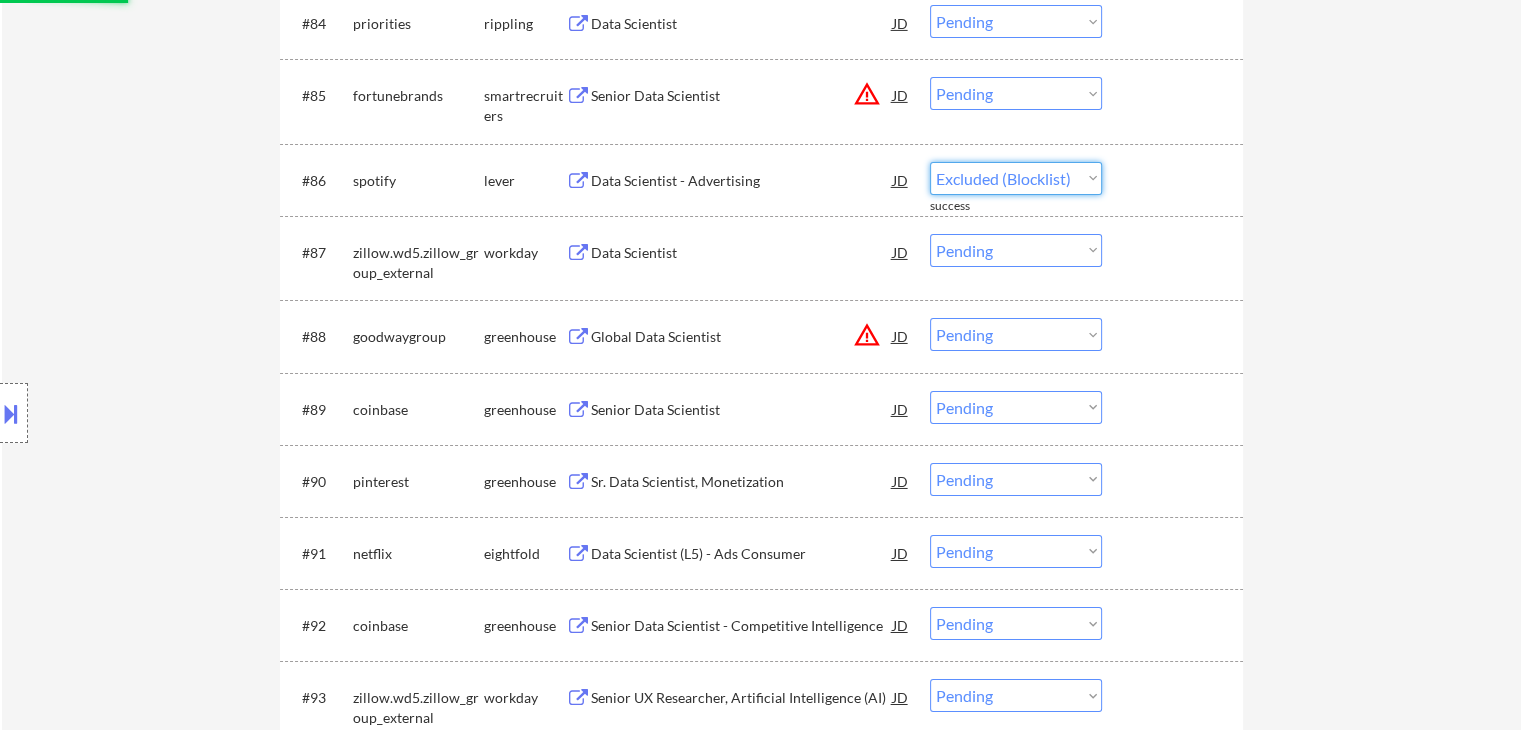 drag, startPoint x: 1040, startPoint y: 167, endPoint x: 1045, endPoint y: 180, distance: 13.928389 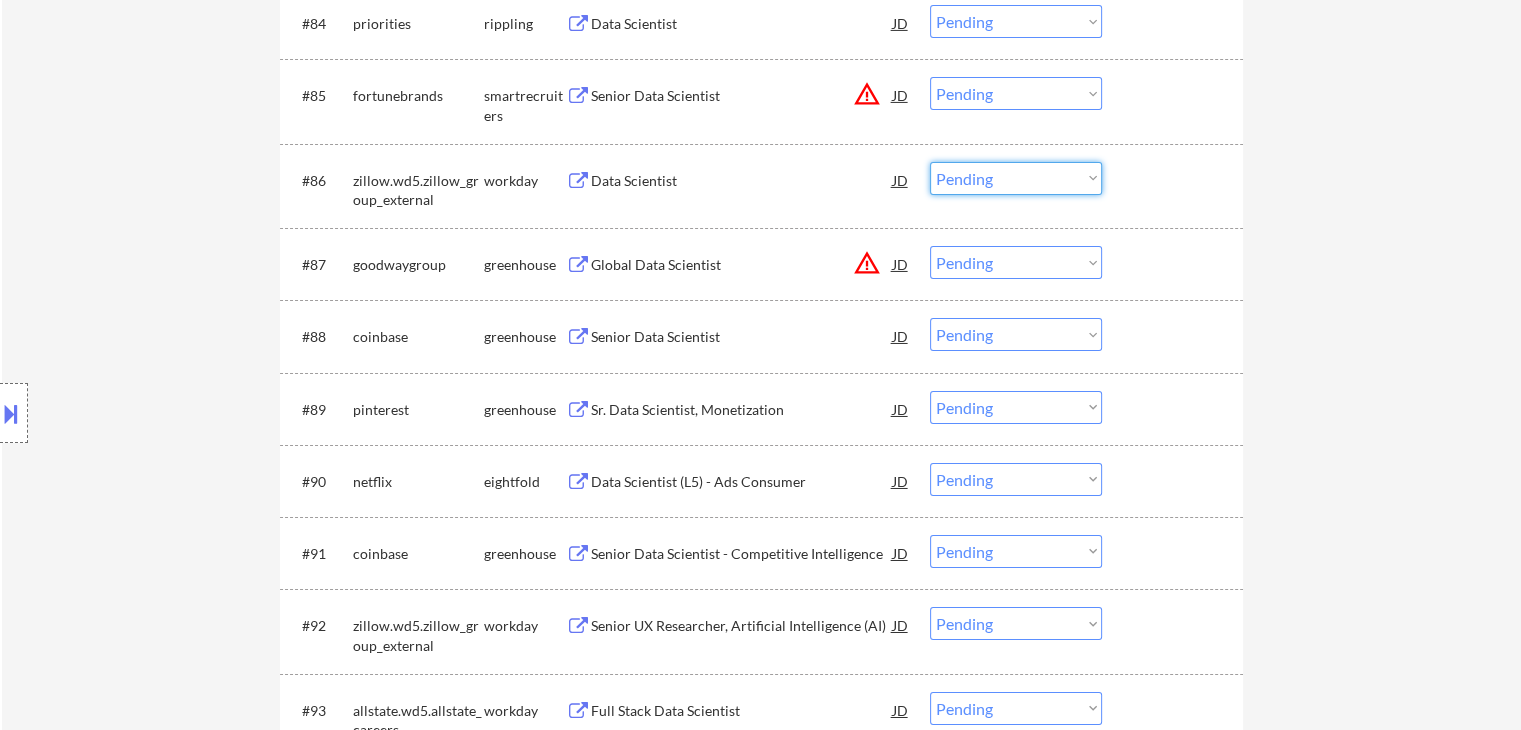 click on "← Return to /applysquad Mailslurp Inbox Job Search Builder [FIRST] [LAST] User Email:  [USERNAME]@[EXAMPLE.COM] Application Email:  [USERNAME]@[EXAMPLE.COM] Mailslurp Email:  [USERNAME]@[EXAMPLE.COM] LinkedIn:   https://www.linkedin.com/in/sfeconomist/
Phone:  [PHONE] Current Location:  [CITY], [STATE] Applies:  80 sent / 205 bought Internal Notes +5 for late - 8/1 AB
Use [CITY], [STATE] for current location
Outreach about improvements - 8/4 AB Can work in country of residence?:  yes Squad Notes Minimum salary:  $180,000 Will need Visa to work in that country now/future?:   no Download Resume Add a Job Manually [NAME] Applications Pending (93) Excluded (142) Applied (82) All (317) View All Results Back 1 / 1
Next Company ATS Title Status Date Applied #1 zelis.wd1.zeliscareers workday Data Scientist, Marketing & Commercial Analytics JD Choose an option... Pending Applied Excluded (Questions) Excluded (Expired) Excluded (Location) Excluded (Bad Match) Excluded (Blocklist) Excluded (Salary) Aug 5, 2025" at bounding box center (761, -2988) 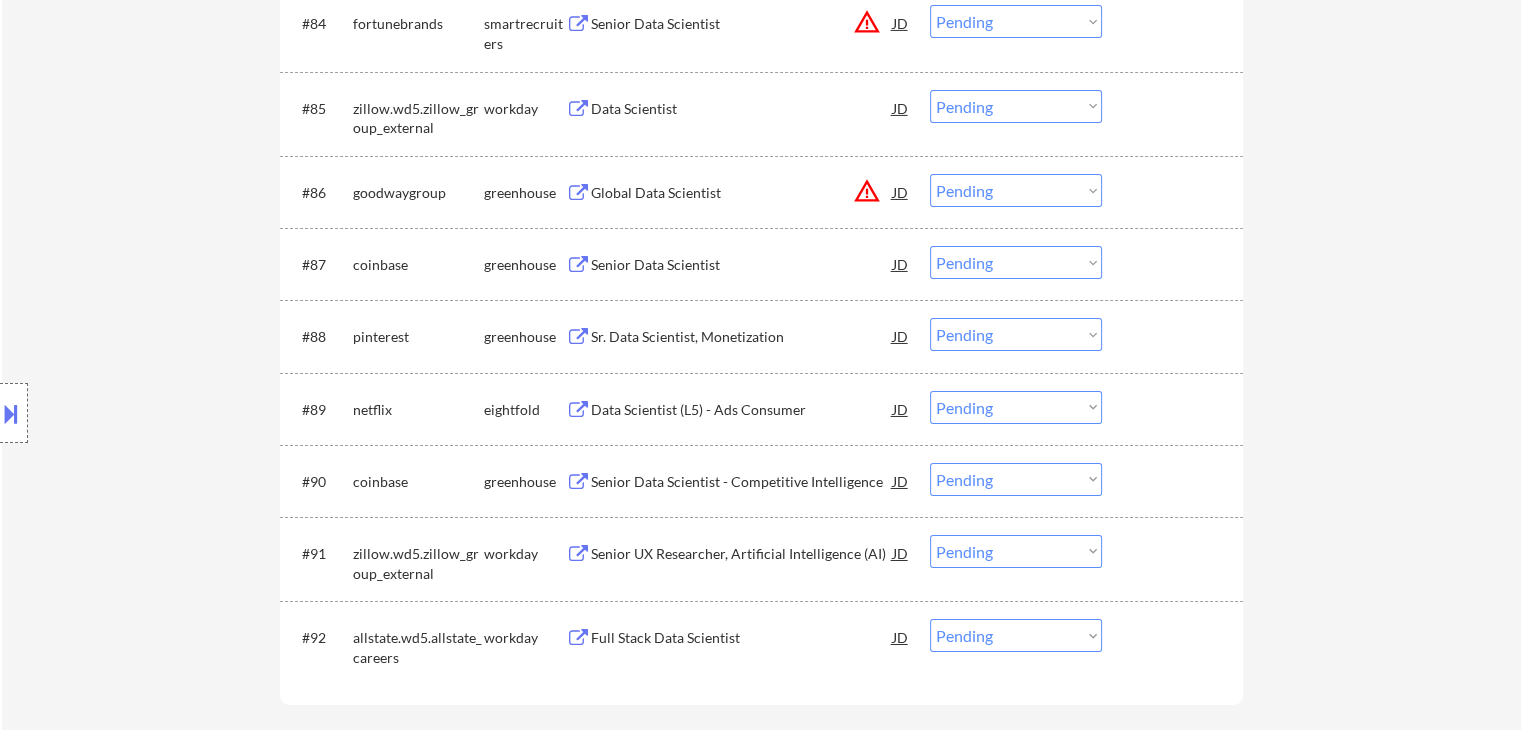 scroll, scrollTop: 6820, scrollLeft: 0, axis: vertical 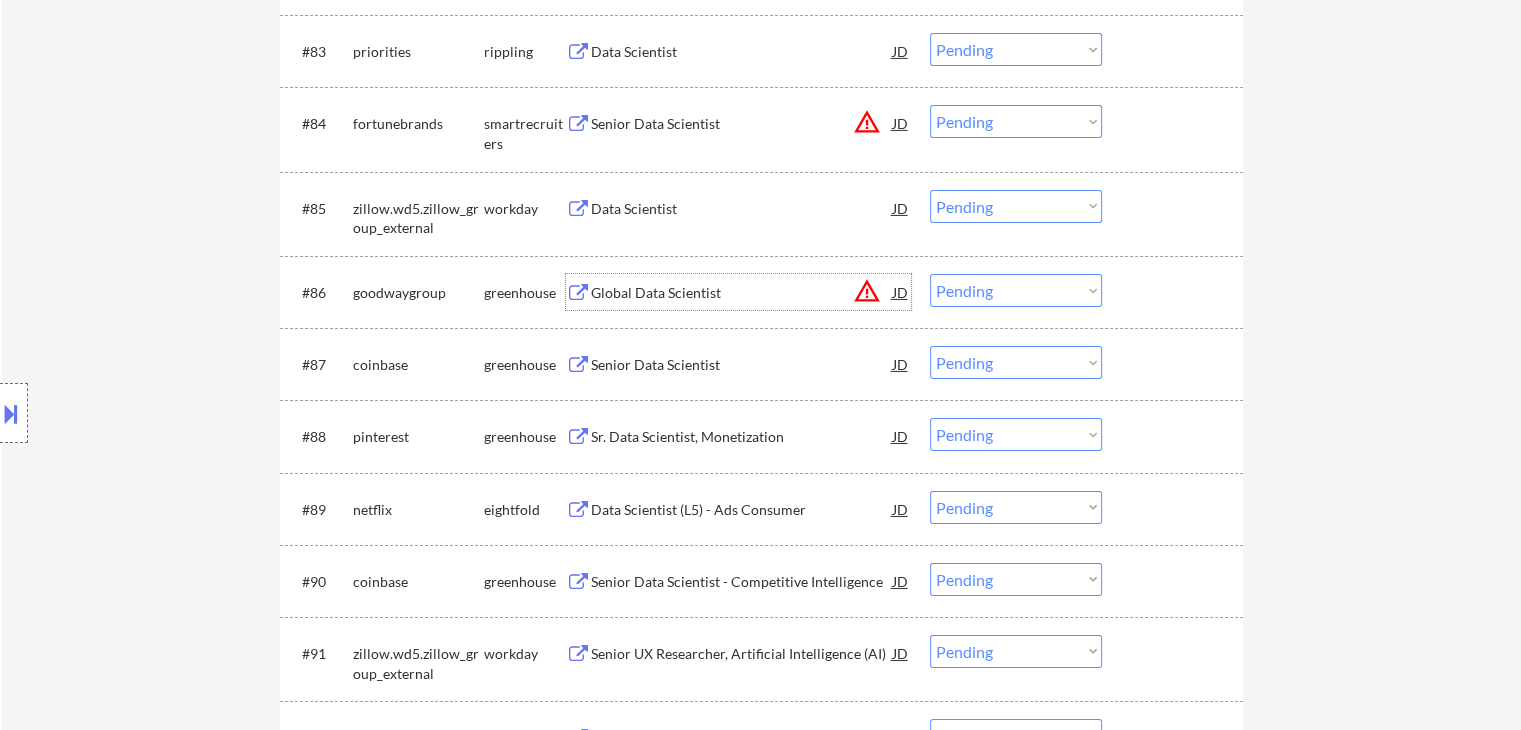 click on "Global Data Scientist" at bounding box center [742, 293] 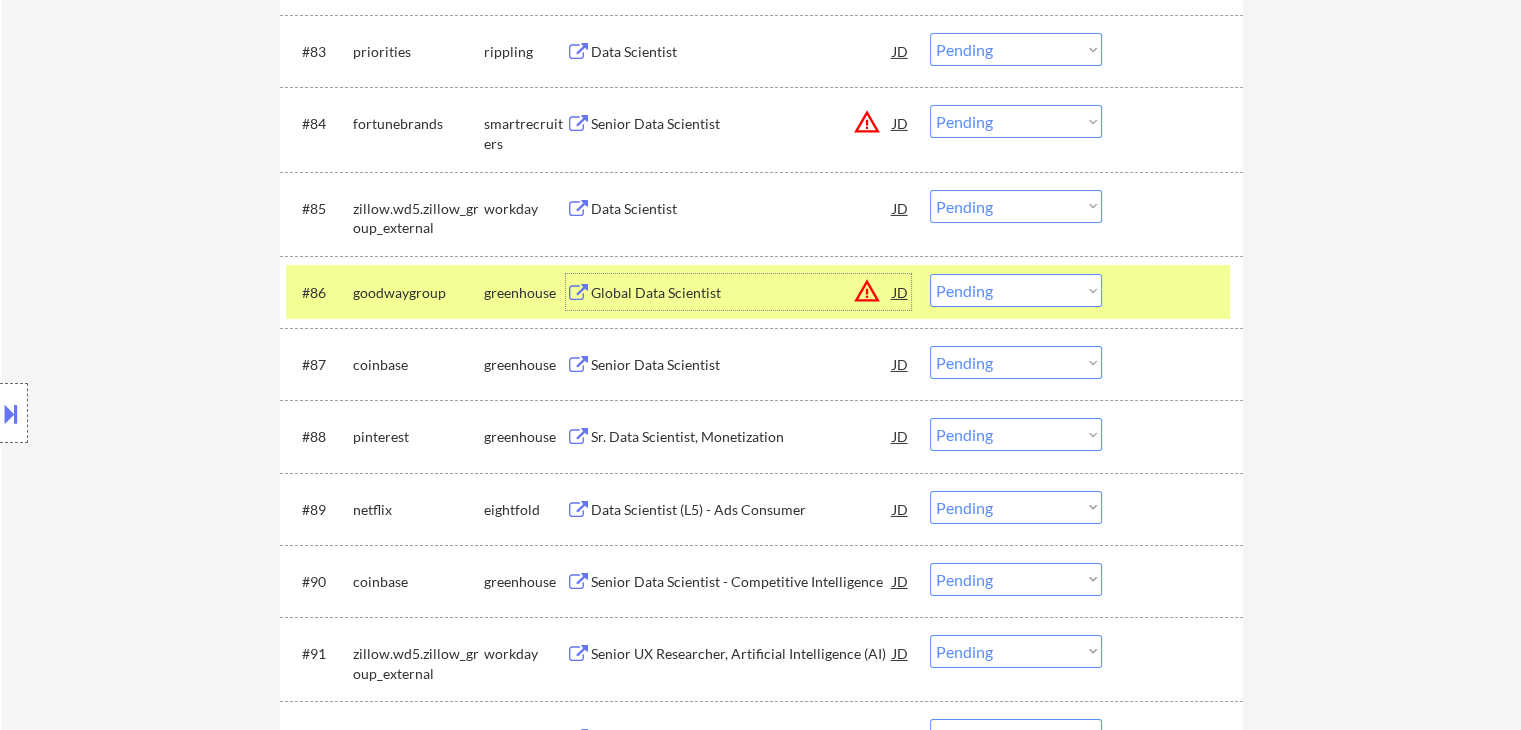drag, startPoint x: 979, startPoint y: 282, endPoint x: 997, endPoint y: 301, distance: 26.172504 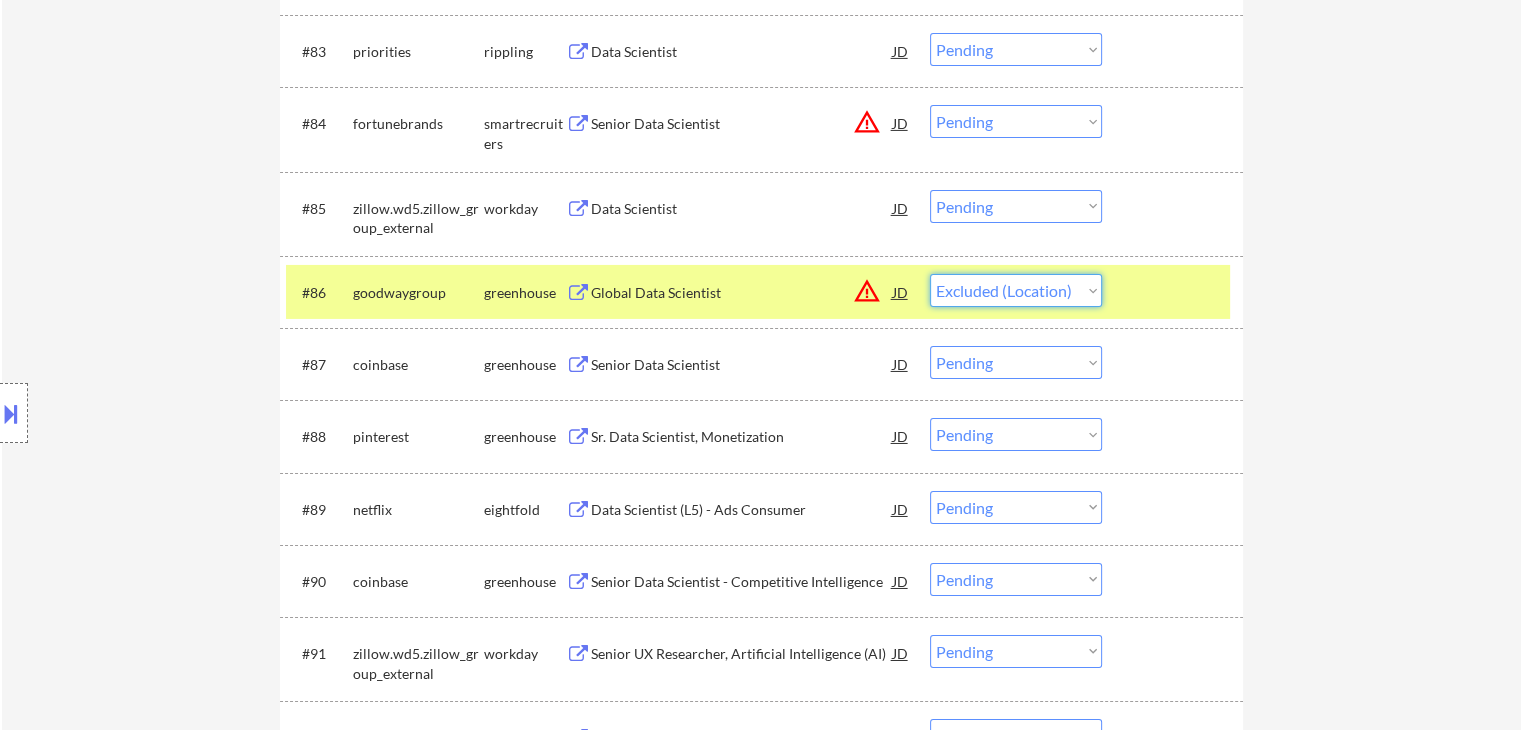 click on "Choose an option... Pending Applied Excluded (Questions) Excluded (Expired) Excluded (Location) Excluded (Bad Match) Excluded (Blocklist) Excluded (Salary) Excluded (Other)" at bounding box center (1016, 290) 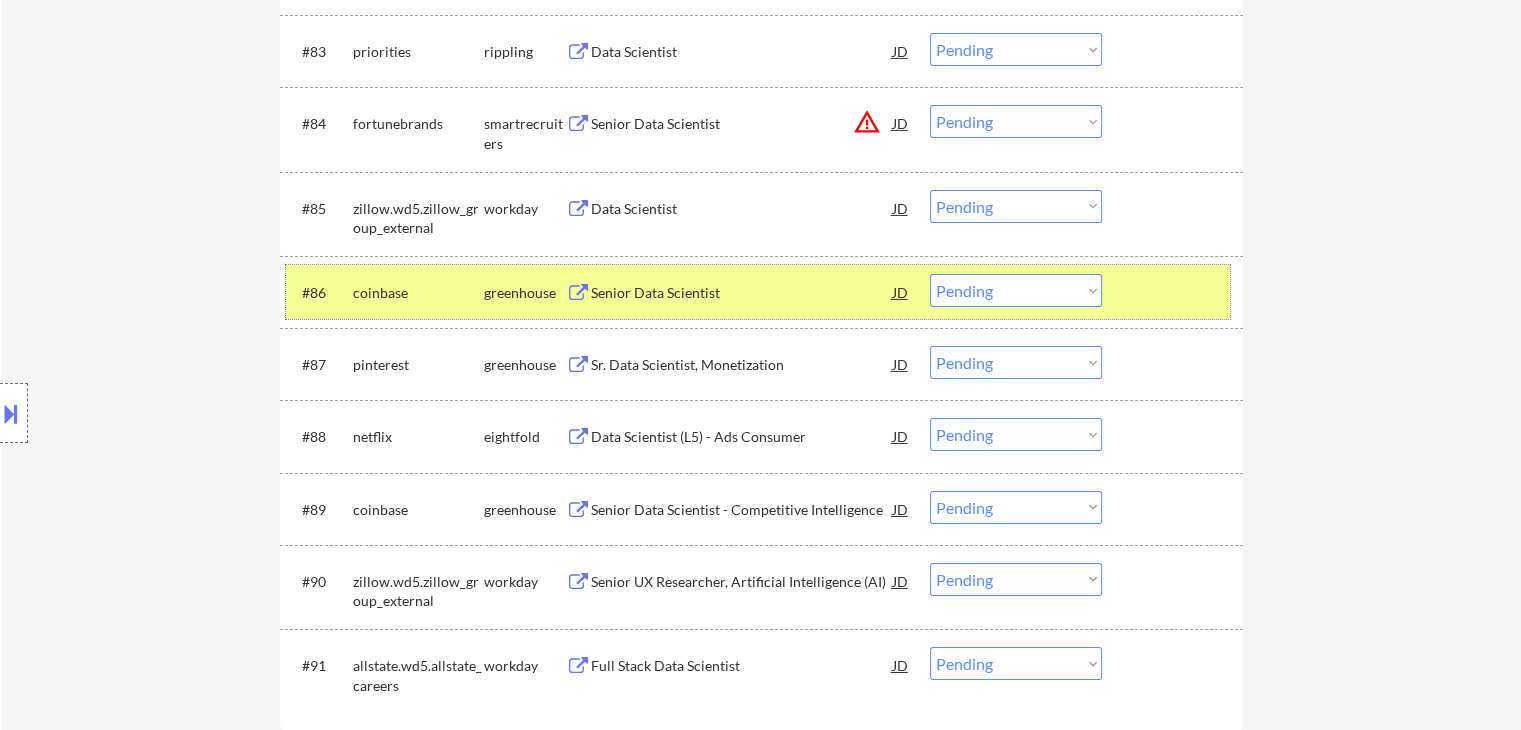 click on "coinbase" at bounding box center [418, 293] 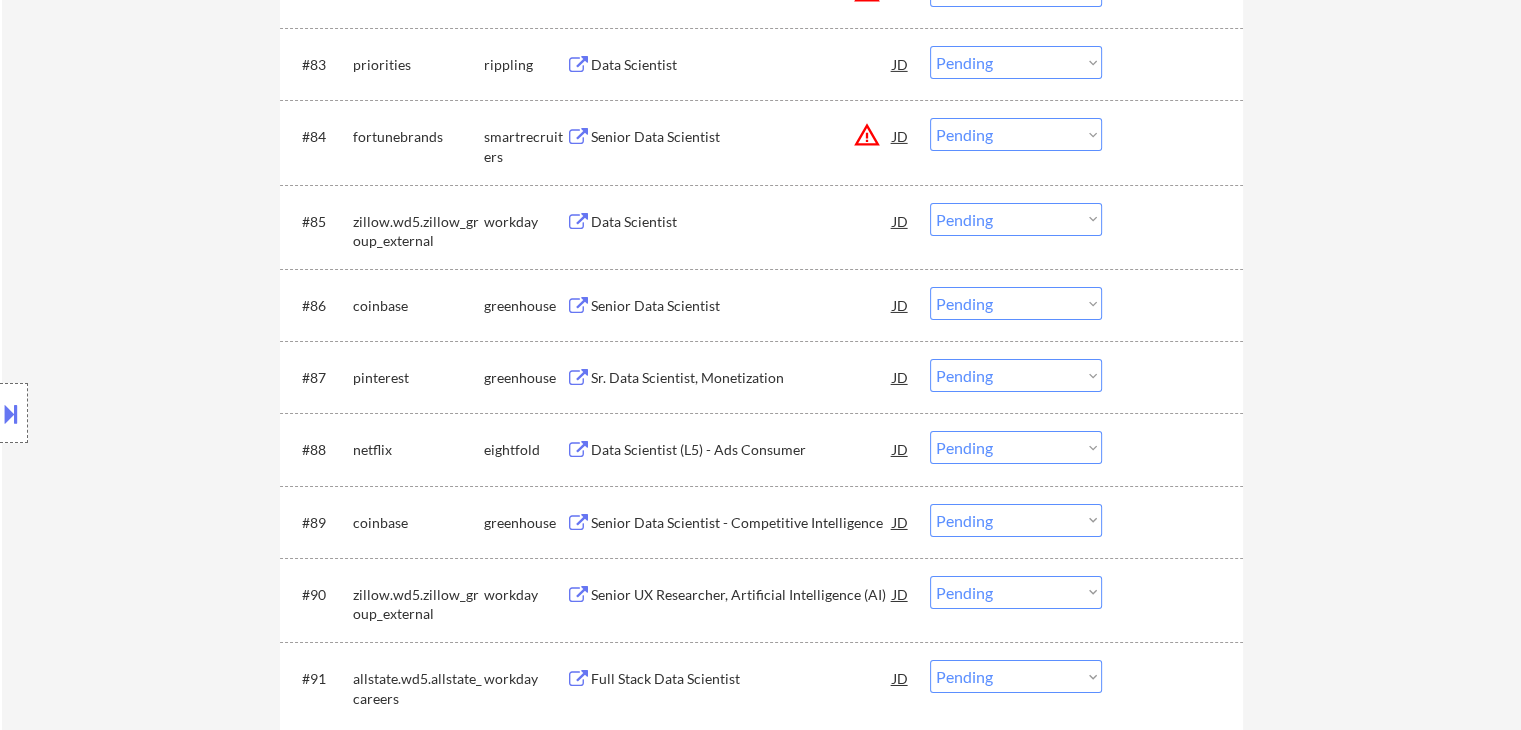 scroll, scrollTop: 6620, scrollLeft: 0, axis: vertical 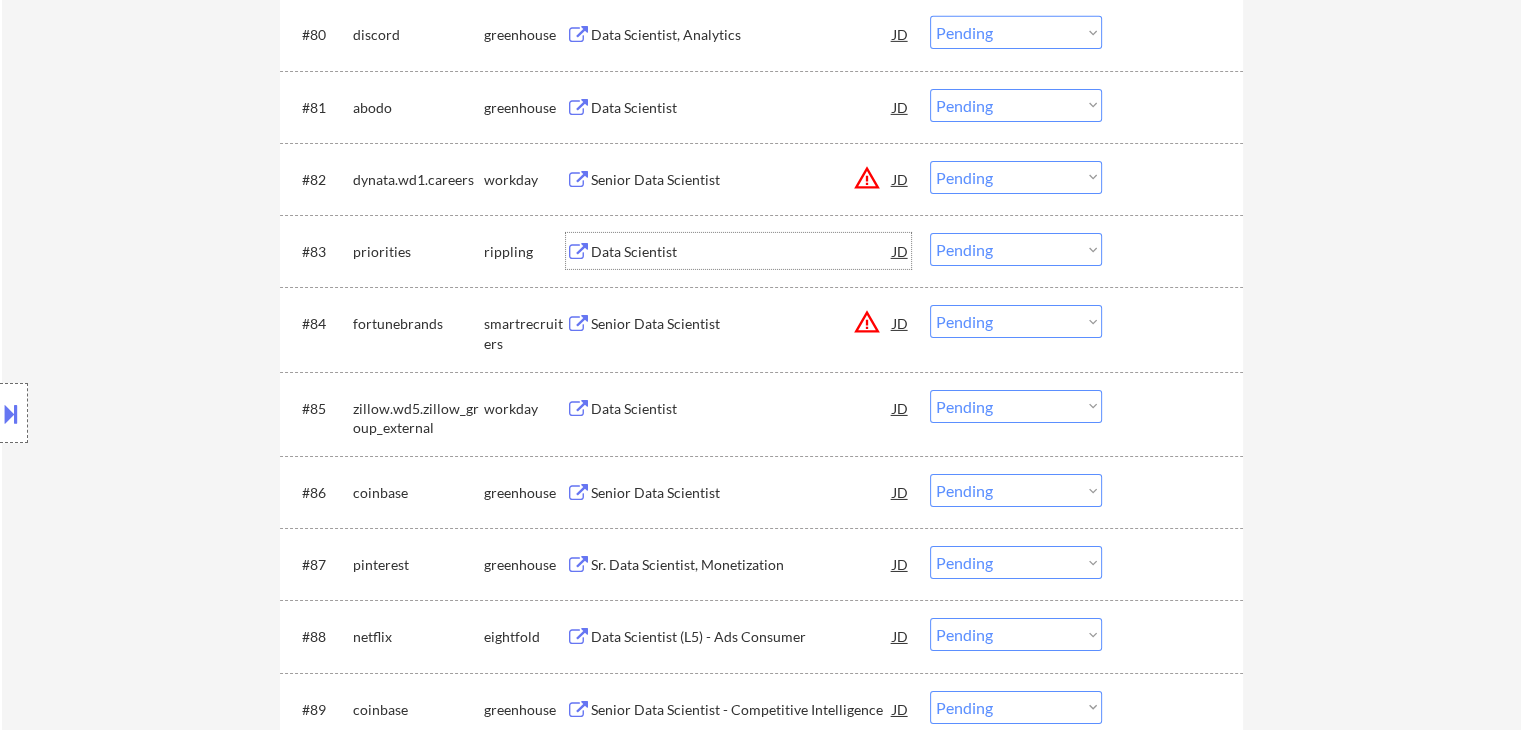 click on "Data Scientist" at bounding box center (742, 252) 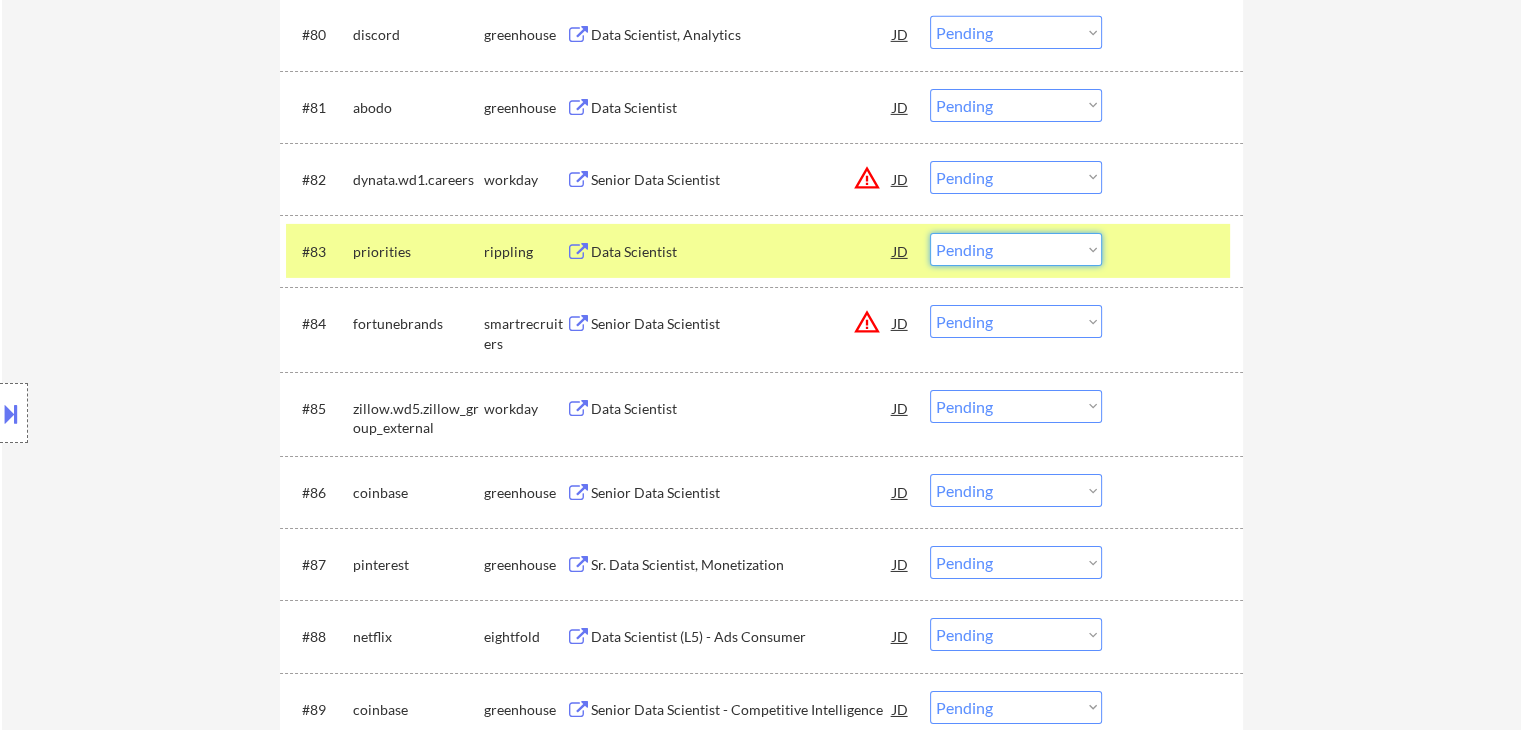 drag, startPoint x: 987, startPoint y: 249, endPoint x: 994, endPoint y: 262, distance: 14.764823 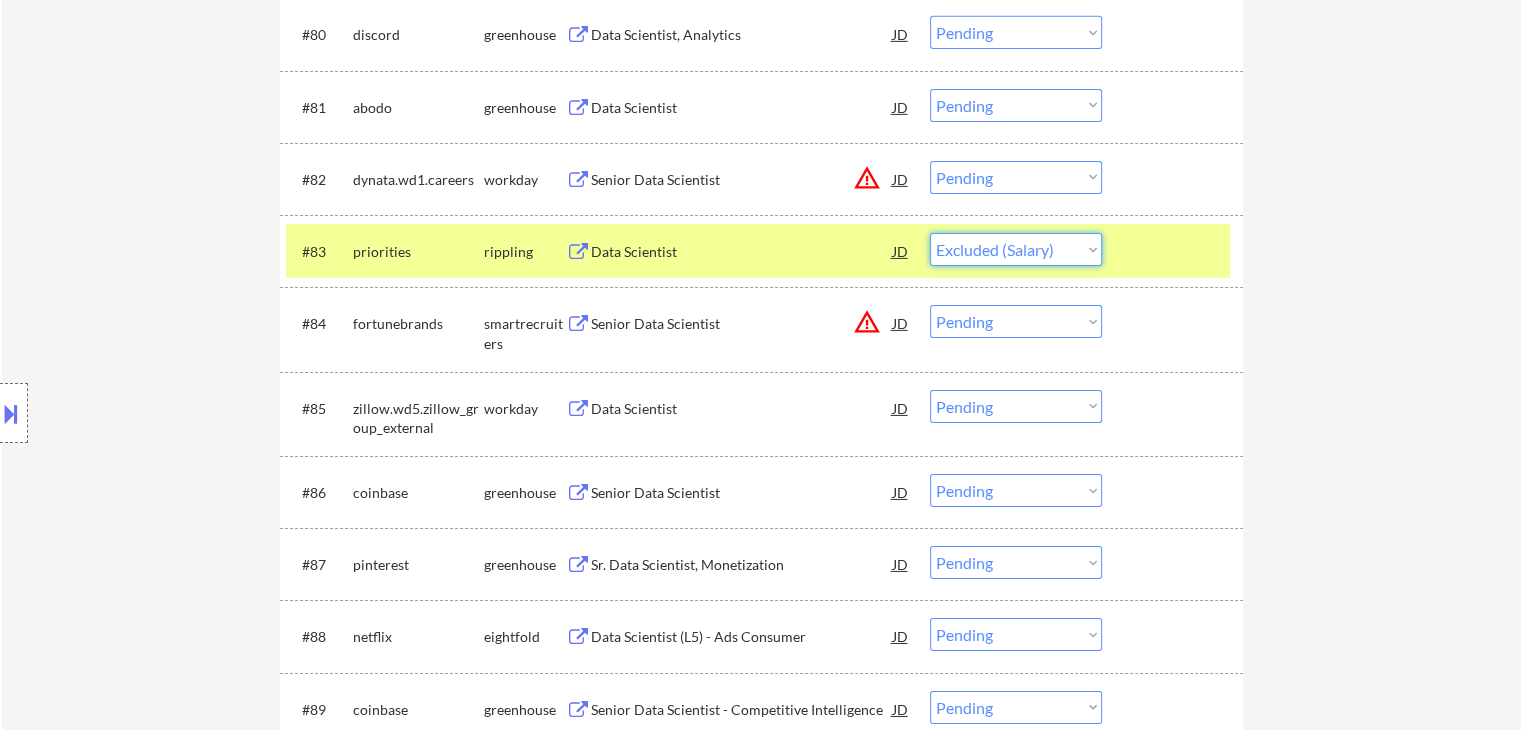 click on "Choose an option... Pending Applied Excluded (Questions) Excluded (Expired) Excluded (Location) Excluded (Bad Match) Excluded (Blocklist) Excluded (Salary) Excluded (Other)" at bounding box center (1016, 249) 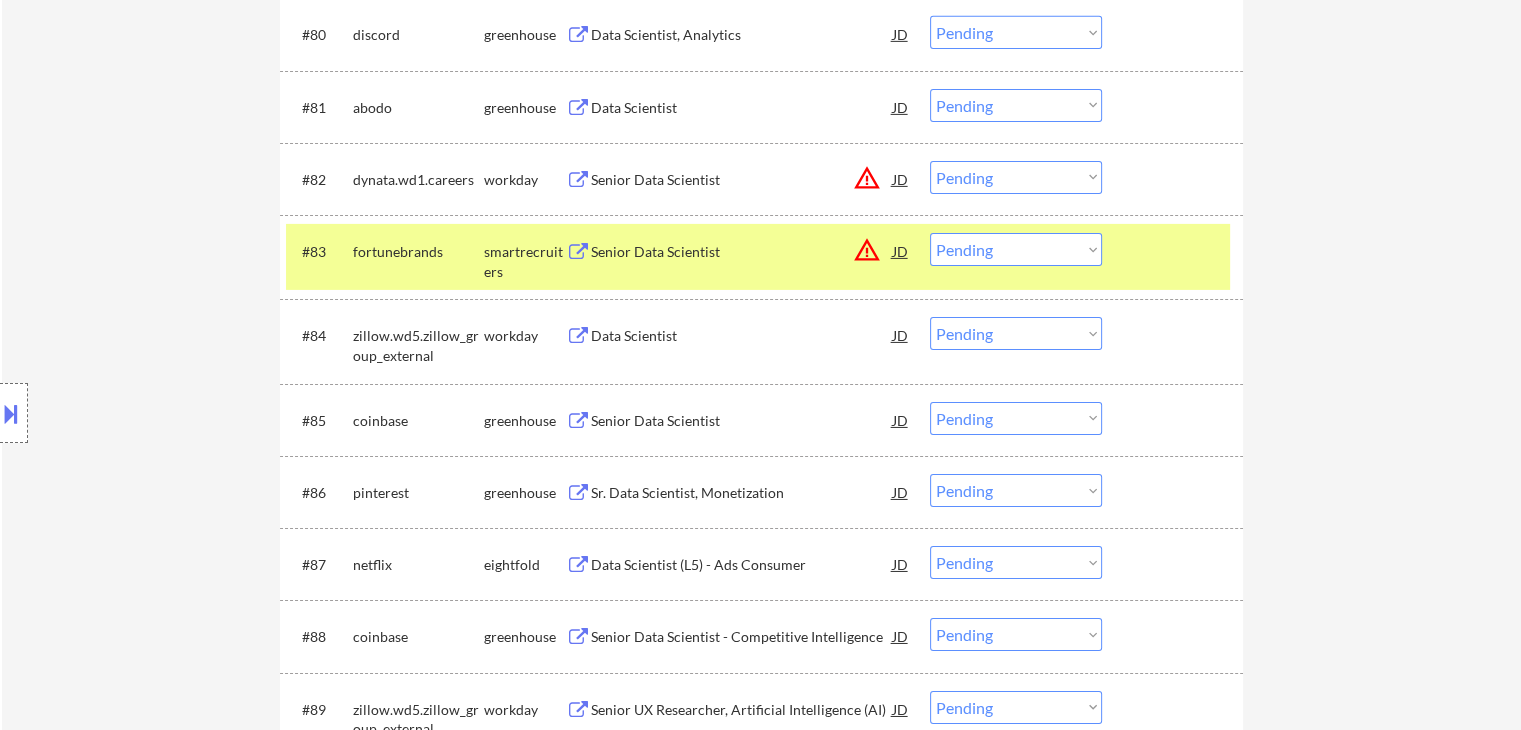 click on "#83 fortunebrands smartrecruiters Senior Data Scientist JD warning_amber Choose an option... Pending Applied Excluded (Questions) Excluded (Expired) Excluded (Location) Excluded (Bad Match) Excluded (Blocklist) Excluded (Salary) Excluded (Other)" at bounding box center [758, 257] 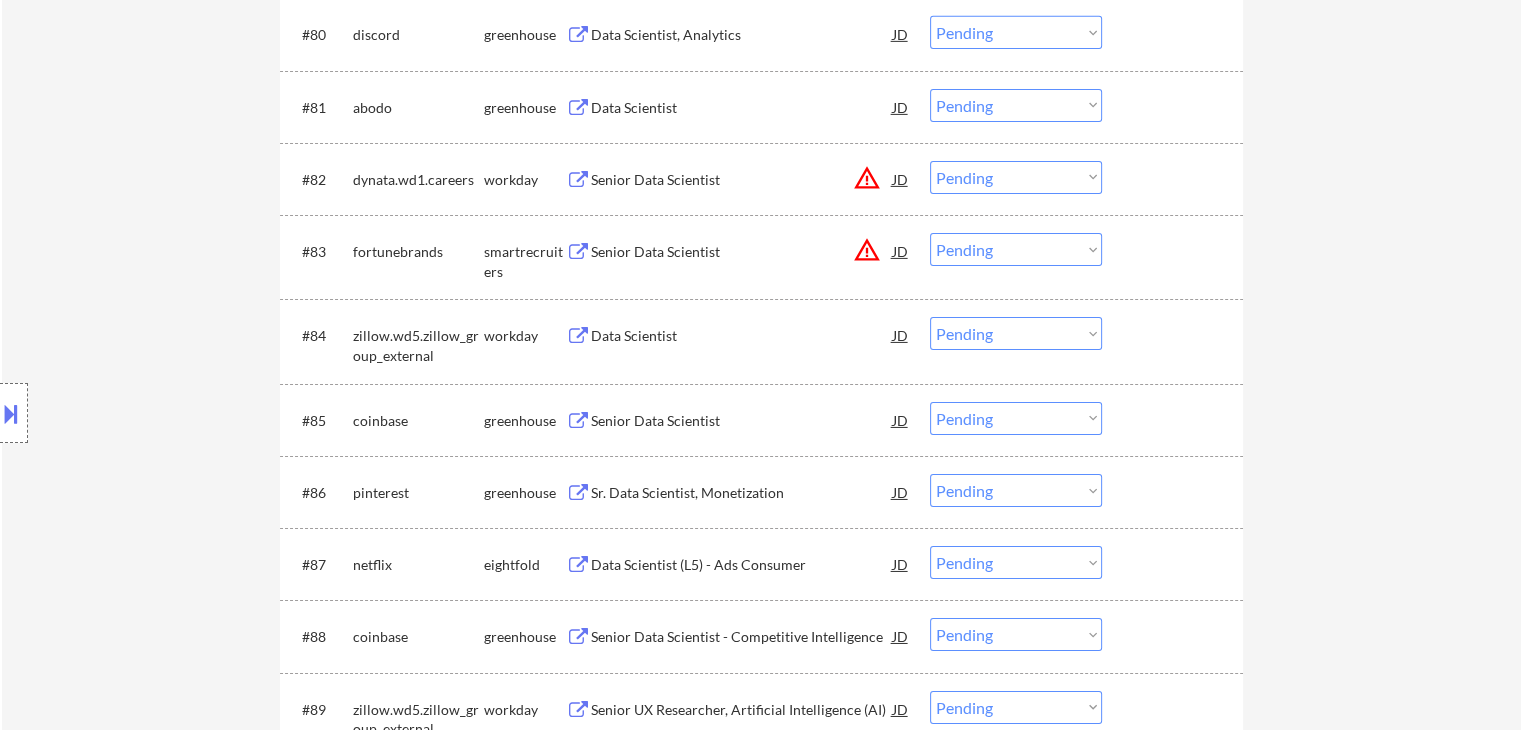 scroll, scrollTop: 6320, scrollLeft: 0, axis: vertical 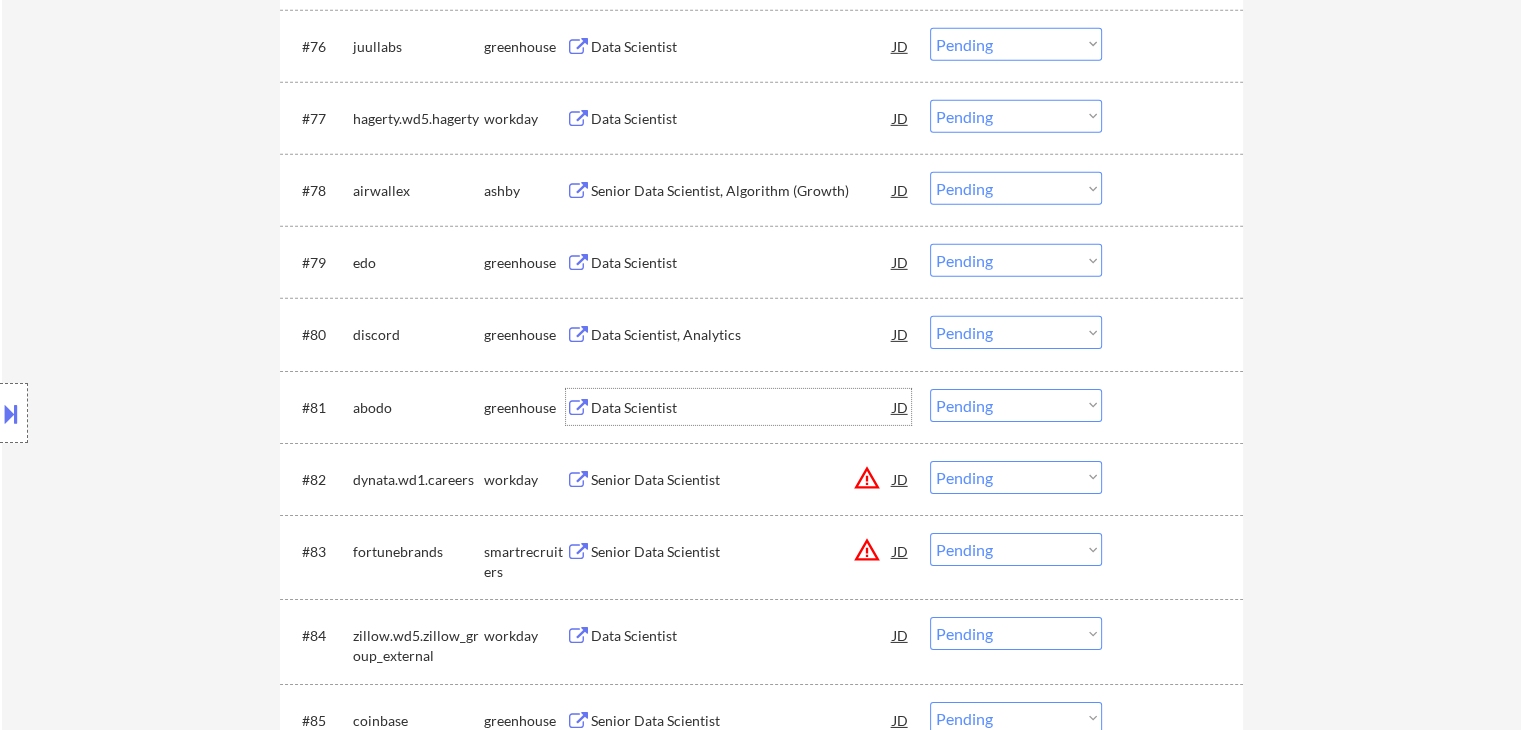 click on "Data Scientist" at bounding box center (742, 408) 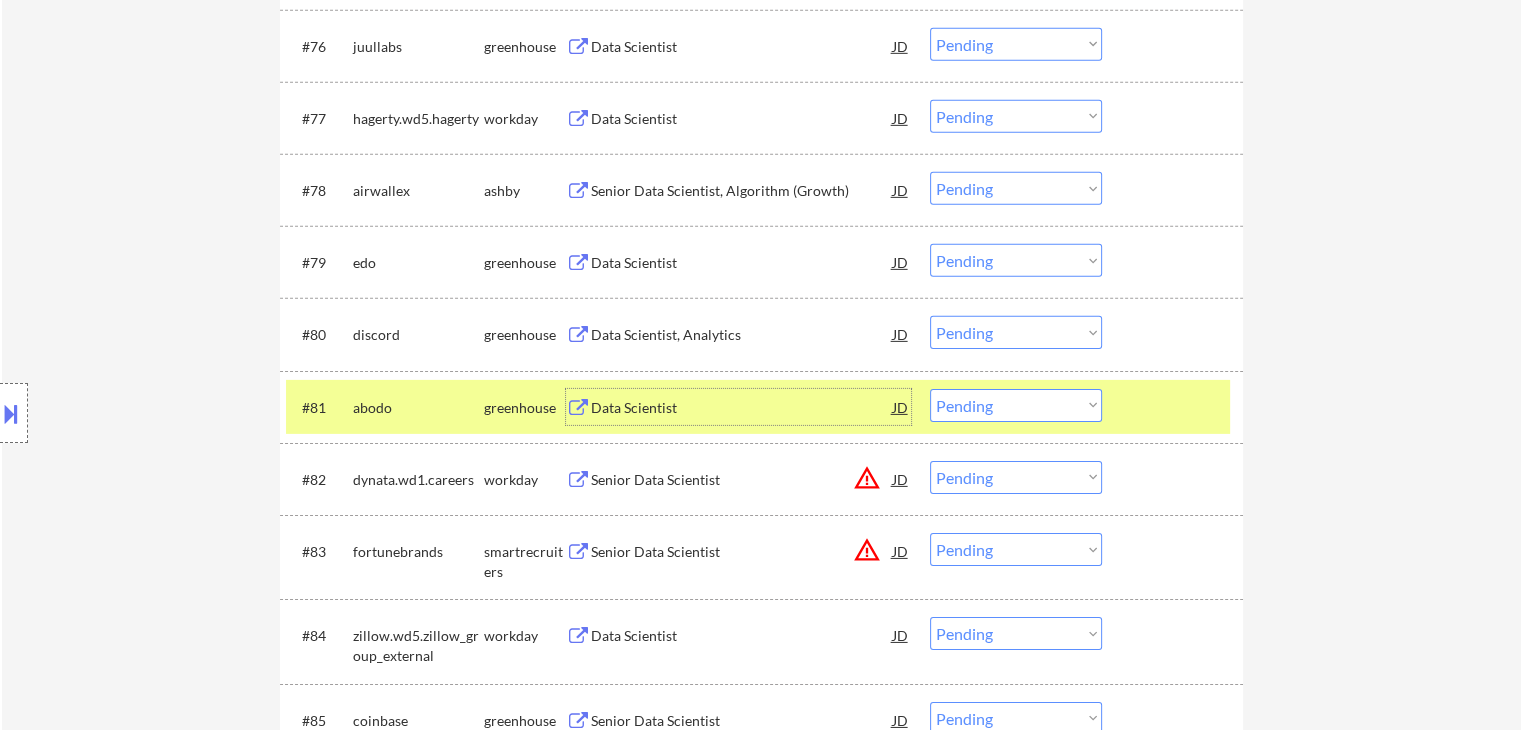 click on "Choose an option... Pending Applied Excluded (Questions) Excluded (Expired) Excluded (Location) Excluded (Bad Match) Excluded (Blocklist) Excluded (Salary) Excluded (Other)" at bounding box center [1016, 405] 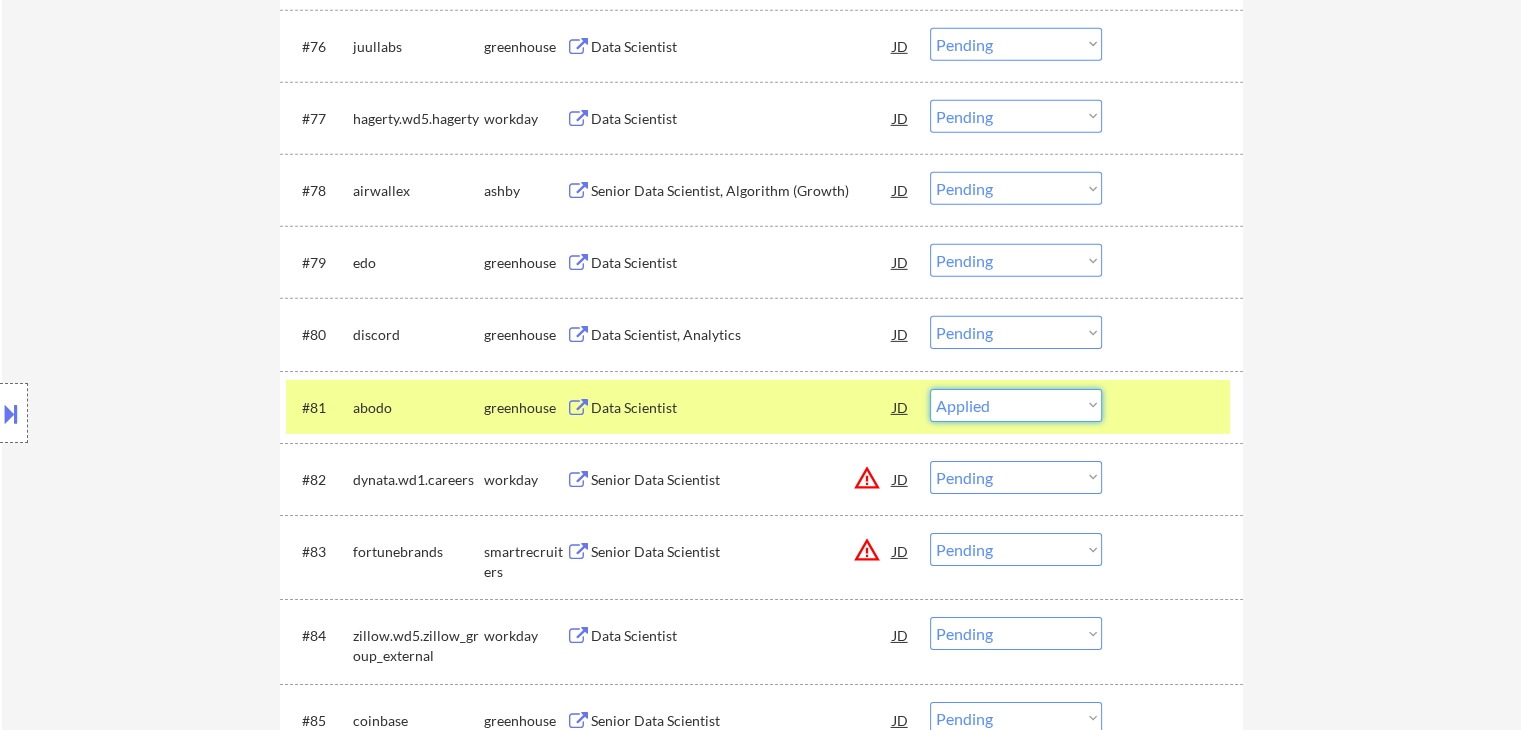click on "Choose an option... Pending Applied Excluded (Questions) Excluded (Expired) Excluded (Location) Excluded (Bad Match) Excluded (Blocklist) Excluded (Salary) Excluded (Other)" at bounding box center (1016, 405) 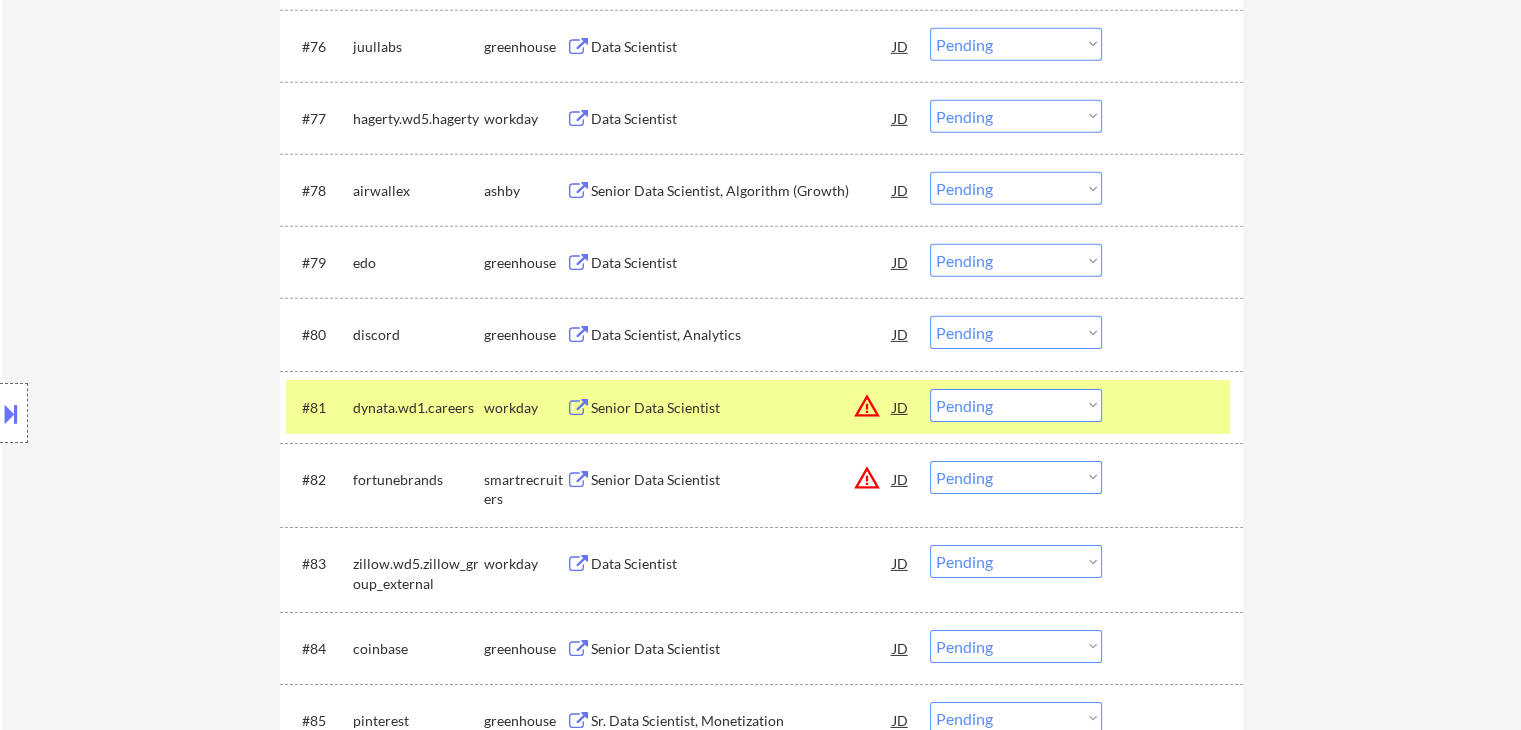 drag, startPoint x: 436, startPoint y: 421, endPoint x: 448, endPoint y: 417, distance: 12.649111 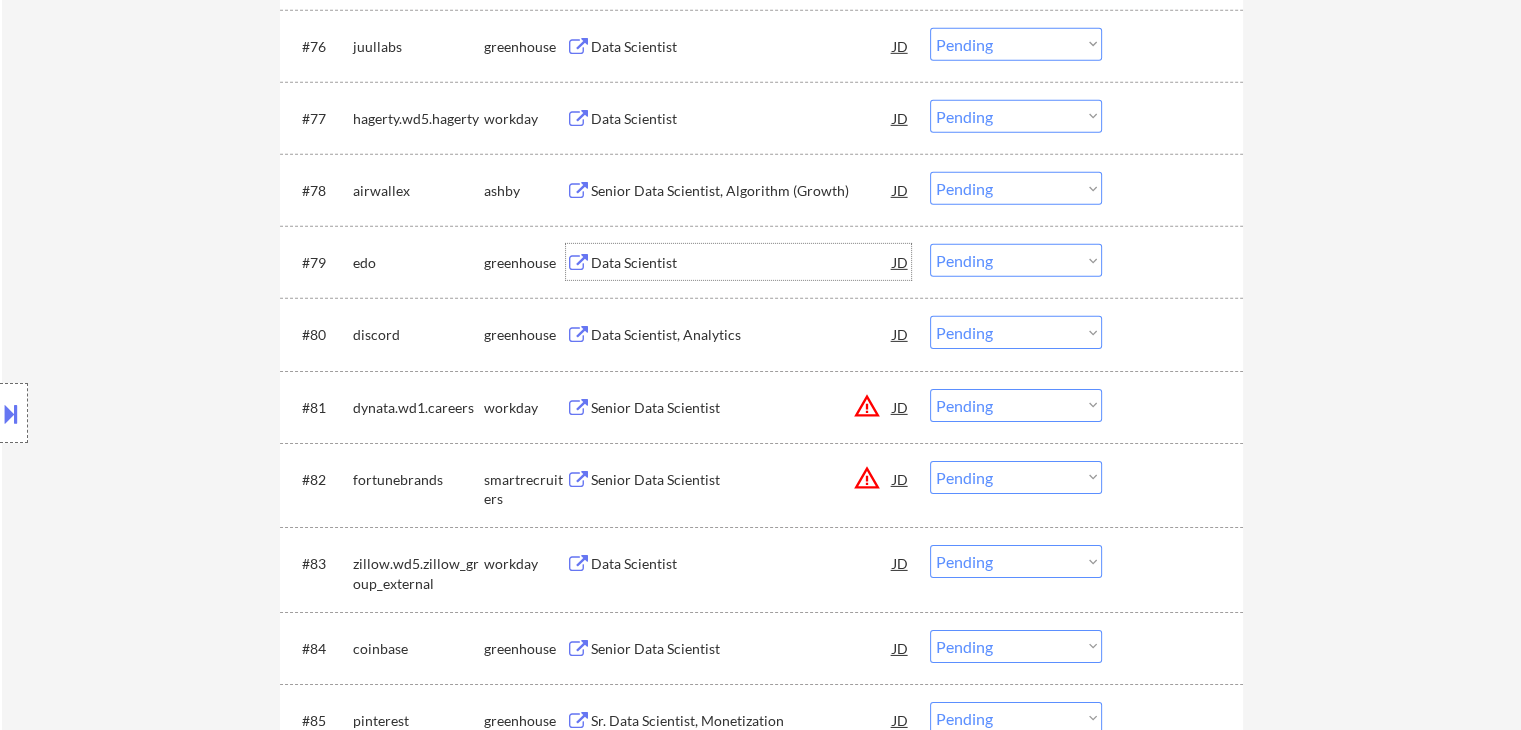 click on "Data Scientist" at bounding box center [742, 263] 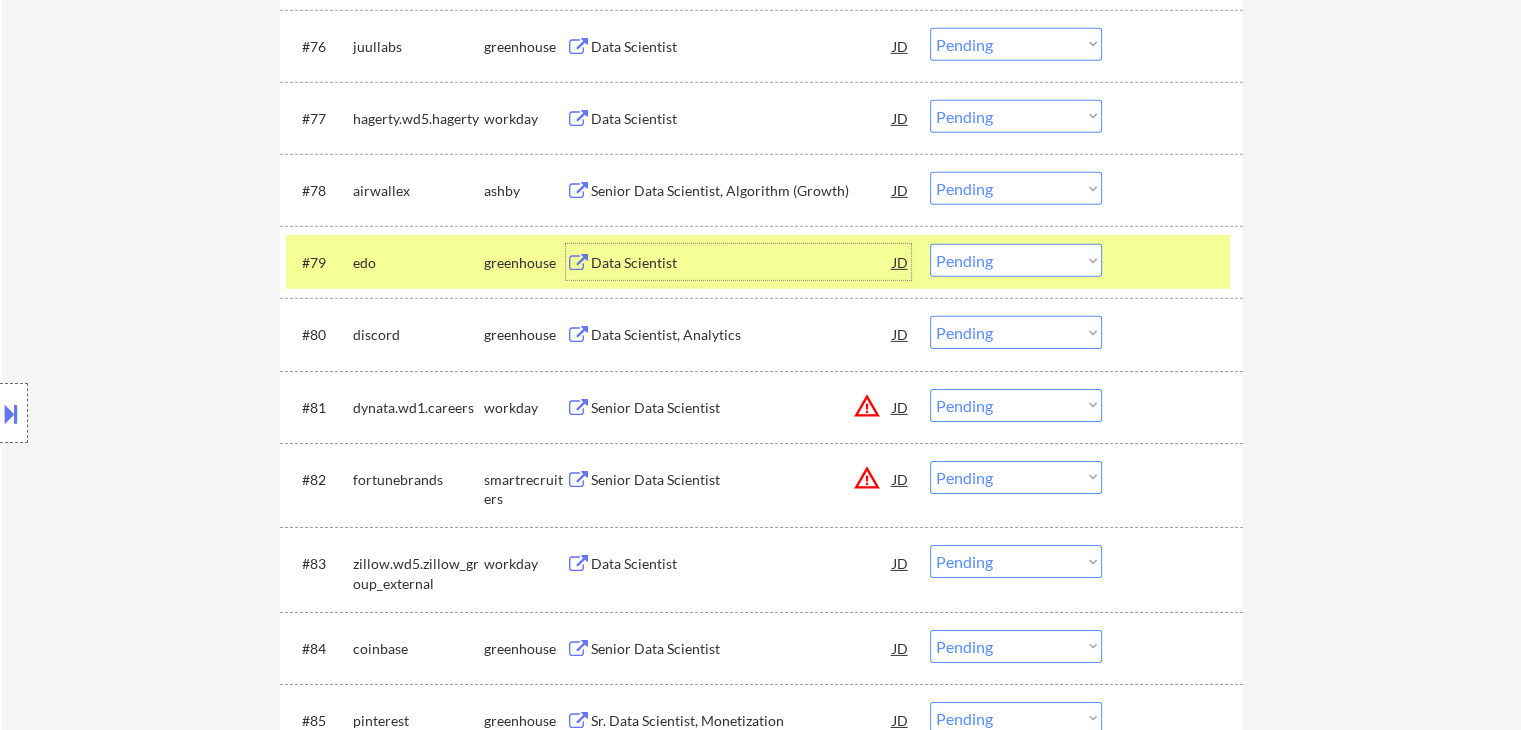 click on "Choose an option... Pending Applied Excluded (Questions) Excluded (Expired) Excluded (Location) Excluded (Bad Match) Excluded (Blocklist) Excluded (Salary) Excluded (Other)" at bounding box center [1016, 260] 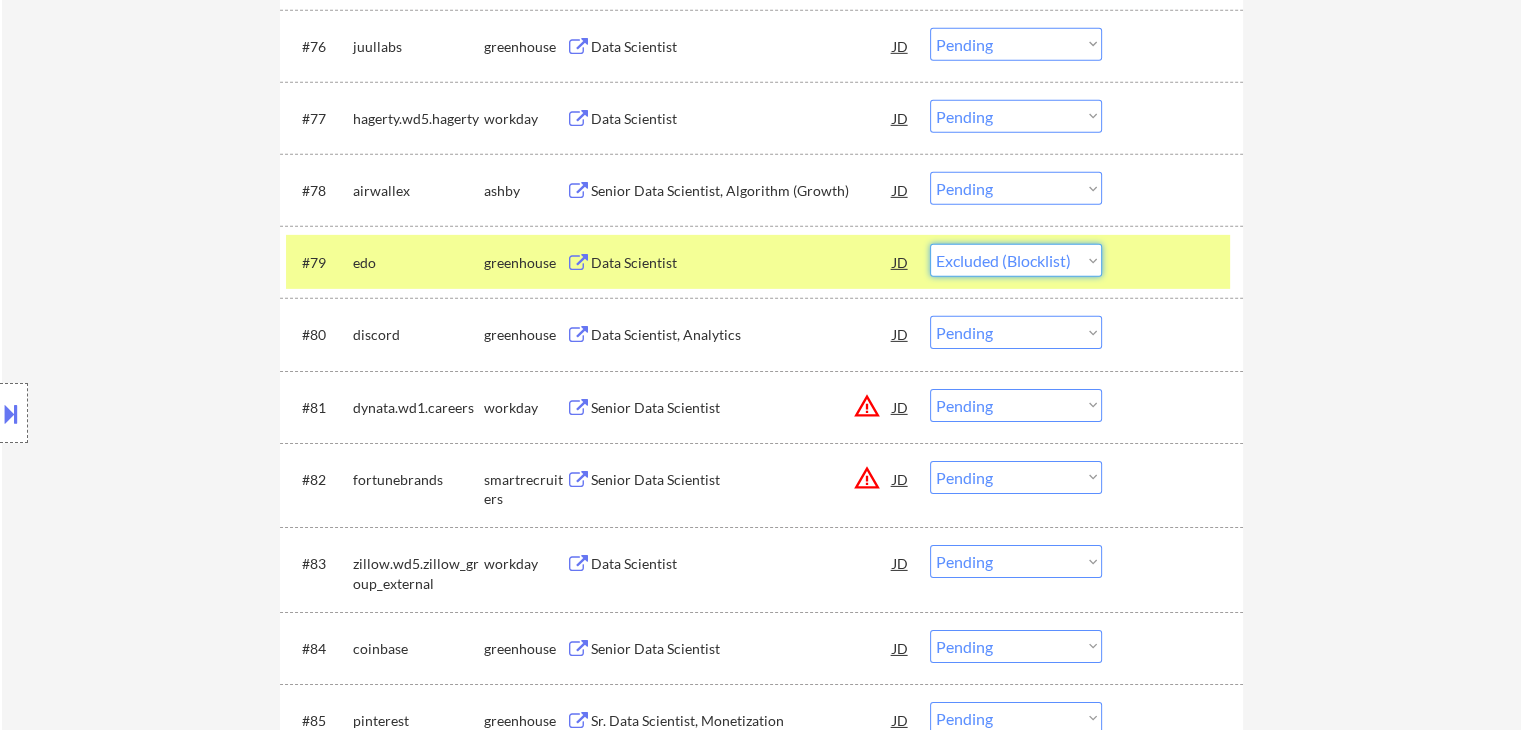 click on "Choose an option... Pending Applied Excluded (Questions) Excluded (Expired) Excluded (Location) Excluded (Bad Match) Excluded (Blocklist) Excluded (Salary) Excluded (Other)" at bounding box center (1016, 260) 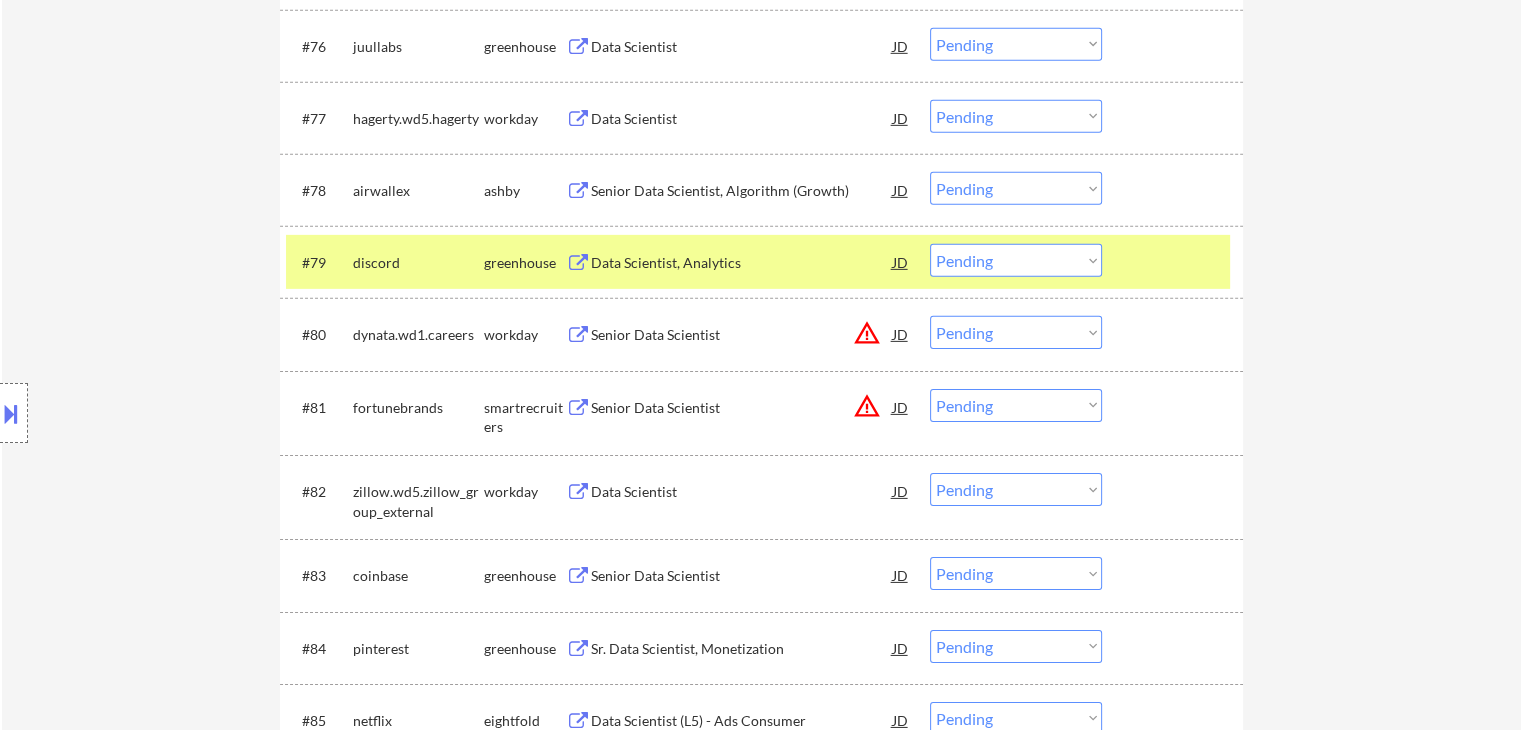 click on "Senior Data Scientist, Algorithm (Growth)" at bounding box center (742, 191) 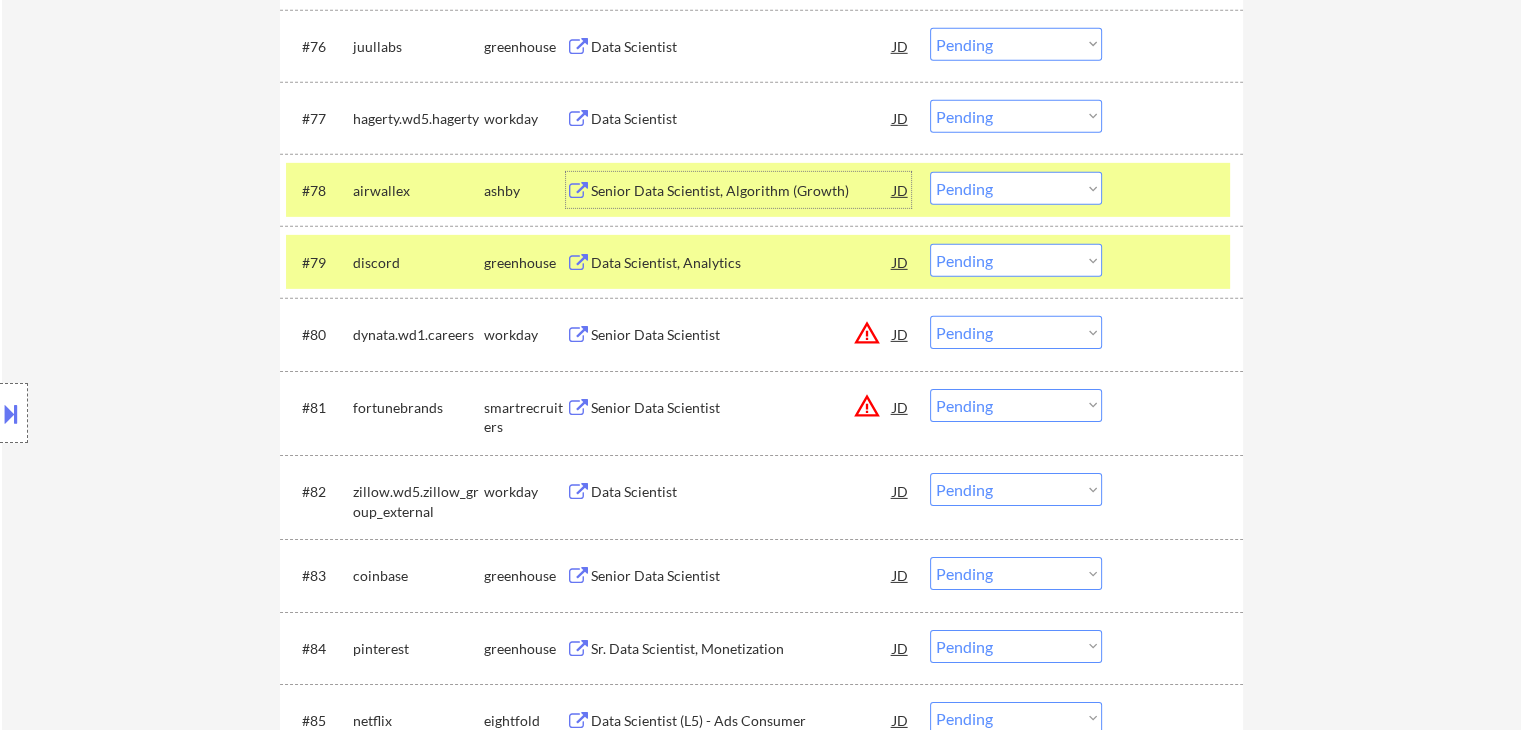 click at bounding box center [14, 413] 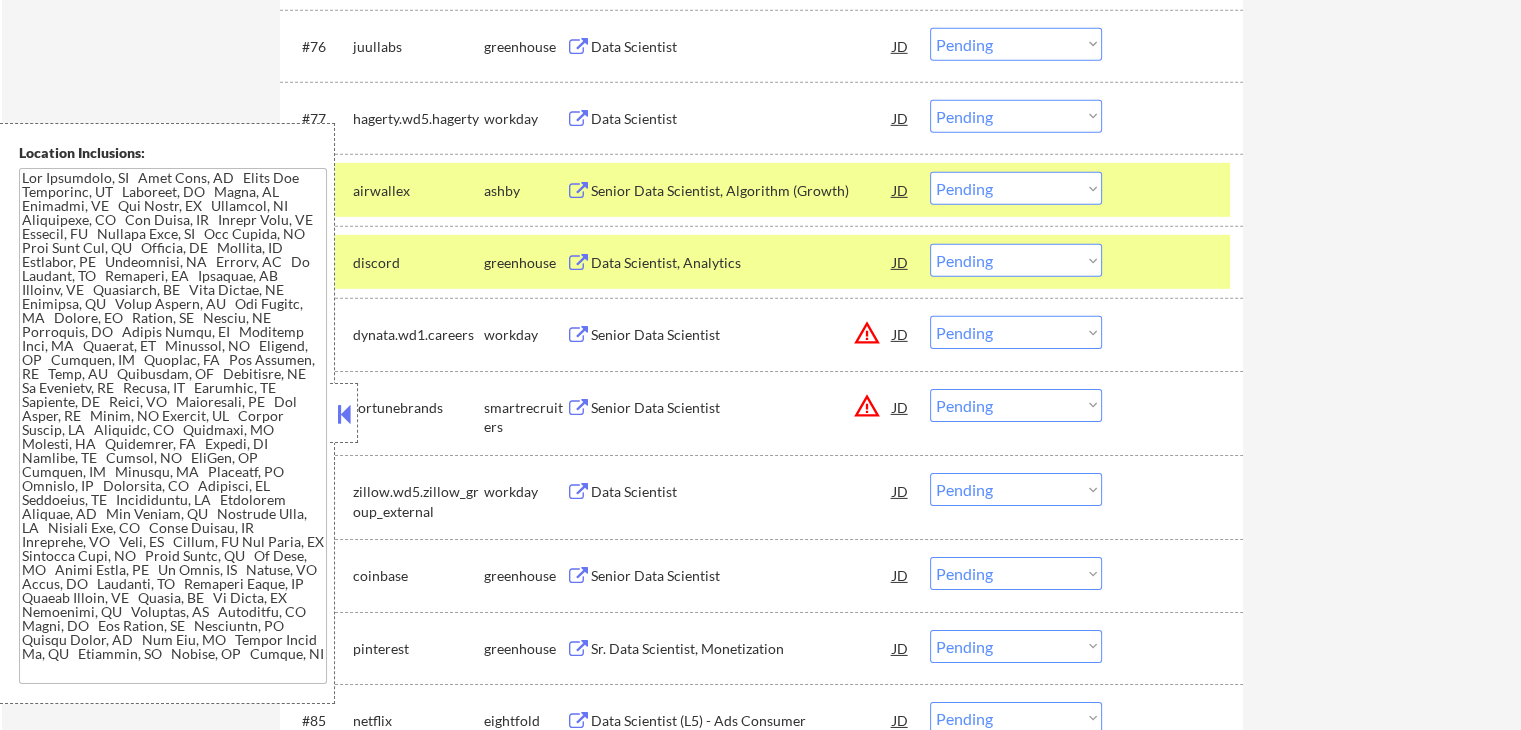 drag, startPoint x: 352, startPoint y: 398, endPoint x: 348, endPoint y: 294, distance: 104.0769 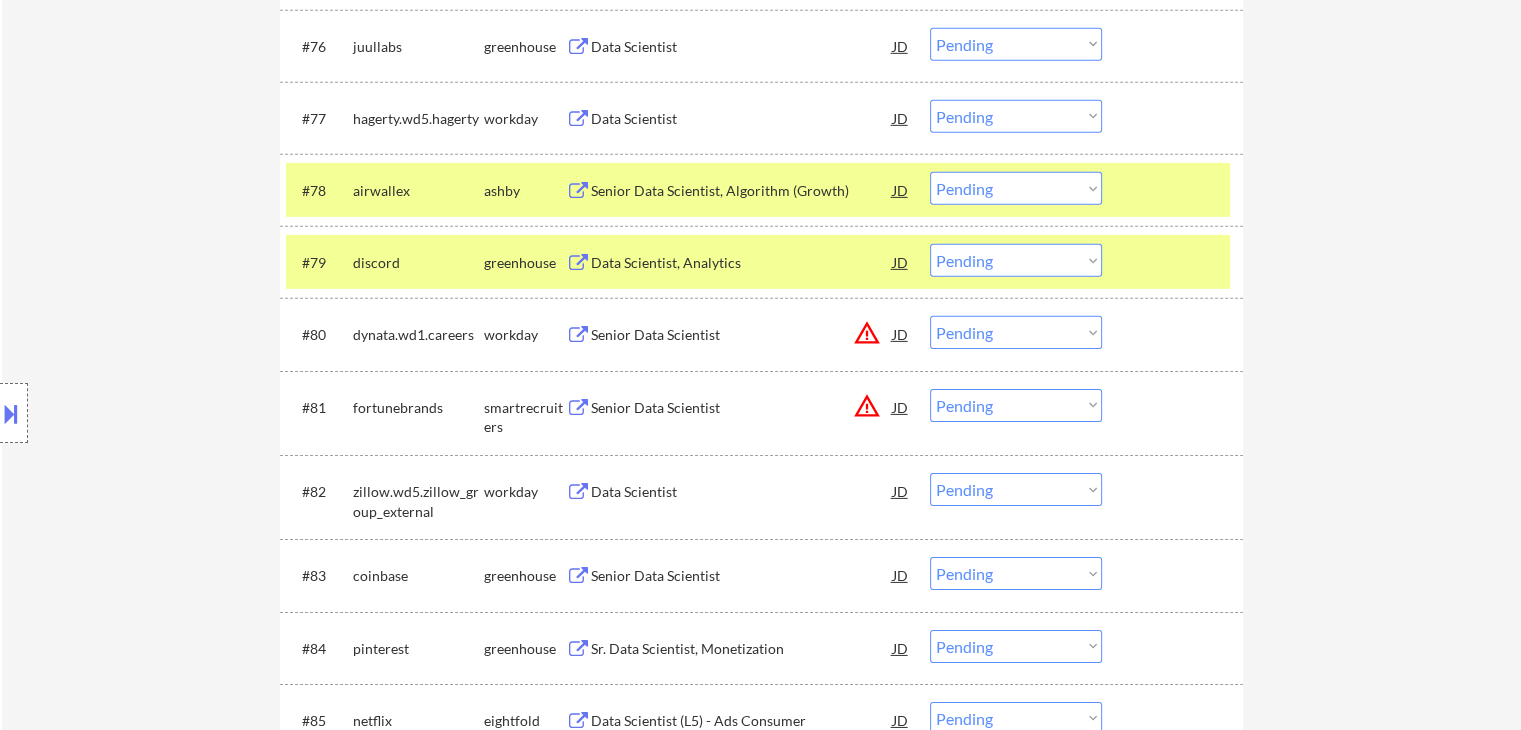 drag, startPoint x: 368, startPoint y: 265, endPoint x: 384, endPoint y: 265, distance: 16 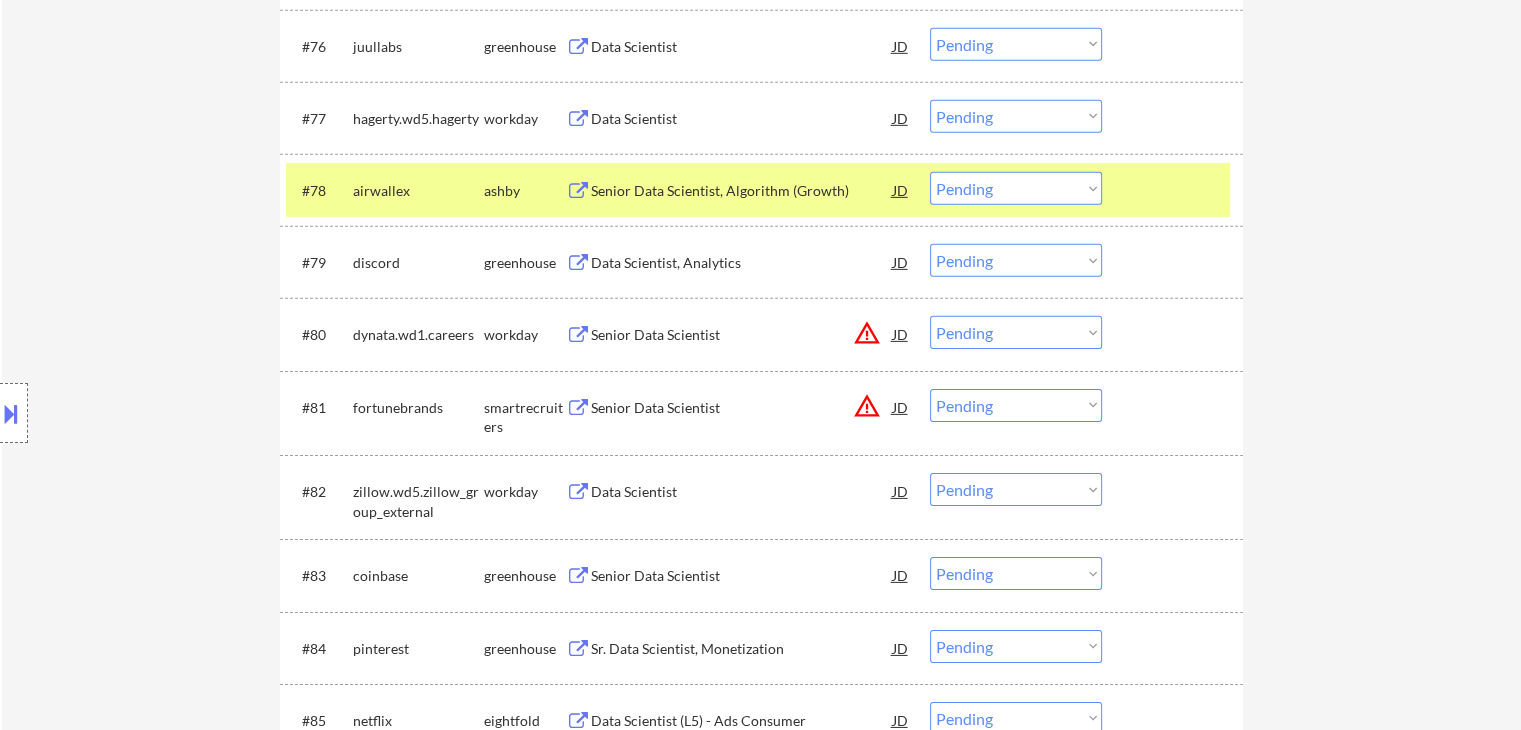 click on "Choose an option... Pending Applied Excluded (Questions) Excluded (Expired) Excluded (Location) Excluded (Bad Match) Excluded (Blocklist) Excluded (Salary) Excluded (Other)" at bounding box center [1016, 188] 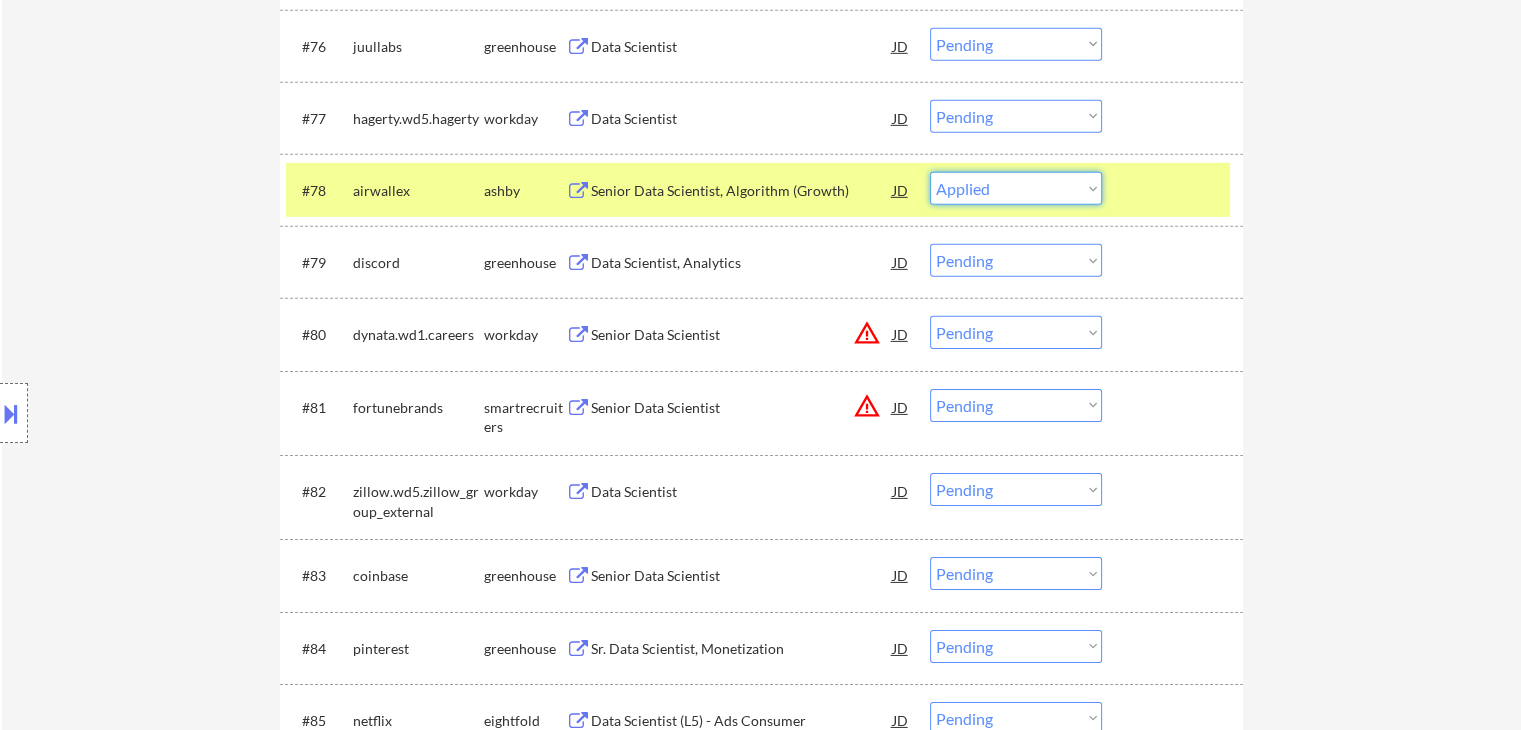 click on "Choose an option... Pending Applied Excluded (Questions) Excluded (Expired) Excluded (Location) Excluded (Bad Match) Excluded (Blocklist) Excluded (Salary) Excluded (Other)" at bounding box center [1016, 188] 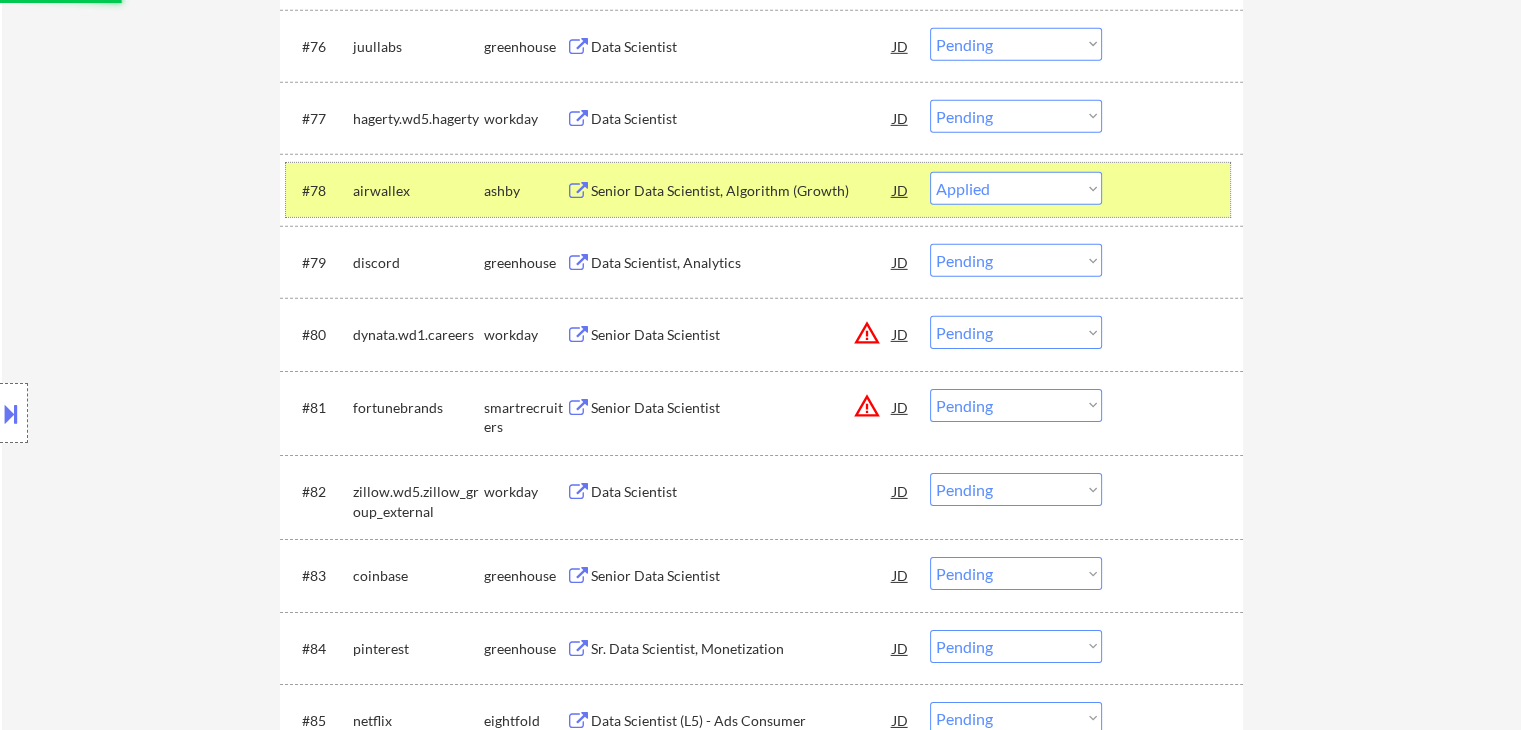 click on "airwallex" at bounding box center [418, 191] 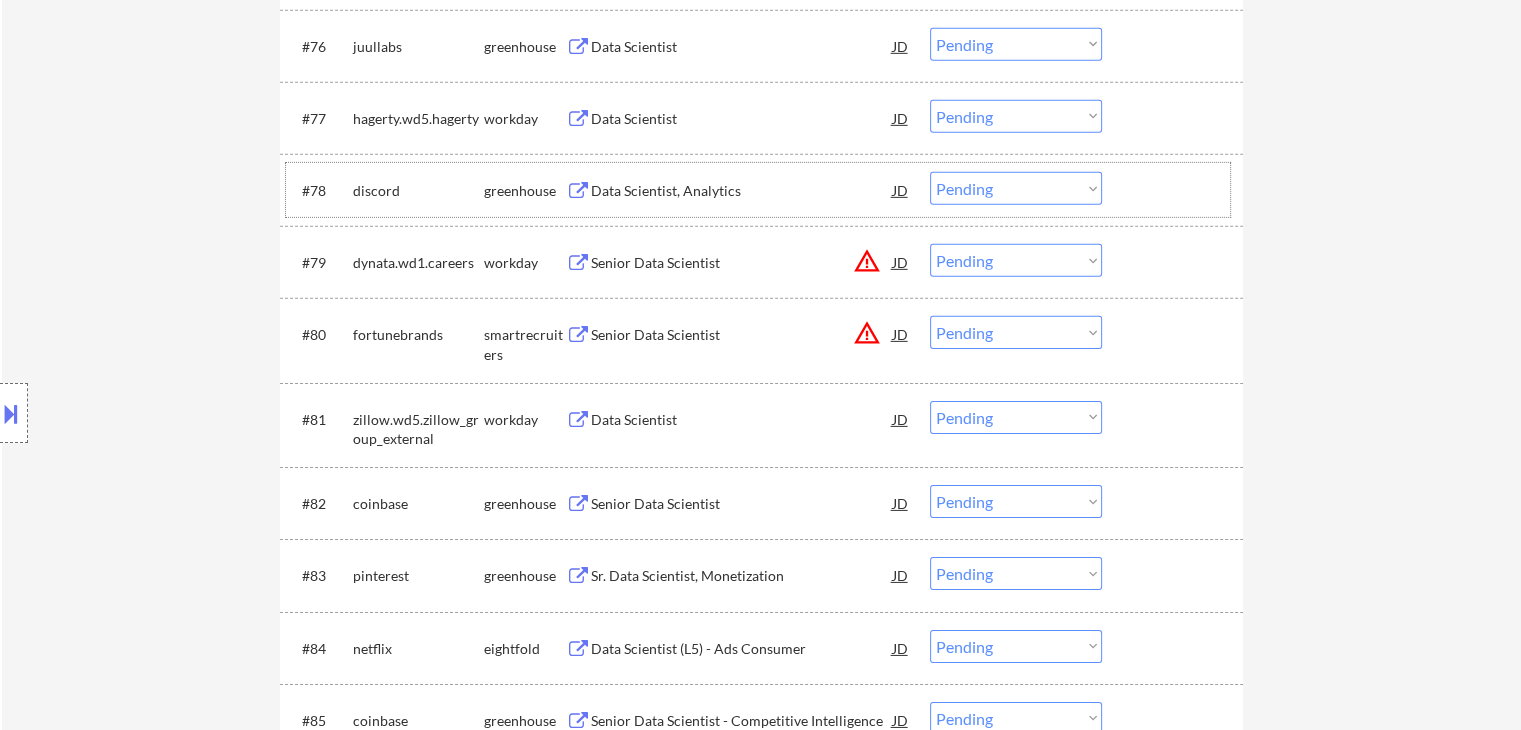 scroll, scrollTop: 6220, scrollLeft: 0, axis: vertical 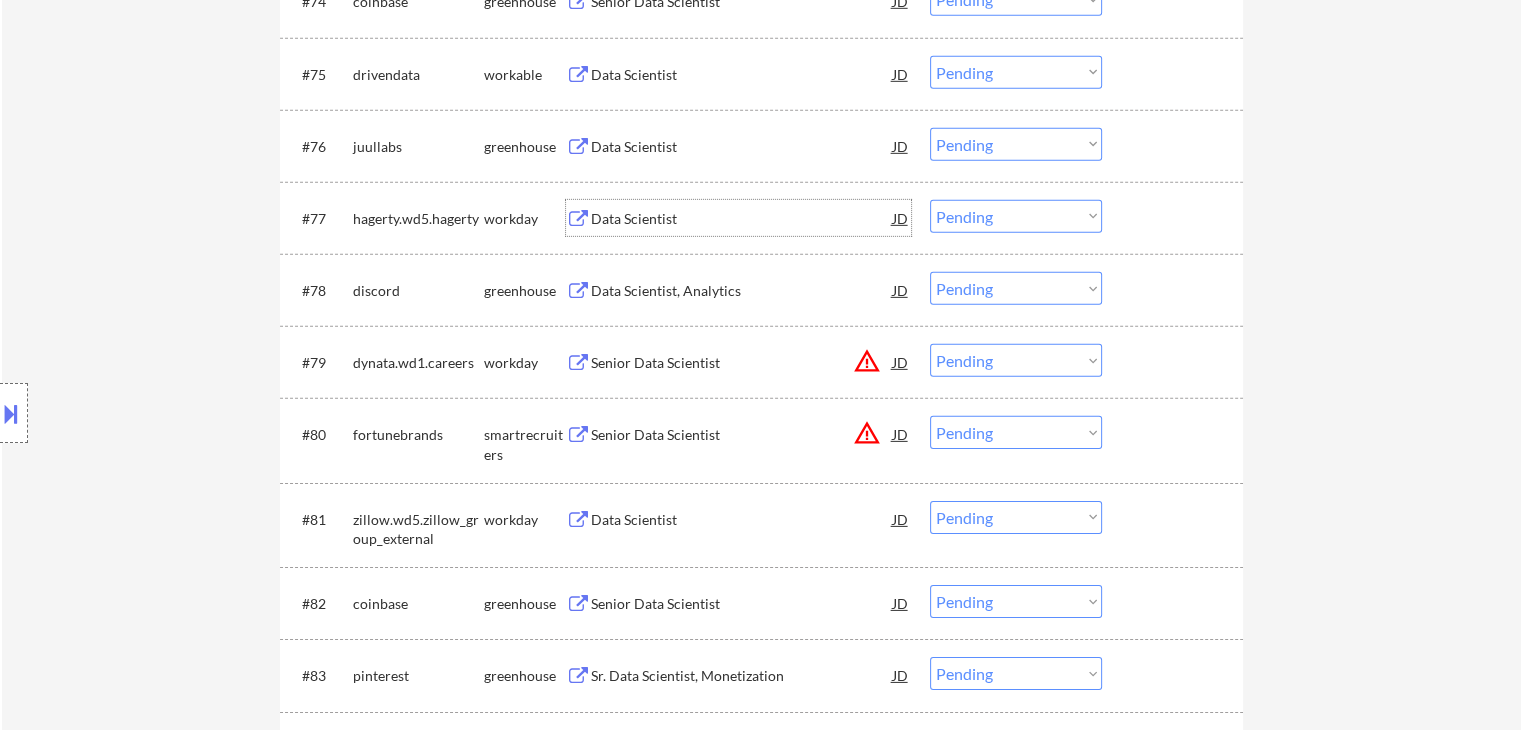 click on "Data Scientist" at bounding box center (742, 219) 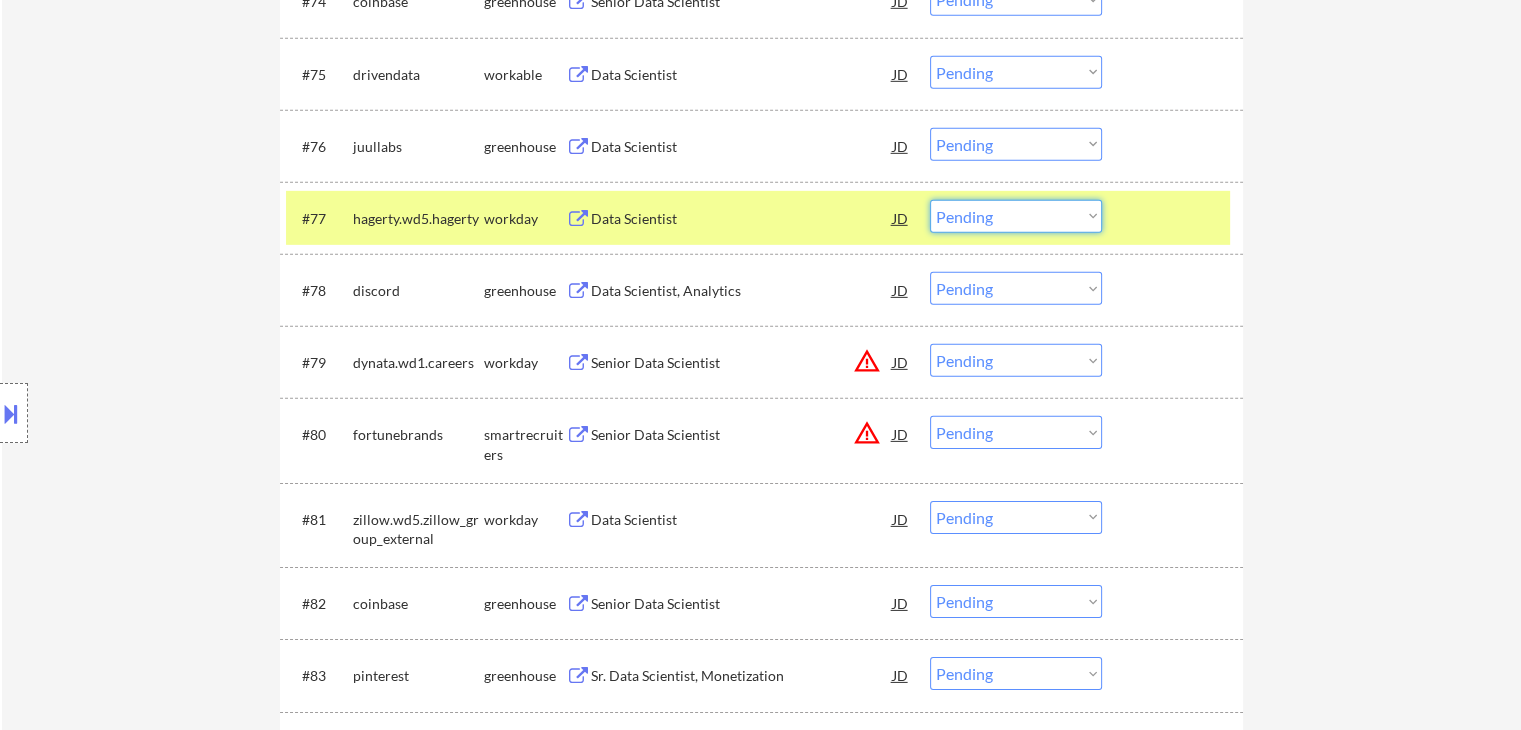 drag, startPoint x: 989, startPoint y: 219, endPoint x: 994, endPoint y: 229, distance: 11.18034 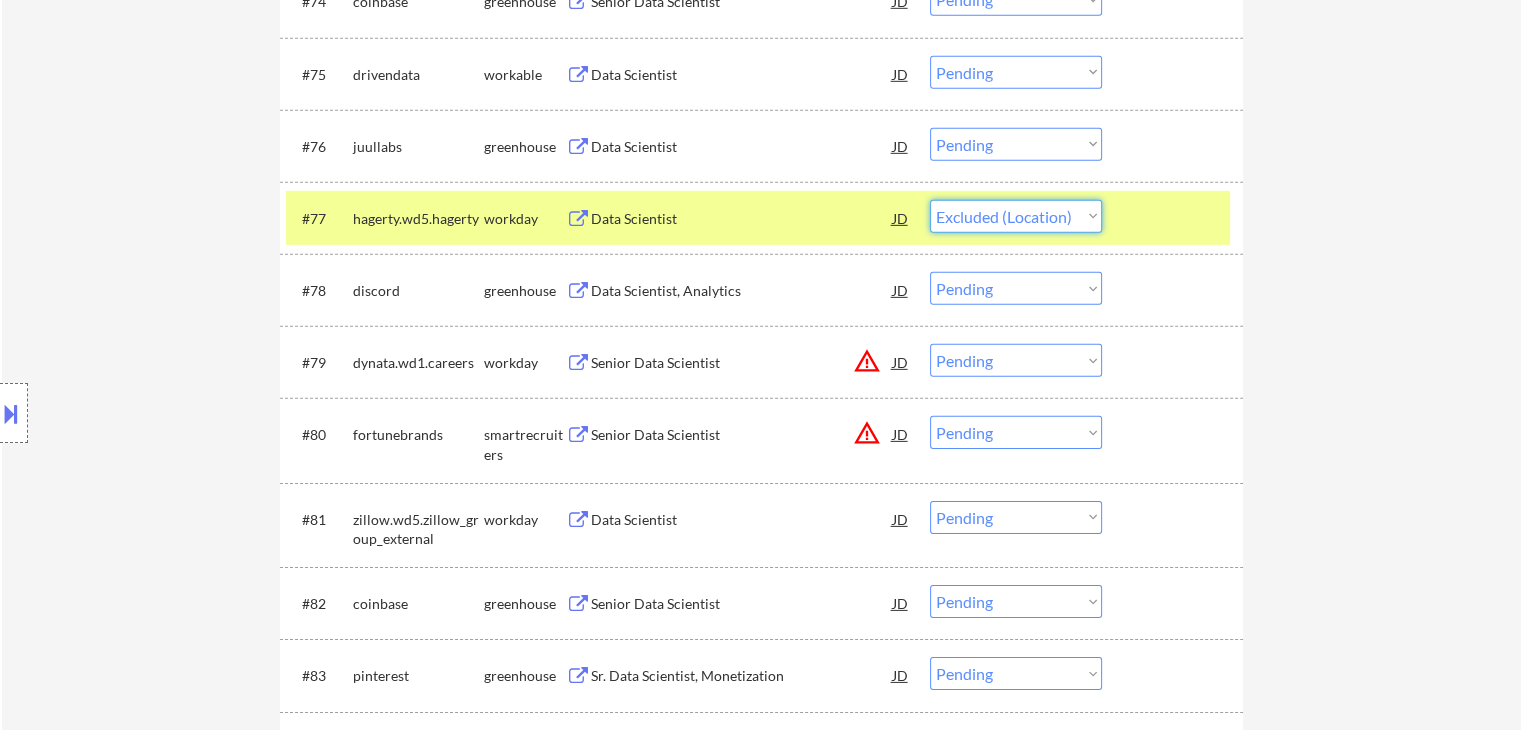 click on "Choose an option... Pending Applied Excluded (Questions) Excluded (Expired) Excluded (Location) Excluded (Bad Match) Excluded (Blocklist) Excluded (Salary) Excluded (Other)" at bounding box center (1016, 216) 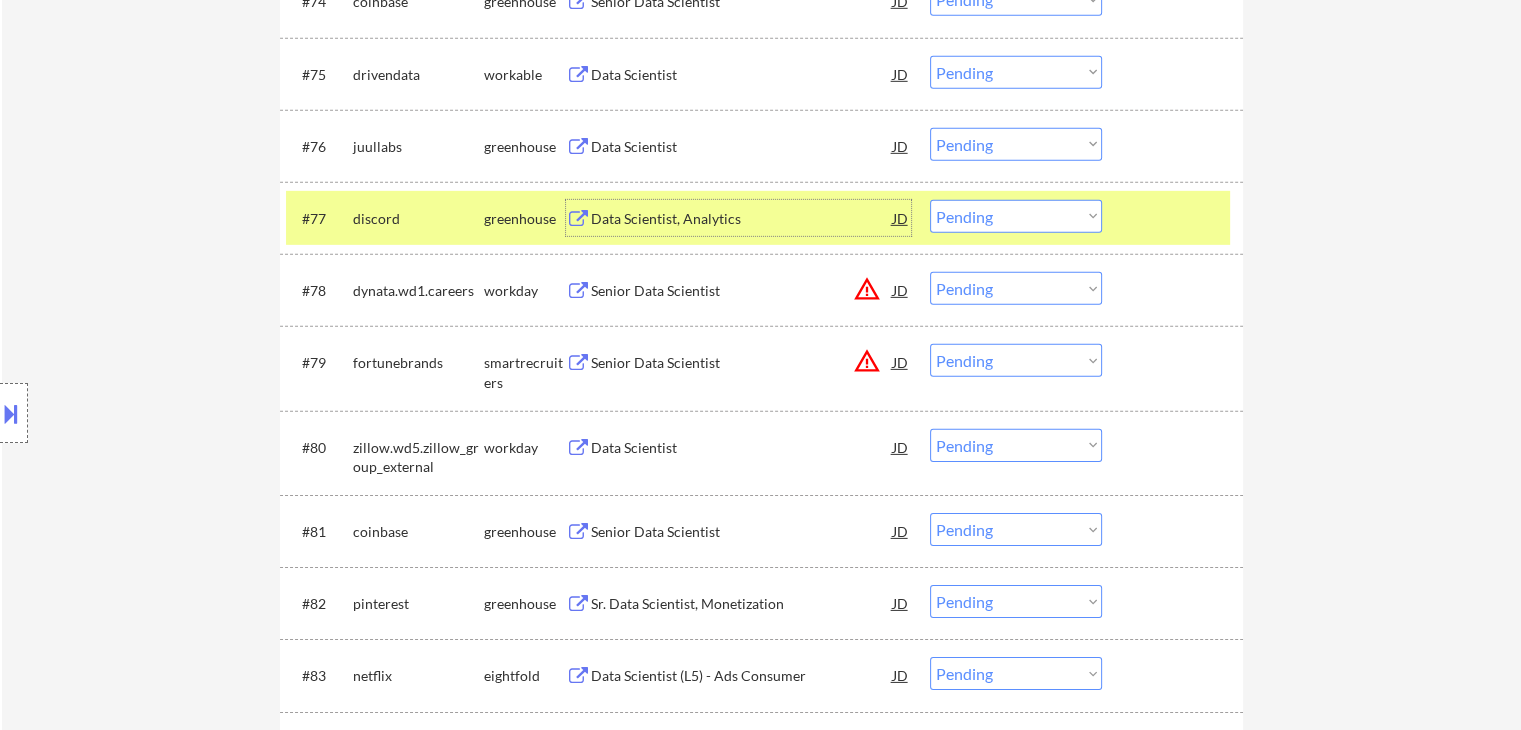 click on "Data Scientist, Analytics" at bounding box center (742, 219) 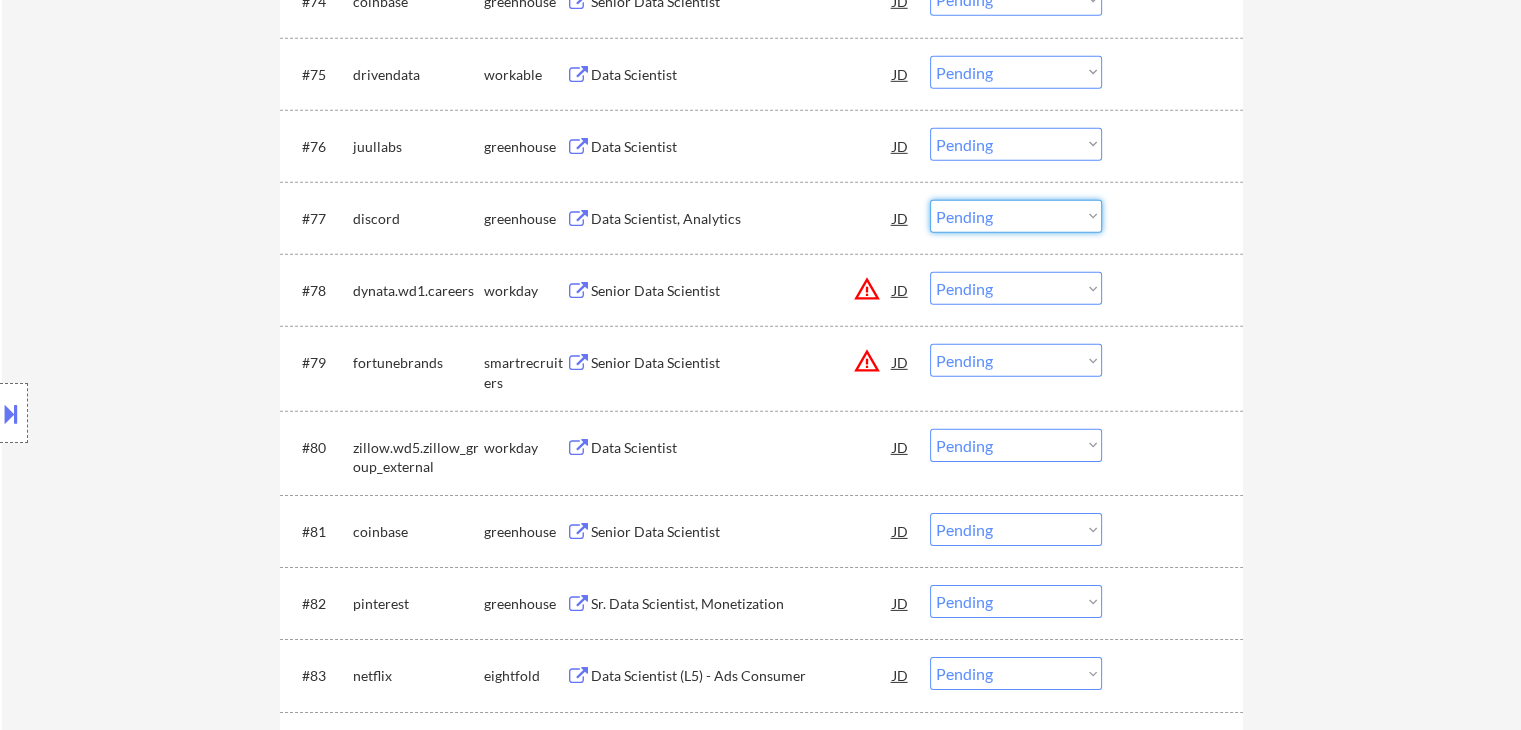 drag, startPoint x: 984, startPoint y: 205, endPoint x: 993, endPoint y: 214, distance: 12.727922 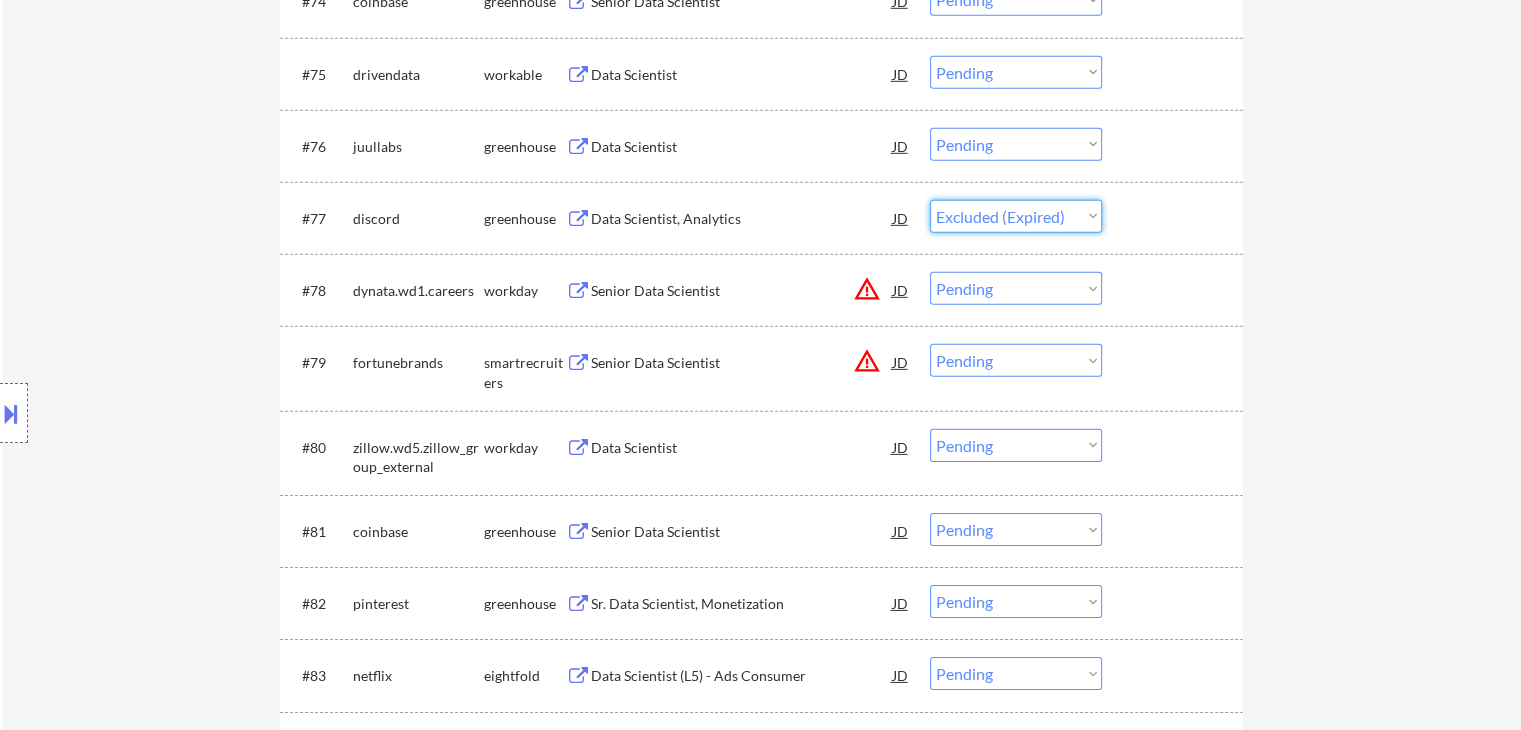 click on "Choose an option... Pending Applied Excluded (Questions) Excluded (Expired) Excluded (Location) Excluded (Bad Match) Excluded (Blocklist) Excluded (Salary) Excluded (Other)" at bounding box center [1016, 216] 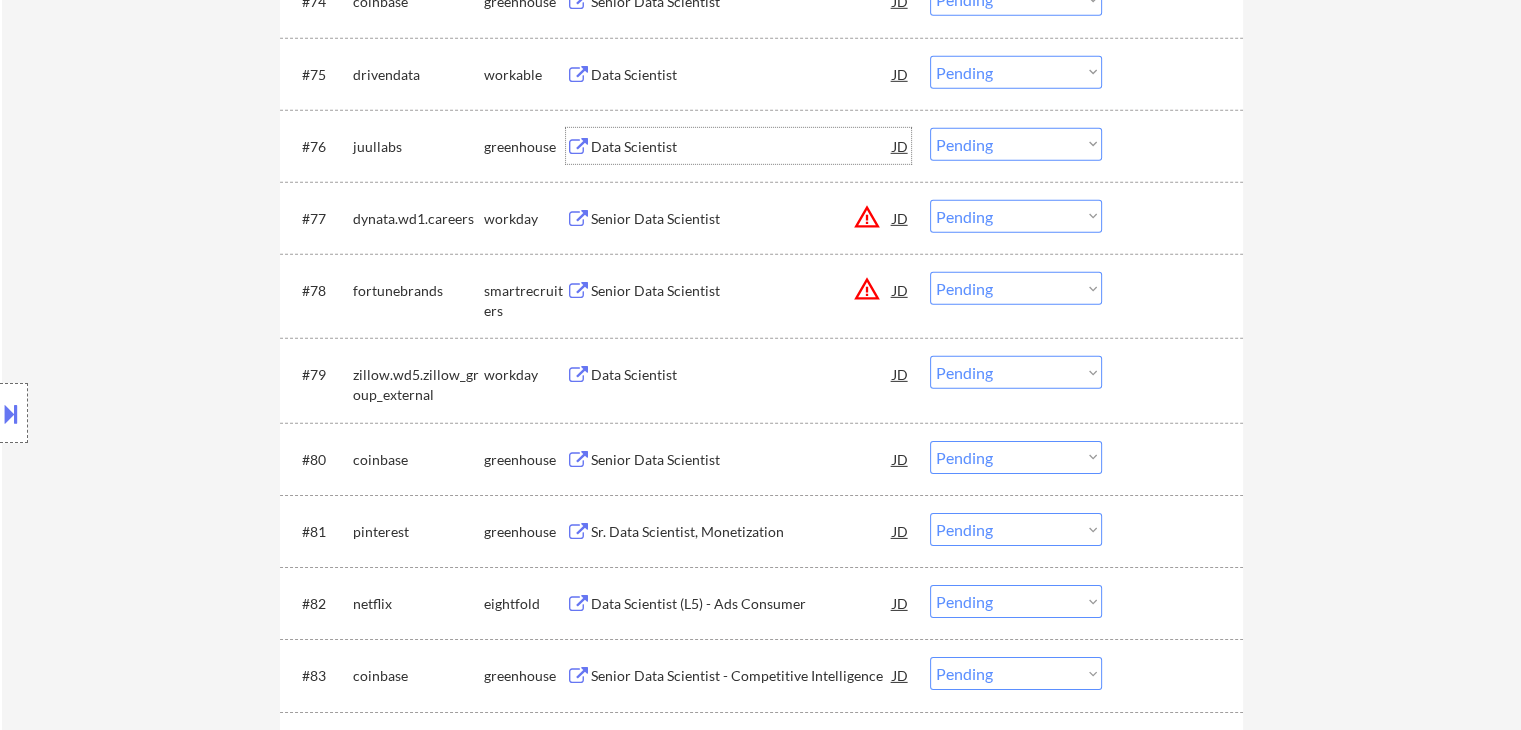 click on "Data Scientist" at bounding box center (742, 146) 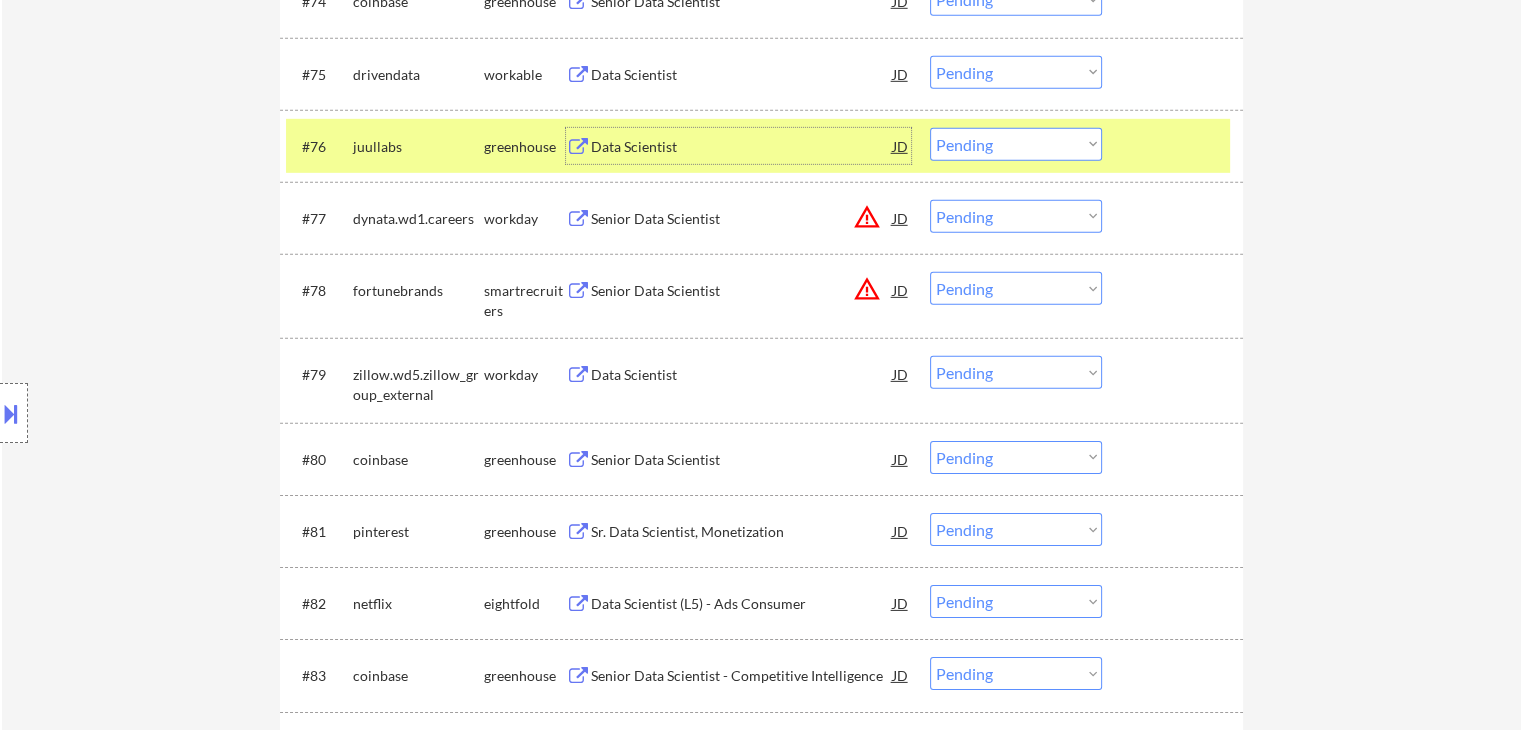 click on "Choose an option... Pending Applied Excluded (Questions) Excluded (Expired) Excluded (Location) Excluded (Bad Match) Excluded (Blocklist) Excluded (Salary) Excluded (Other)" at bounding box center [1016, 144] 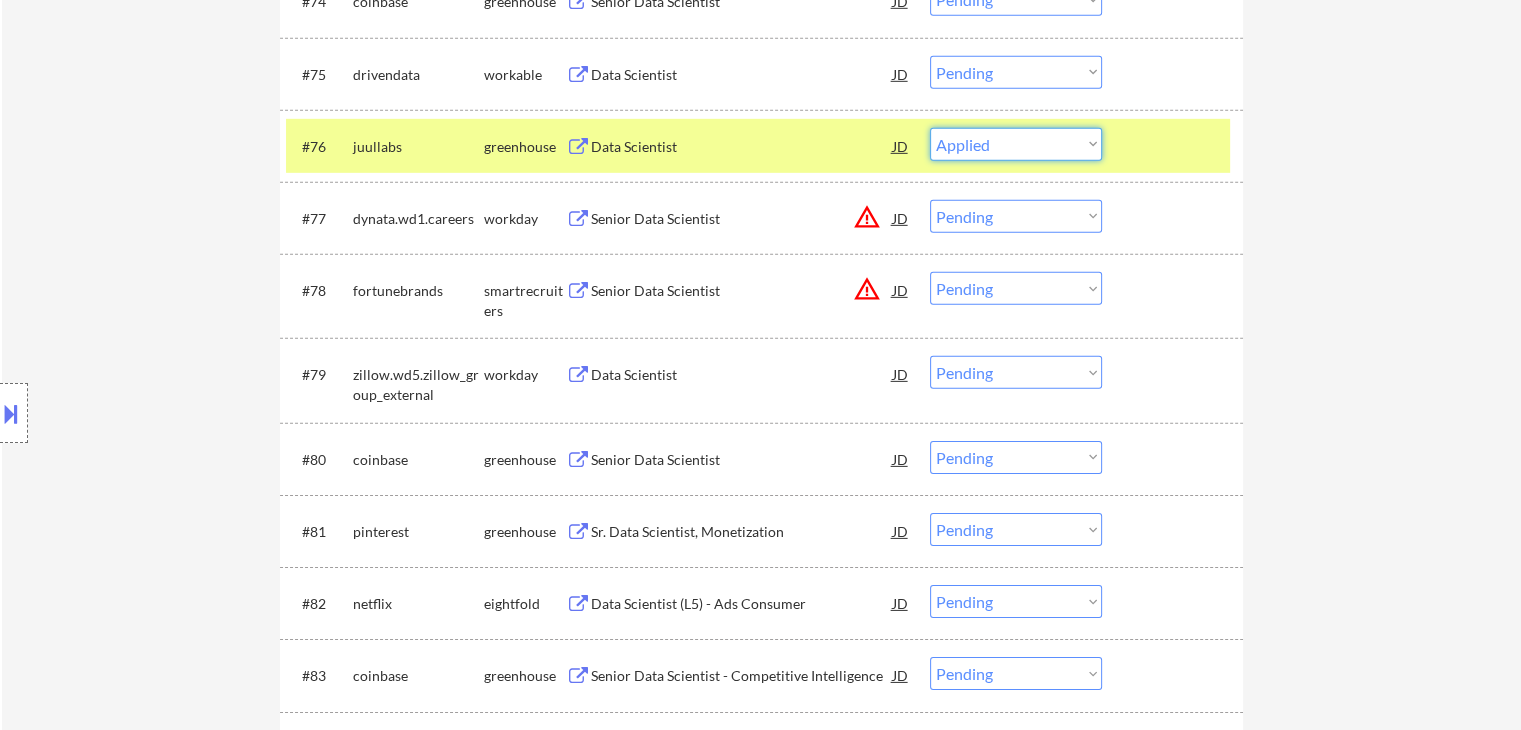 click on "Choose an option... Pending Applied Excluded (Questions) Excluded (Expired) Excluded (Location) Excluded (Bad Match) Excluded (Blocklist) Excluded (Salary) Excluded (Other)" at bounding box center (1016, 144) 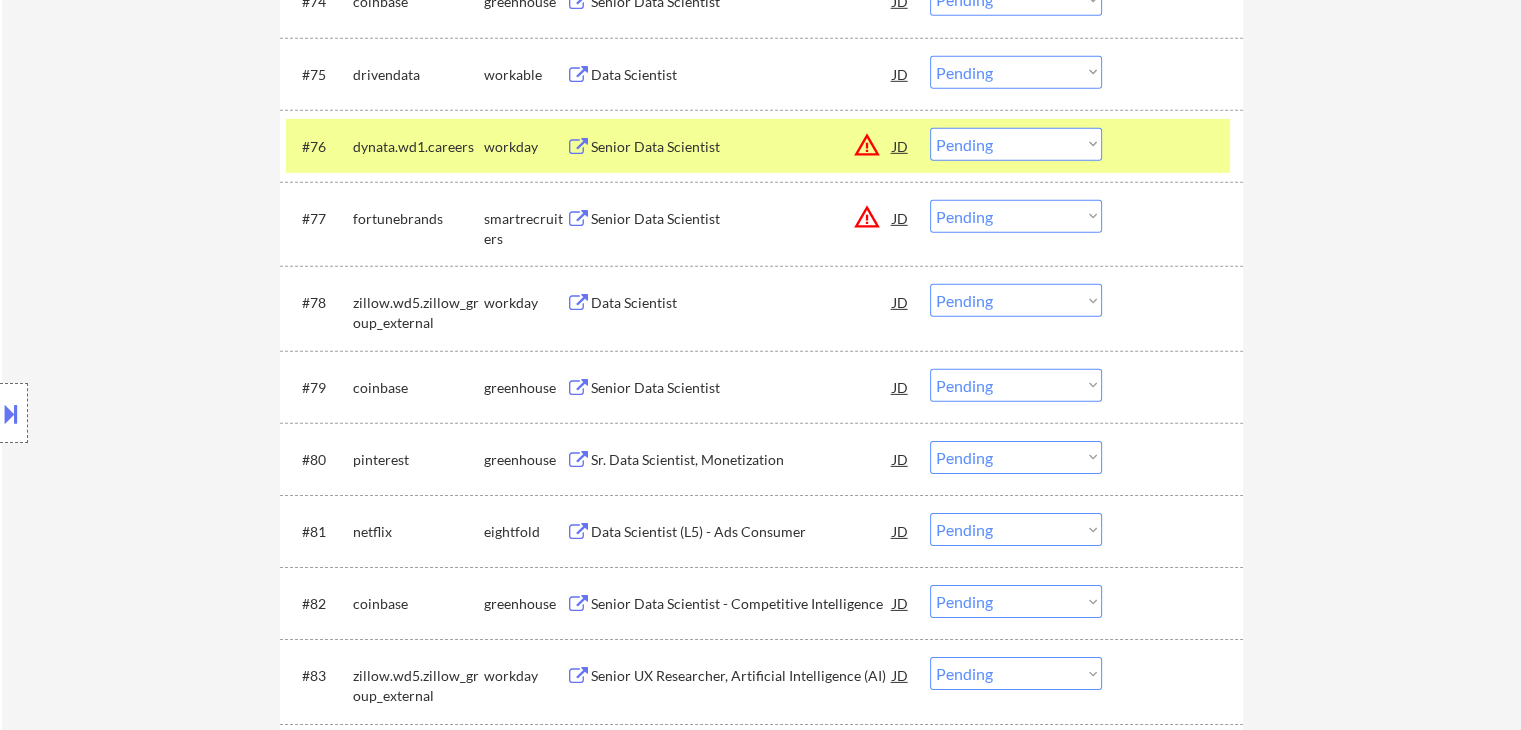 click on "Senior Data Scientist" at bounding box center (742, 147) 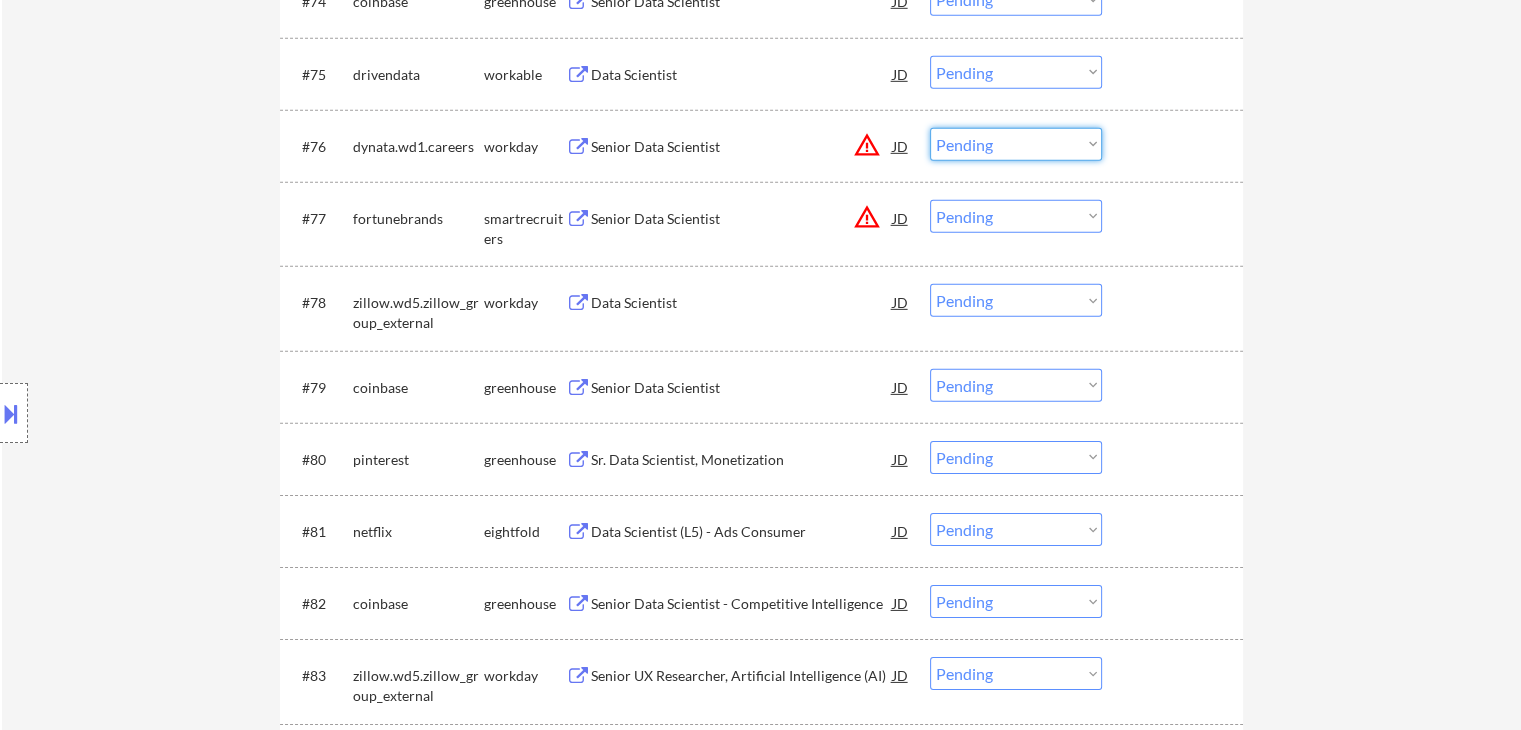 drag, startPoint x: 1038, startPoint y: 137, endPoint x: 1041, endPoint y: 153, distance: 16.27882 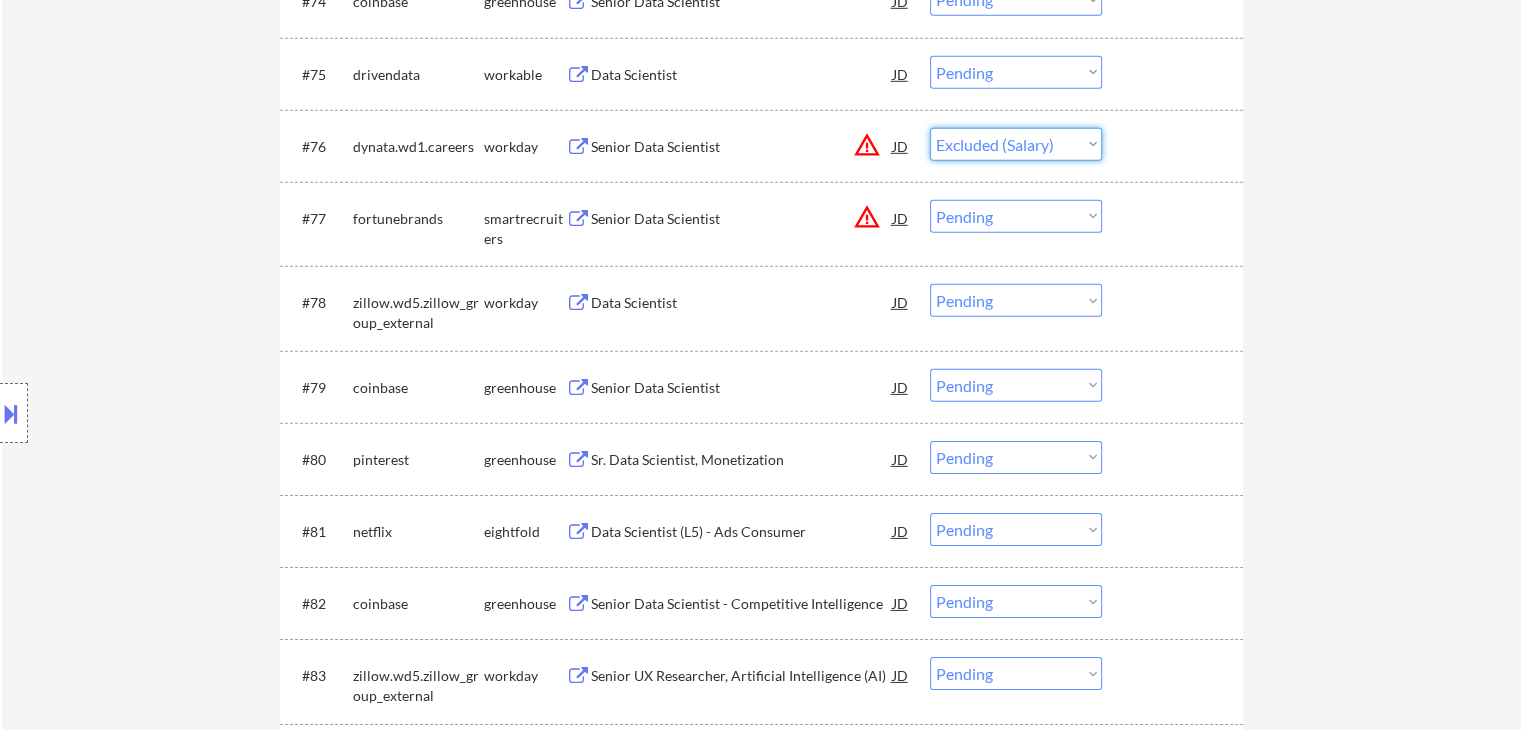 click on "Choose an option... Pending Applied Excluded (Questions) Excluded (Expired) Excluded (Location) Excluded (Bad Match) Excluded (Blocklist) Excluded (Salary) Excluded (Other)" at bounding box center [1016, 144] 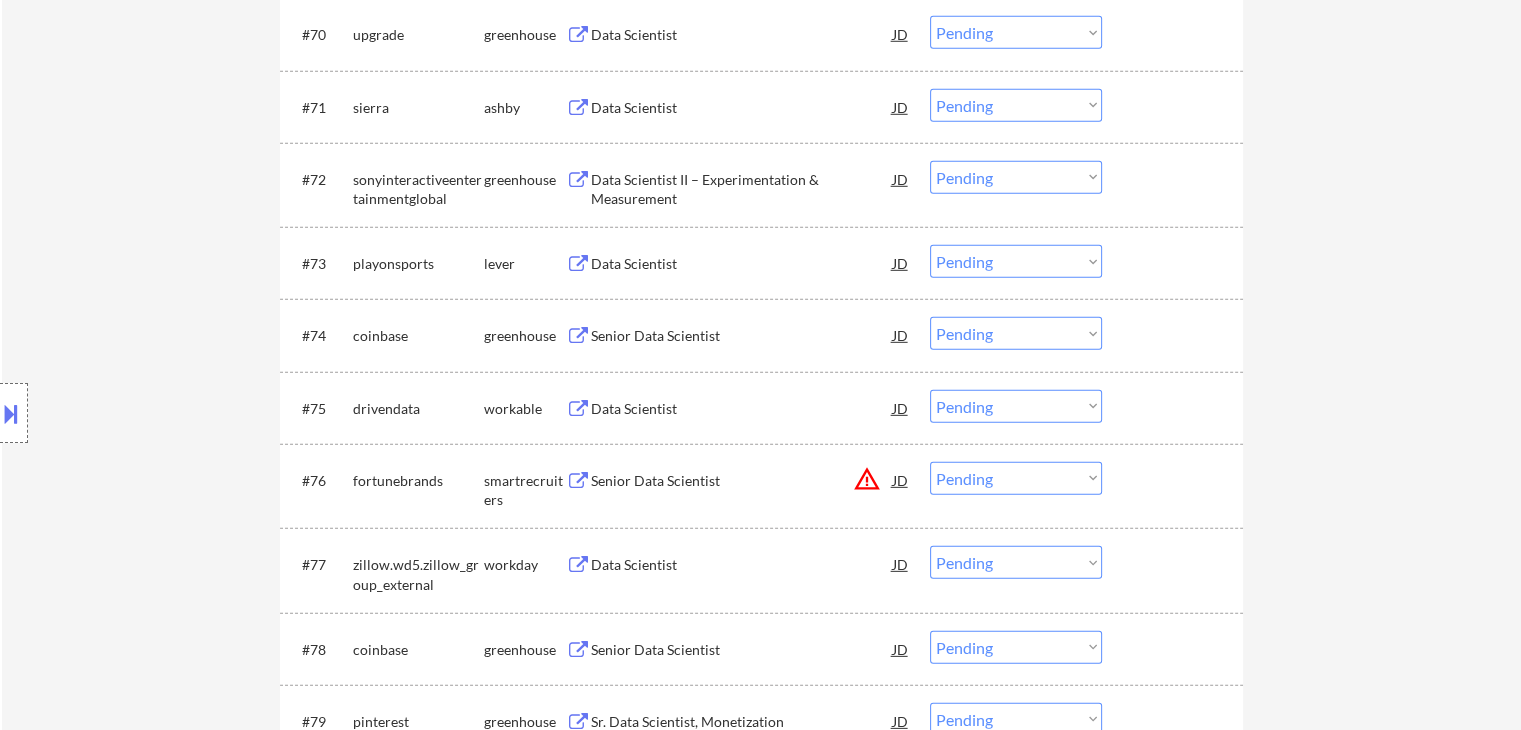 scroll, scrollTop: 5920, scrollLeft: 0, axis: vertical 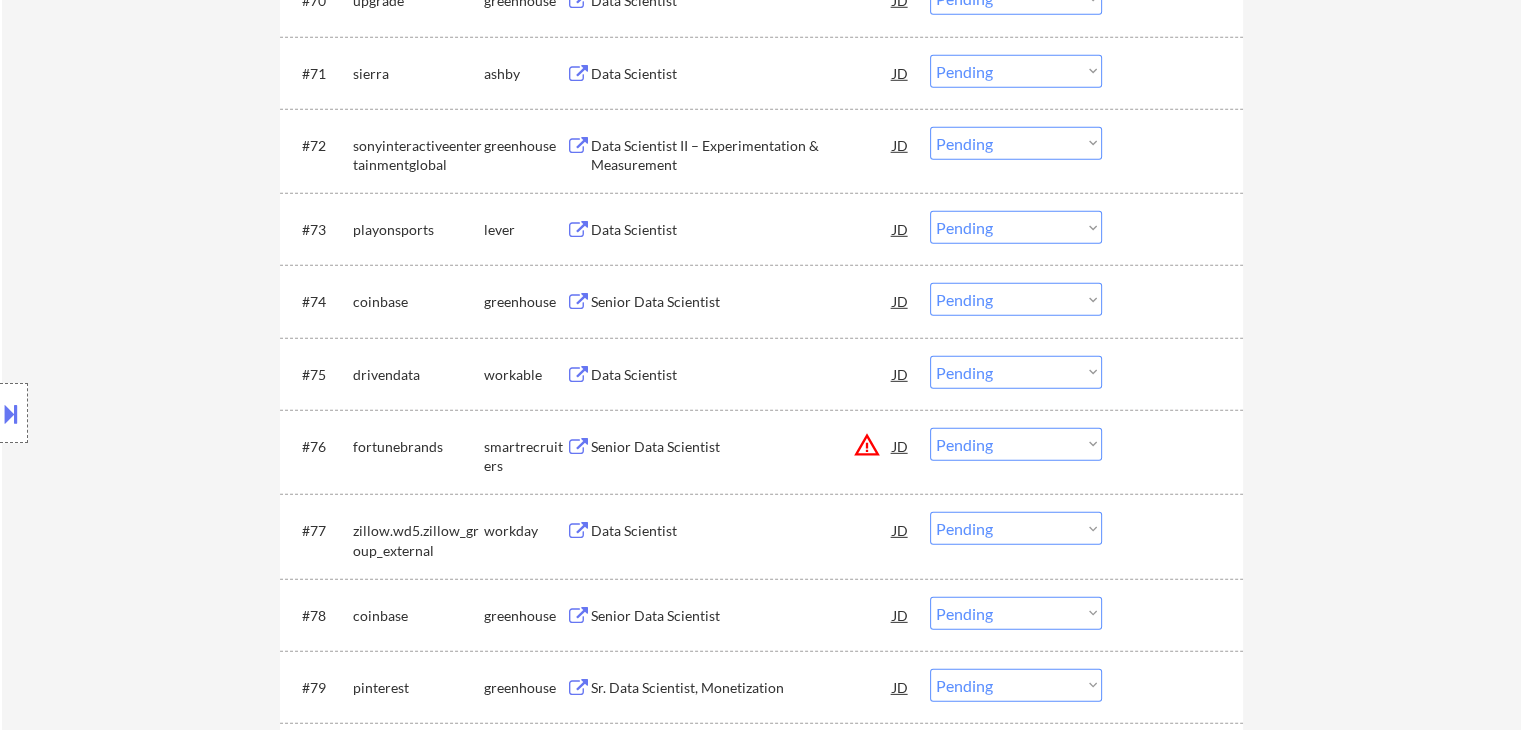 click on "Data Scientist II – Experimentation & Measurement" at bounding box center (742, 155) 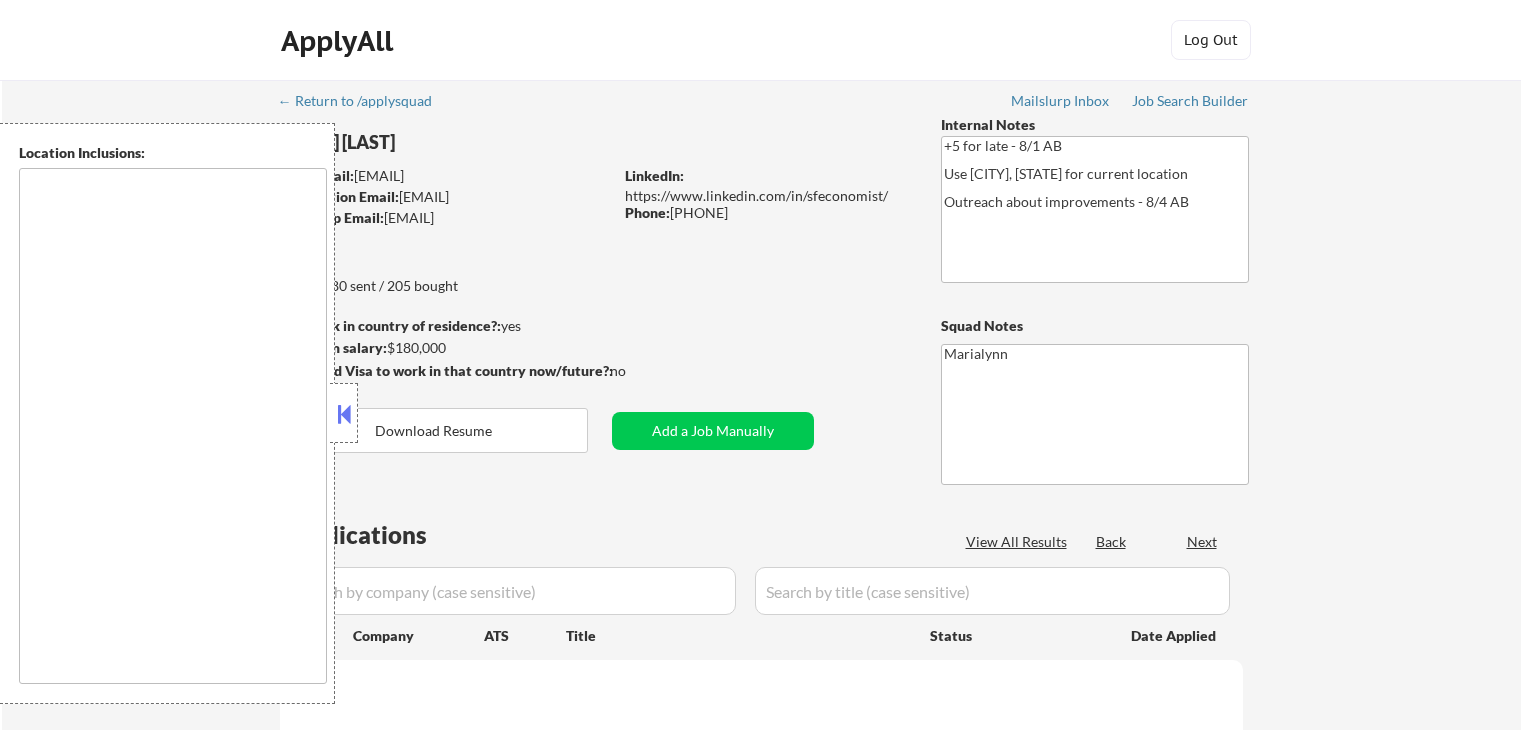 scroll, scrollTop: 0, scrollLeft: 0, axis: both 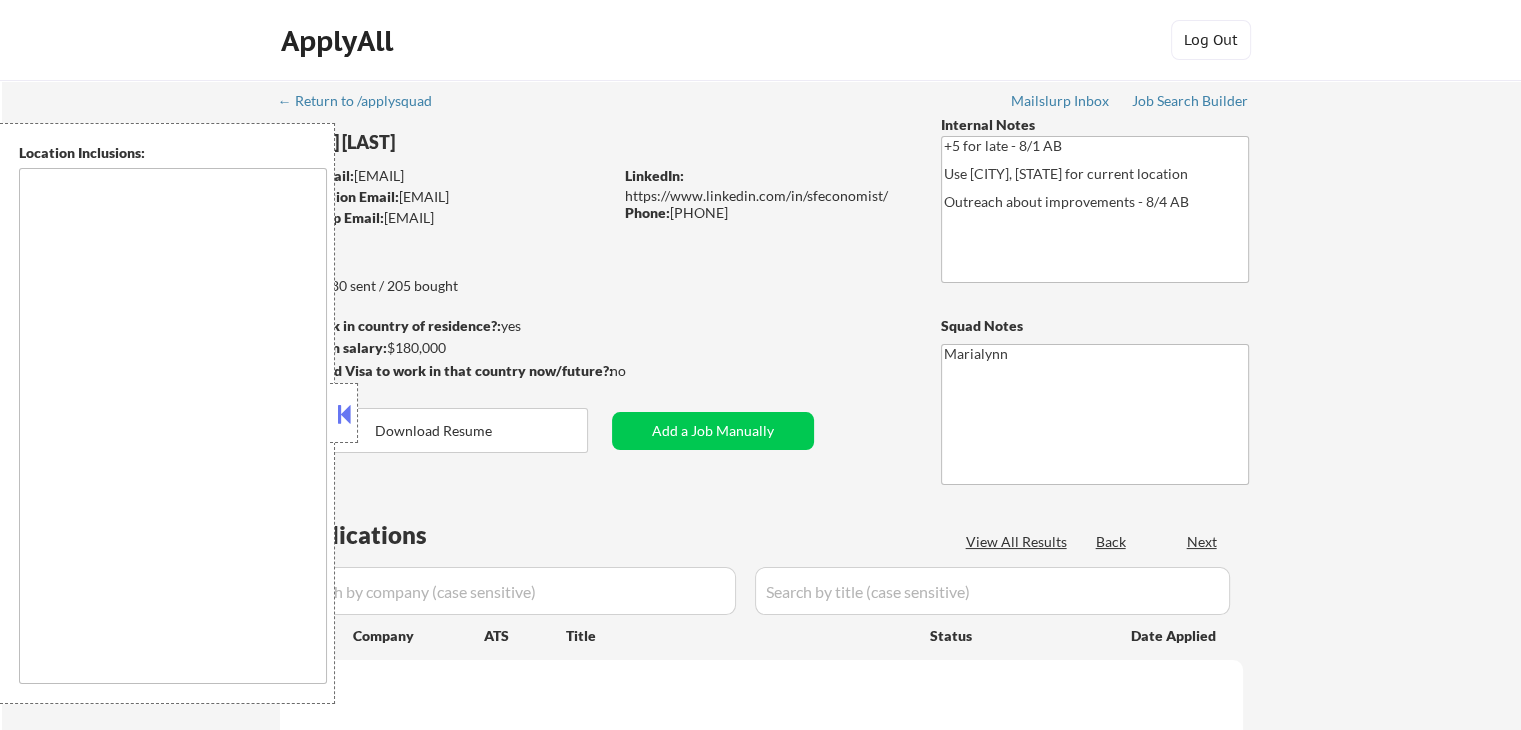 type on "San Francisco, CA   Daly City, CA   South San Francisco, CA   Brisbane, CA   Colma, CA   Pacifica, CA   San Bruno, CA   Millbrae, CA   Burlingame, CA   San Mateo, CA   Foster City, CA   Belmont, CA   Redwood City, CA   San Carlos, CA   Half Moon Bay, CA   Alameda, CA   Oakland, CA   Berkeley, CA   Emeryville, CA   Albany, CA   El Cerrito, CA   Richmond, CA   Piedmont, CA   Tiburon, CA   Sausalito, CA   Mill Valley, CA   Larkspur, CA   Corte Madera, CA   San Rafael, CA   Novato, CA   Moraga, CA   Orinda, CA   Lafayette, CA   Walnut Creek, CA   Pleasant Hill, CA   Concord, CA   Martinez, CA   Benicia, CA   Vallejo, CA   Fairfax, CA   San Anselmo, CA   Ross, CA   Kentfield, CA   Greenbrae, CA   El Sobrante, CA   Pinole, CA   Hercules, CA   Crockett, CA   Rodeo, CA   Kensington, CA   San Pablo, CA   Rodeo, CA Seattle, WA   Mercer Island, WA   Bellevue, WA   Kirkland, WA   Redmond, WA   Shoreline, WA   Renton, WA   Tukwila, WA   Burien, WA   SeaTac, WA   Kenmore, WA   Bothell, WA   Lynnwood, WA   Edmonds, WA   ..." 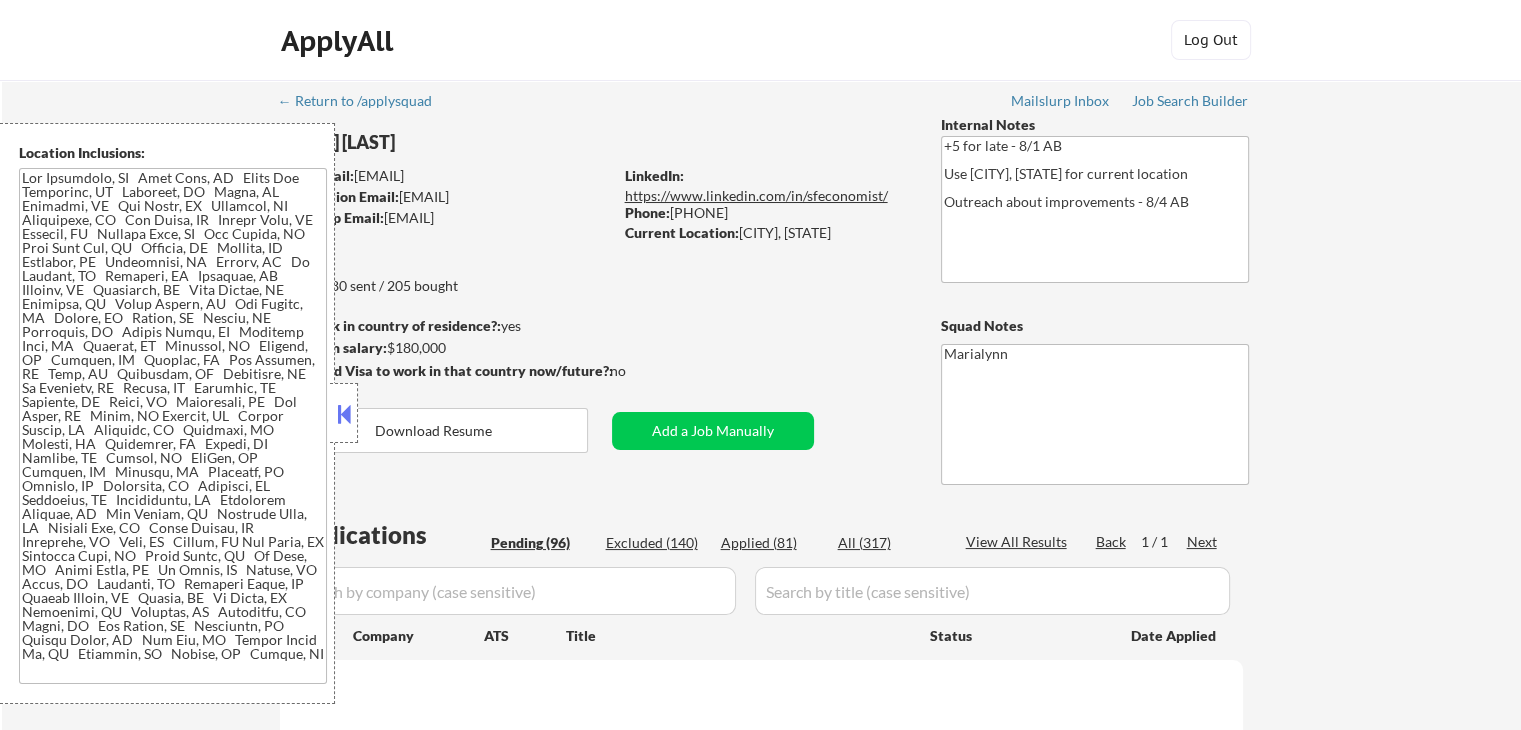 select on ""pending"" 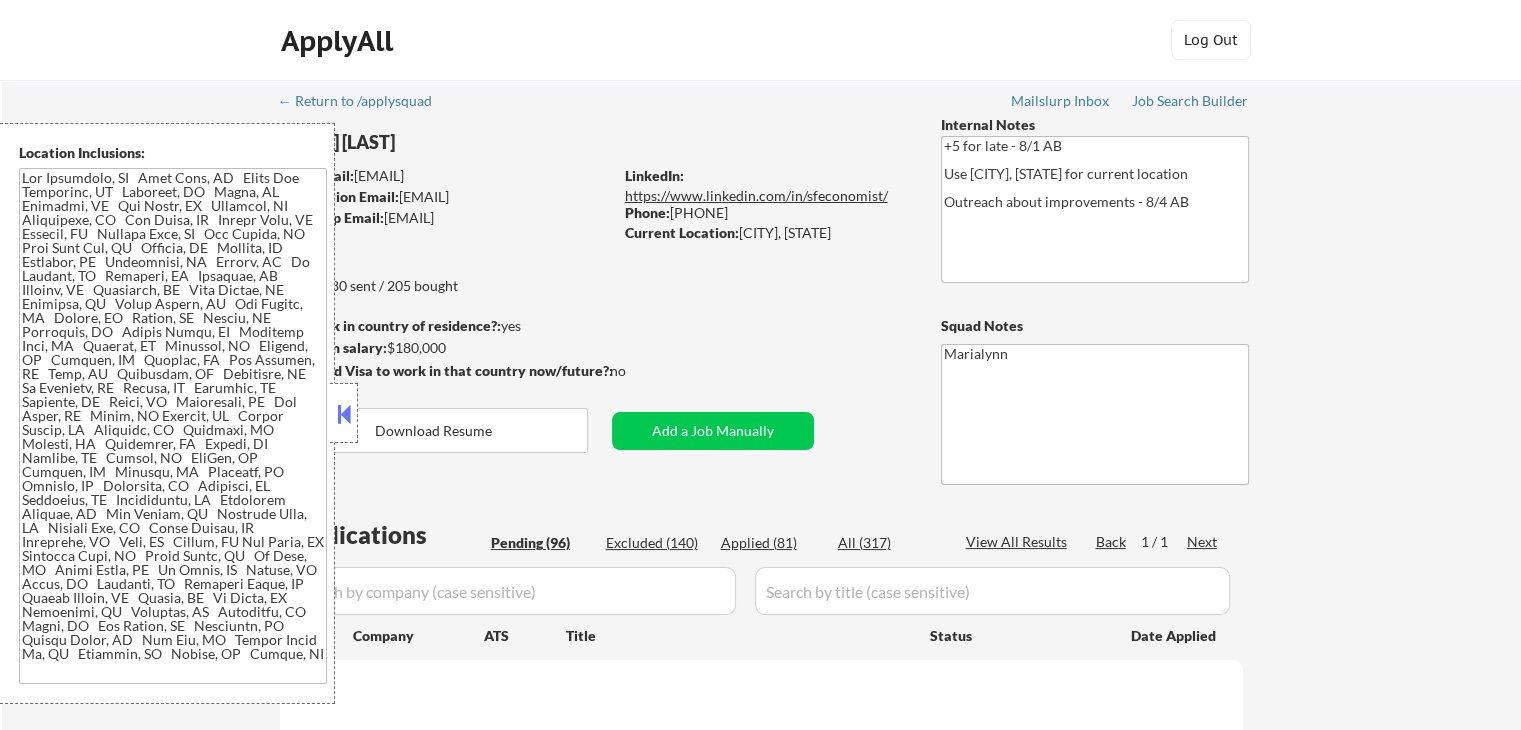 select on ""pending"" 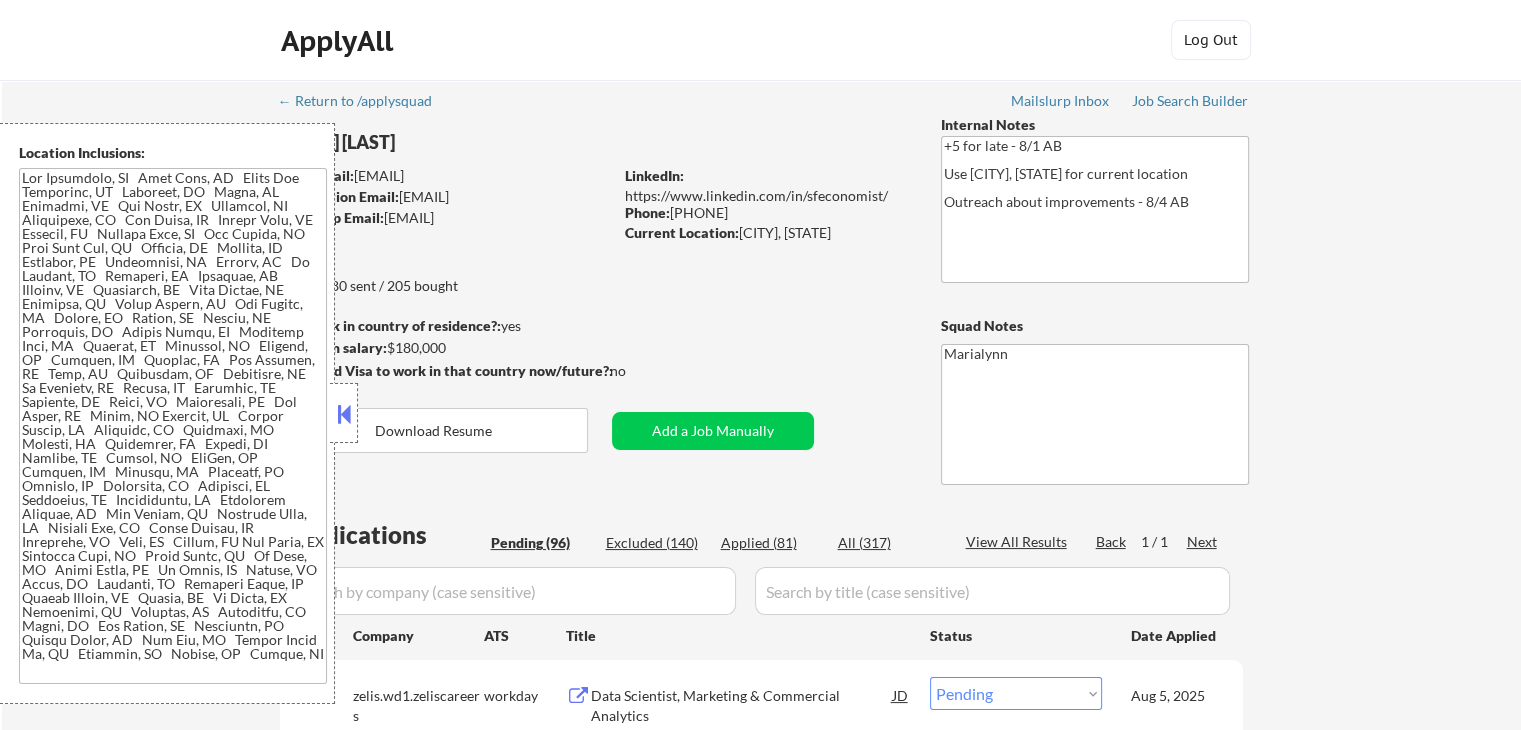 click at bounding box center (344, 414) 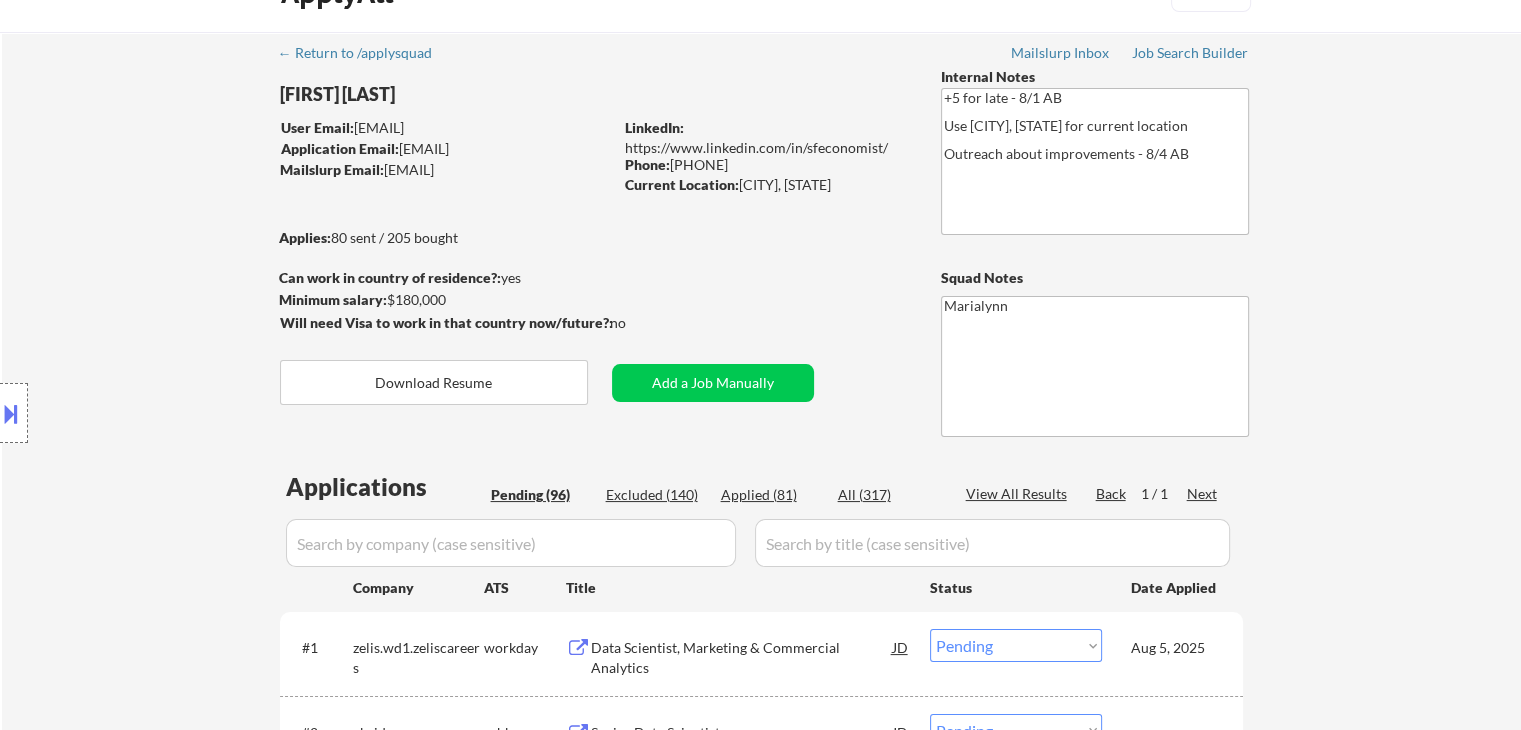 scroll, scrollTop: 0, scrollLeft: 0, axis: both 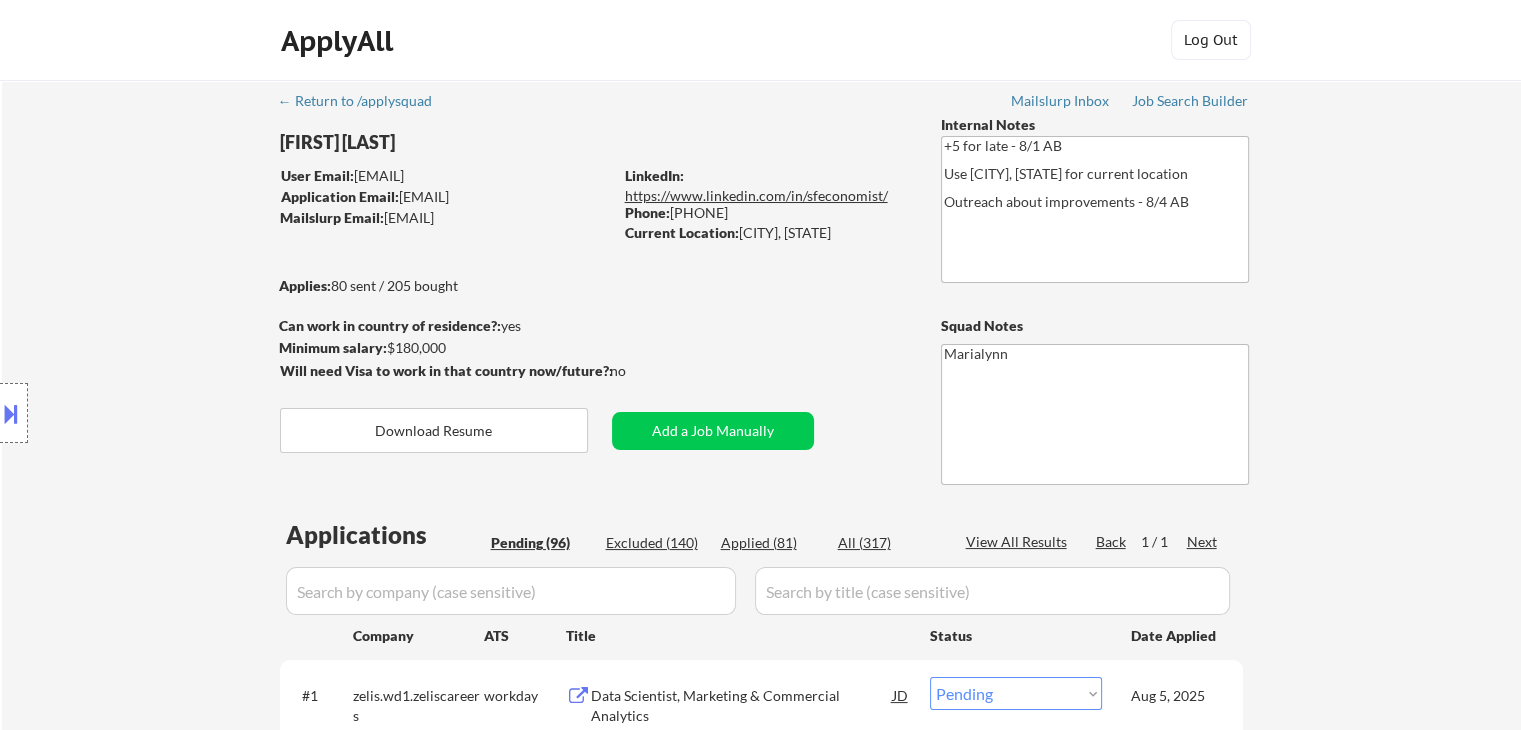 click on "https://www.linkedin.com/in/sfeconomist/" at bounding box center (756, 195) 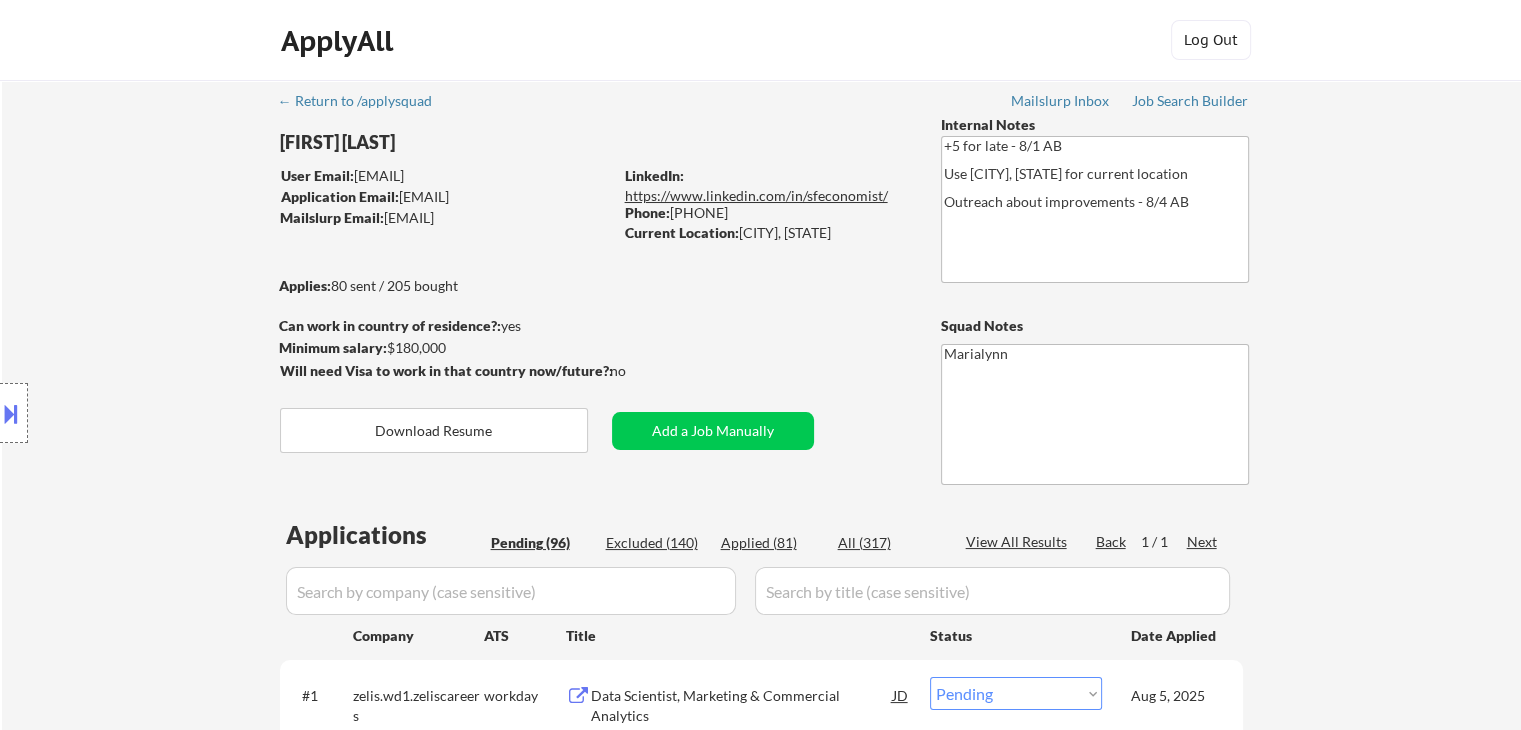 select on ""pending"" 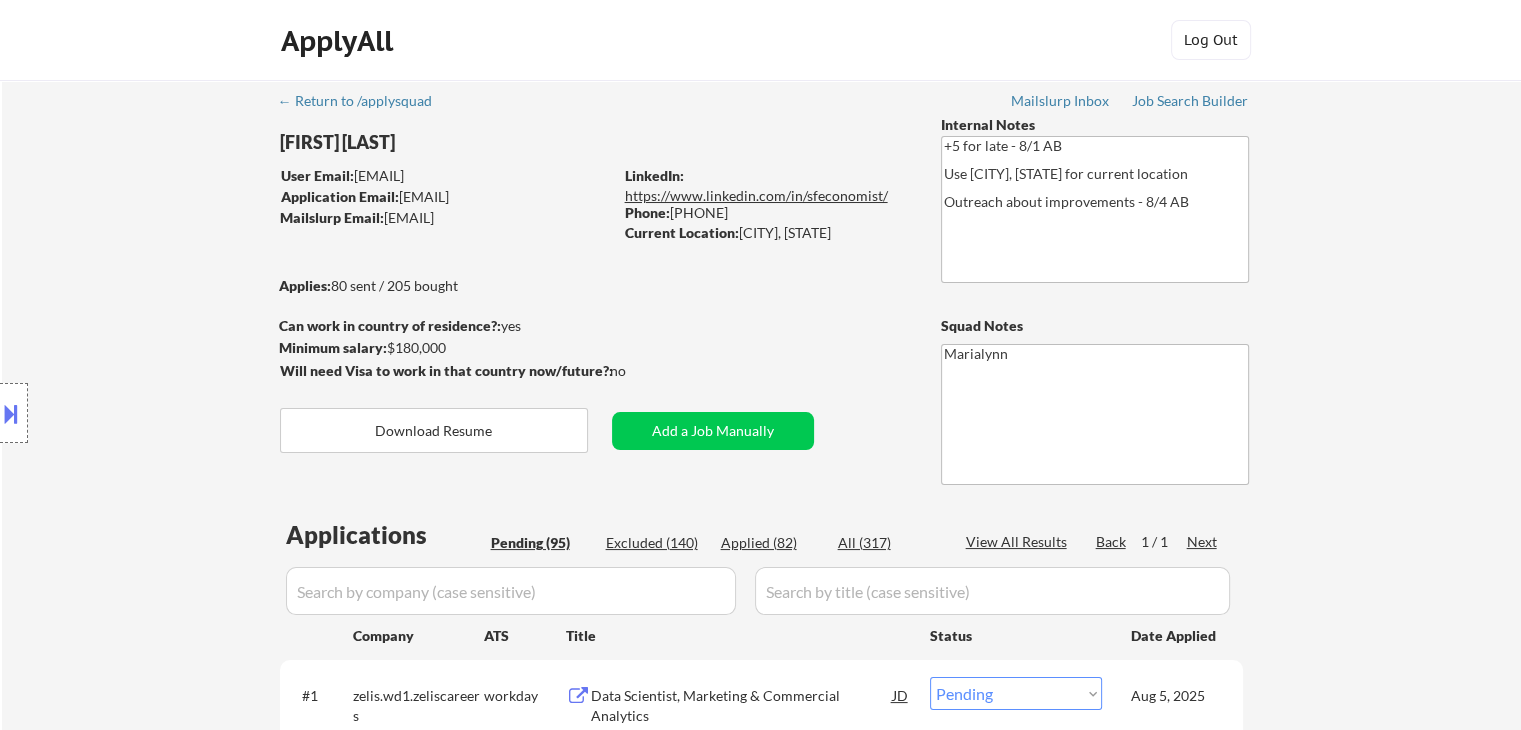 select on ""pending"" 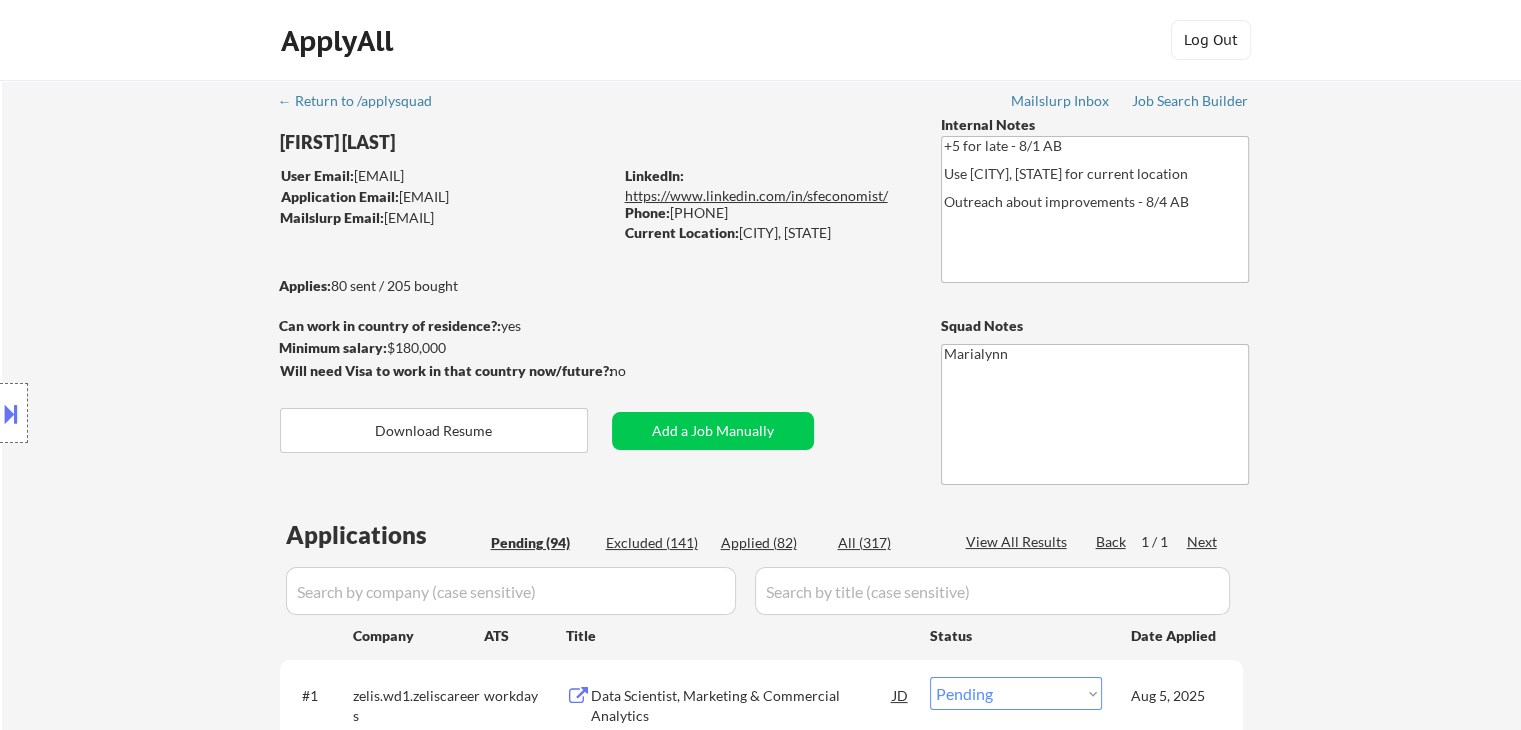 select on ""pending"" 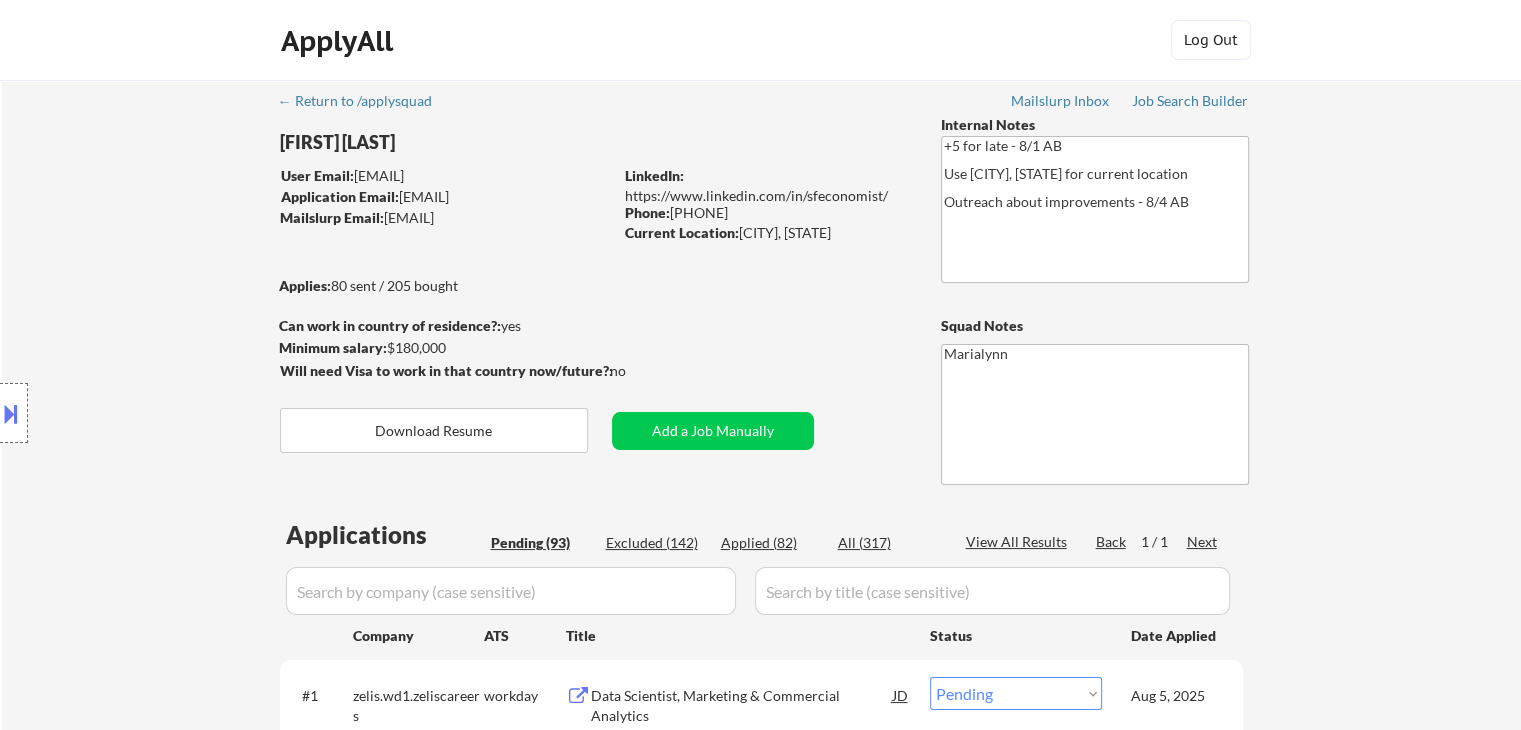 click at bounding box center (511, 591) 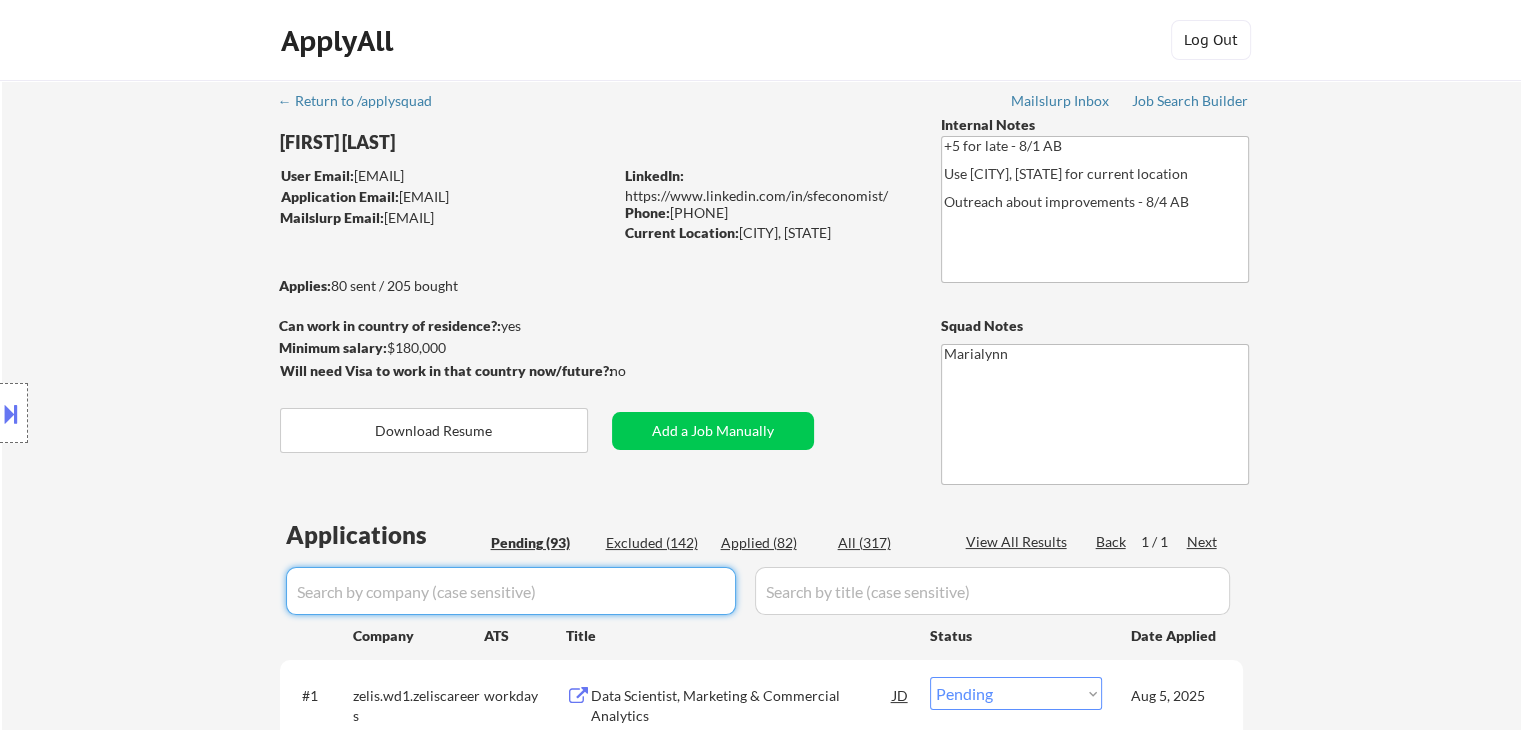 paste on "spotify" 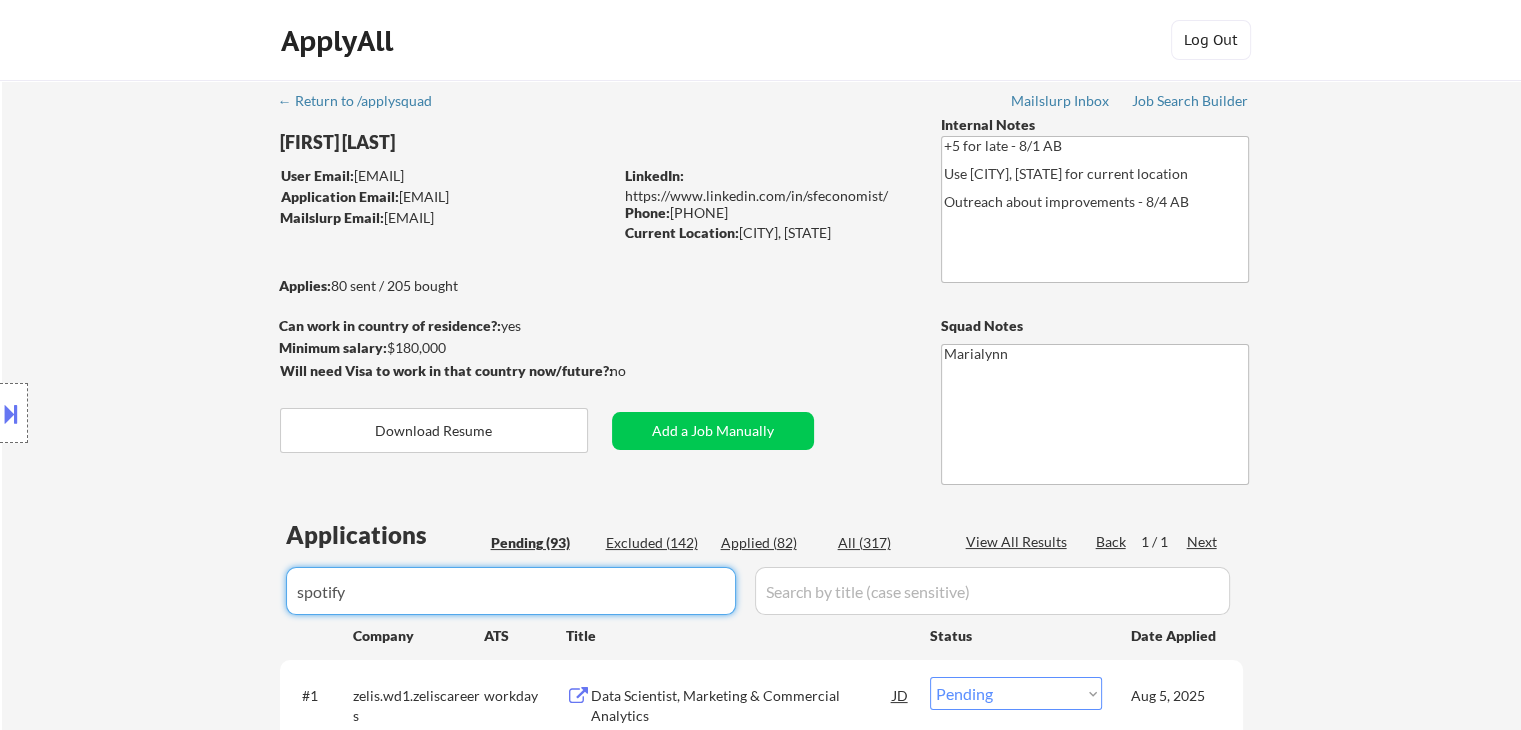 type on "spotify" 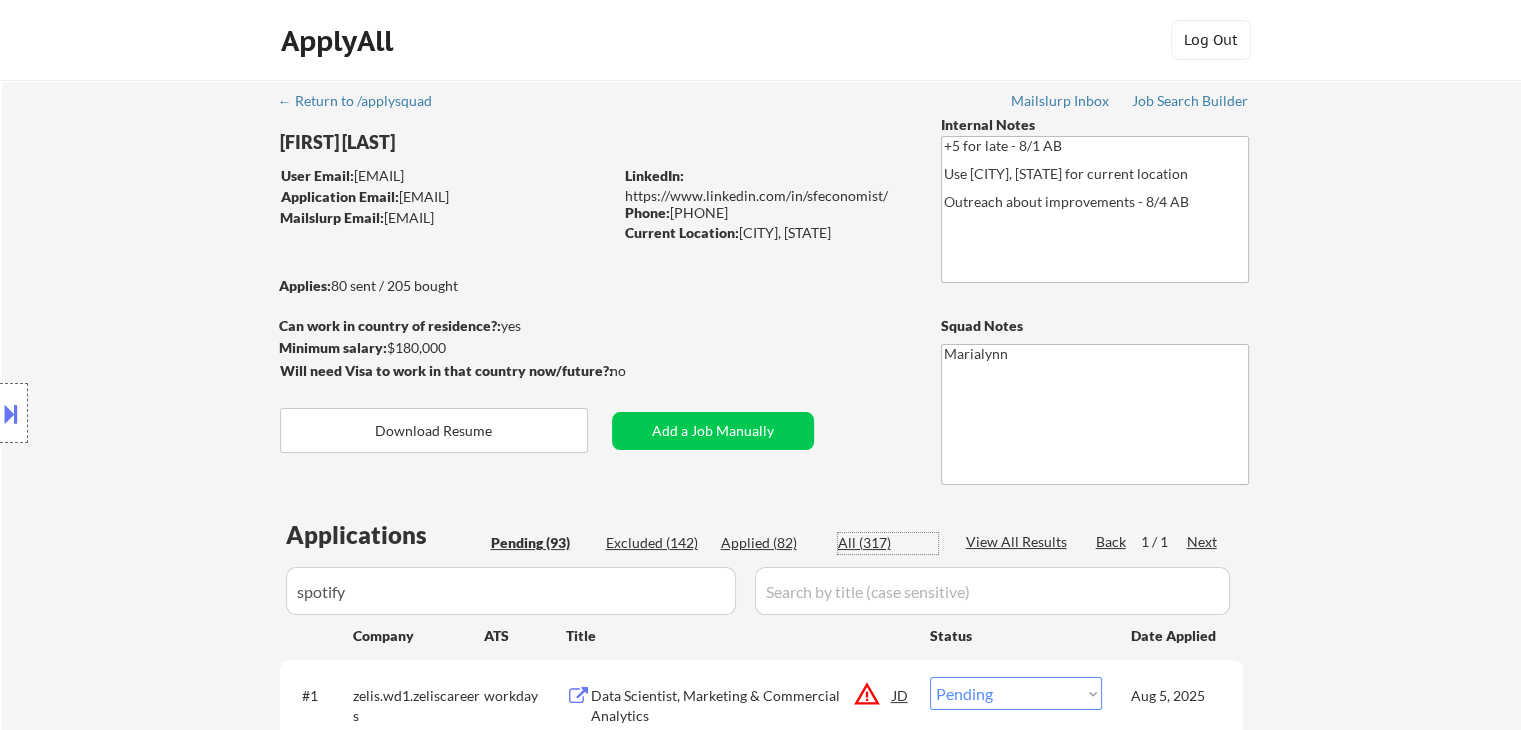 click on "All (317)" at bounding box center [888, 543] 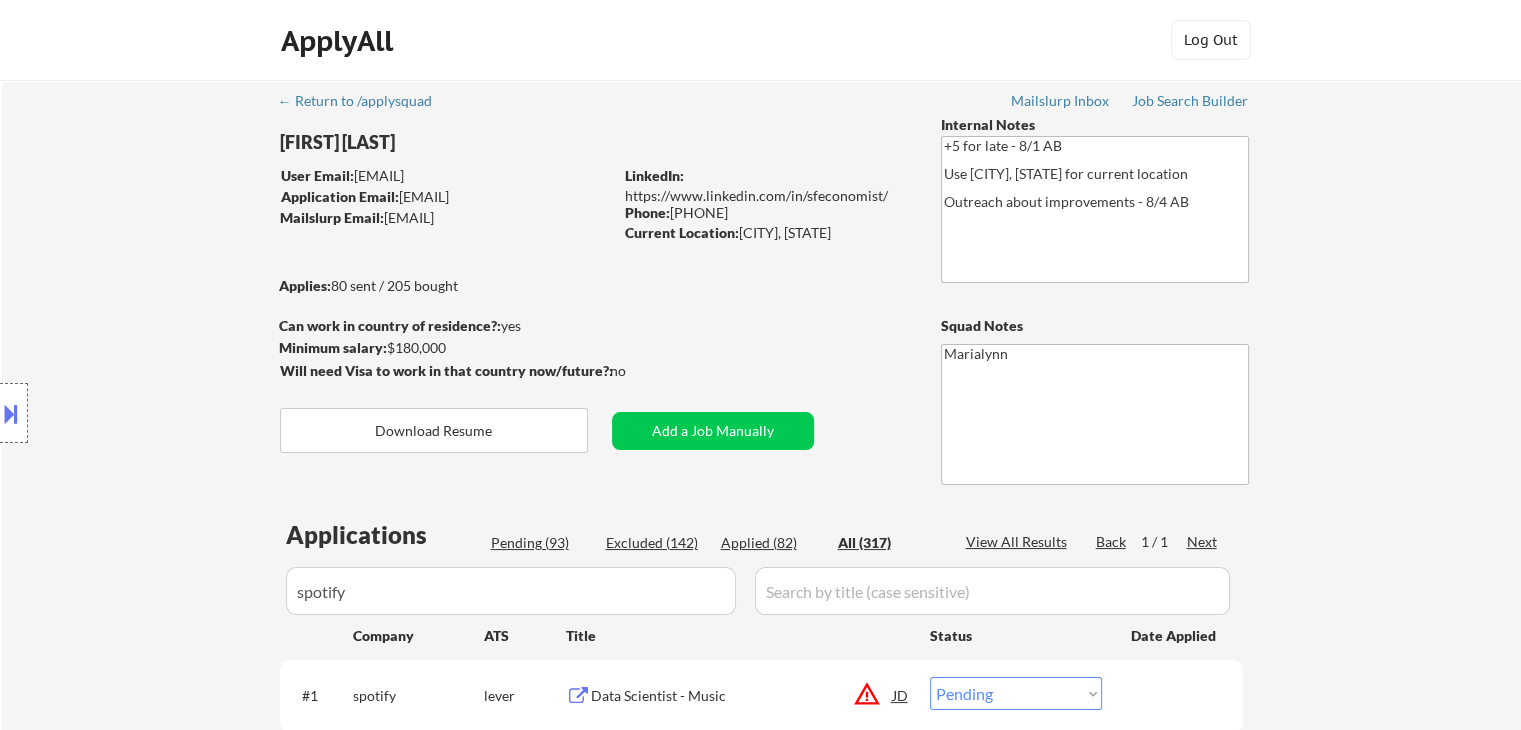 select on ""excluded__salary_"" 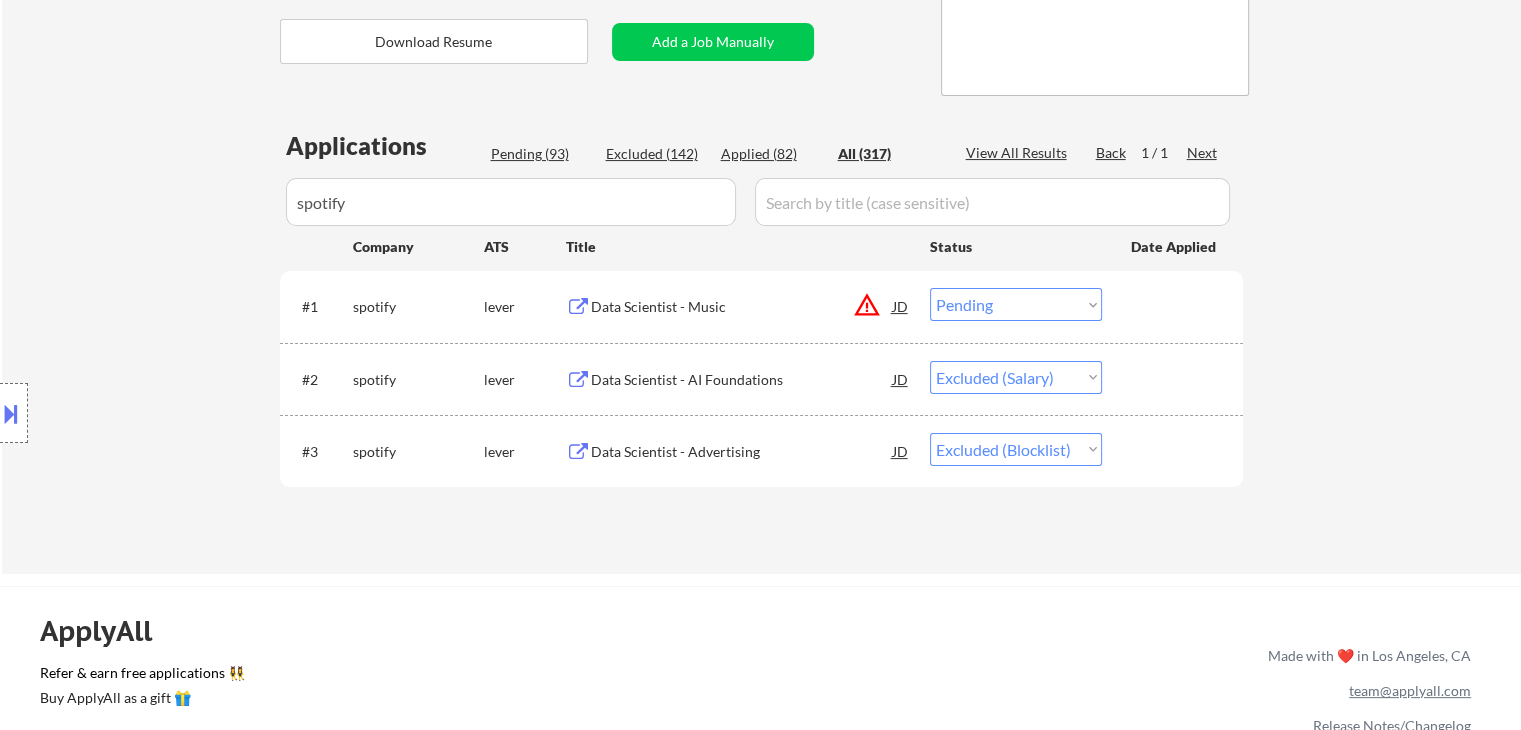 scroll, scrollTop: 400, scrollLeft: 0, axis: vertical 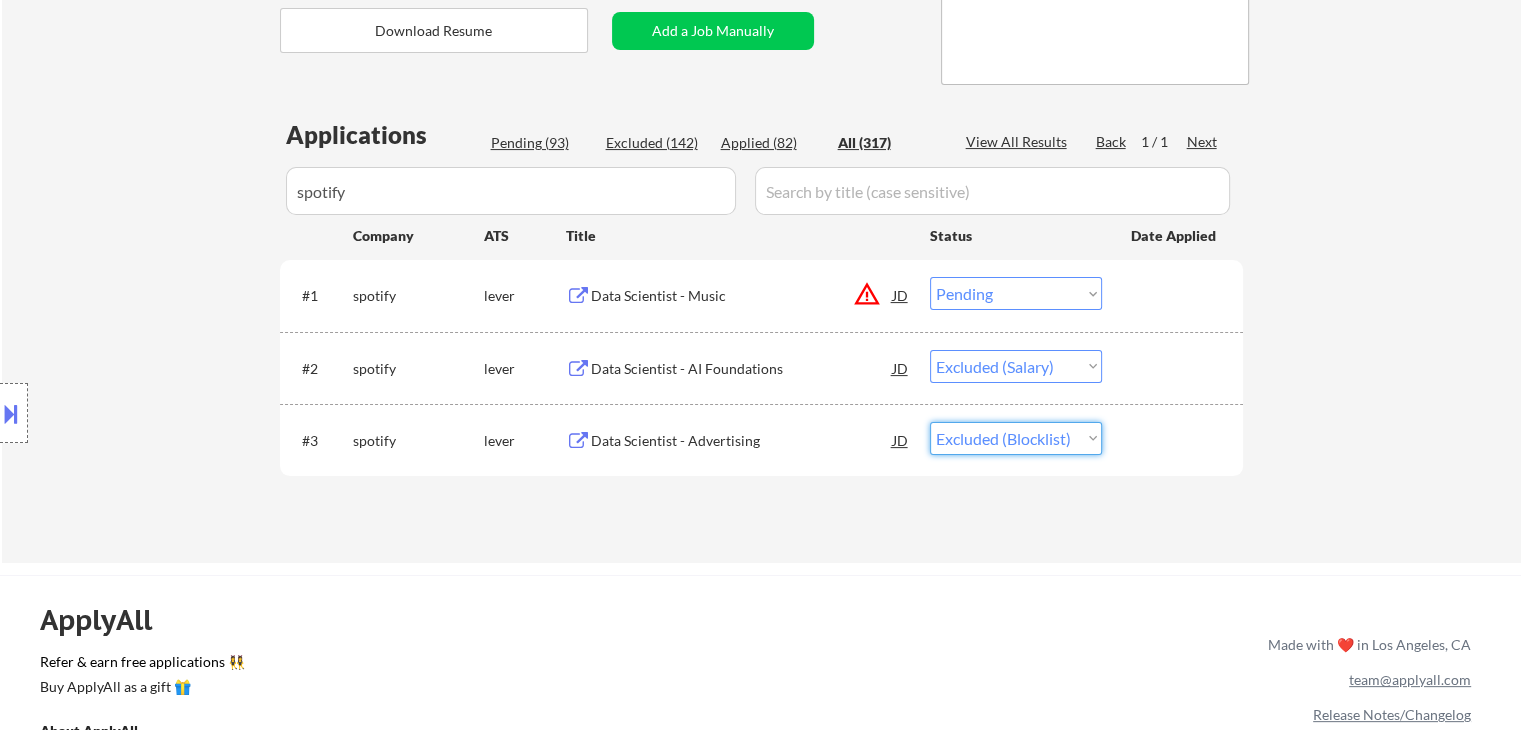 click on "Choose an option... Pending Applied Excluded (Questions) Excluded (Expired) Excluded (Location) Excluded (Bad Match) Excluded (Blocklist) Excluded (Salary) Excluded (Other)" at bounding box center [1016, 438] 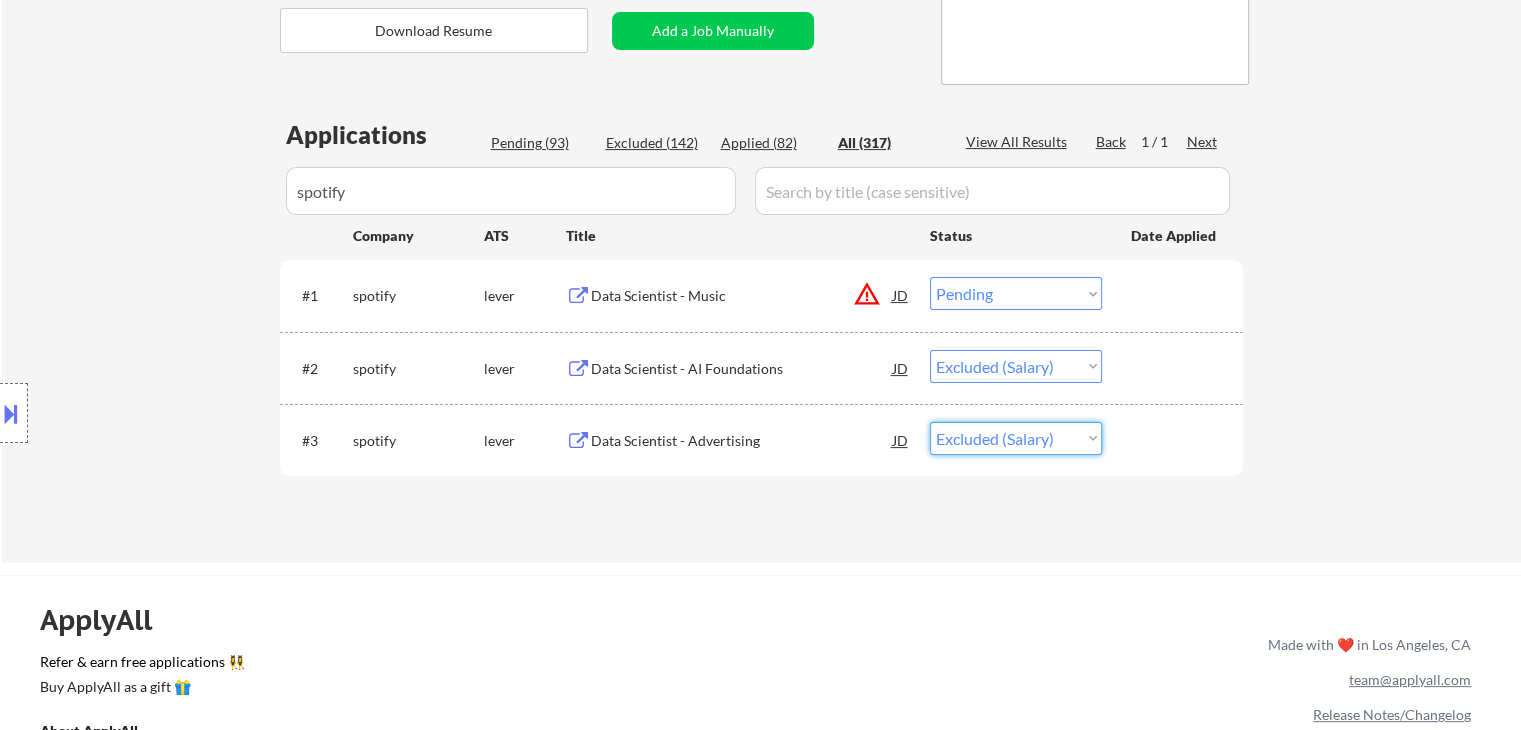click on "Choose an option... Pending Applied Excluded (Questions) Excluded (Expired) Excluded (Location) Excluded (Bad Match) Excluded (Blocklist) Excluded (Salary) Excluded (Other)" at bounding box center (1016, 438) 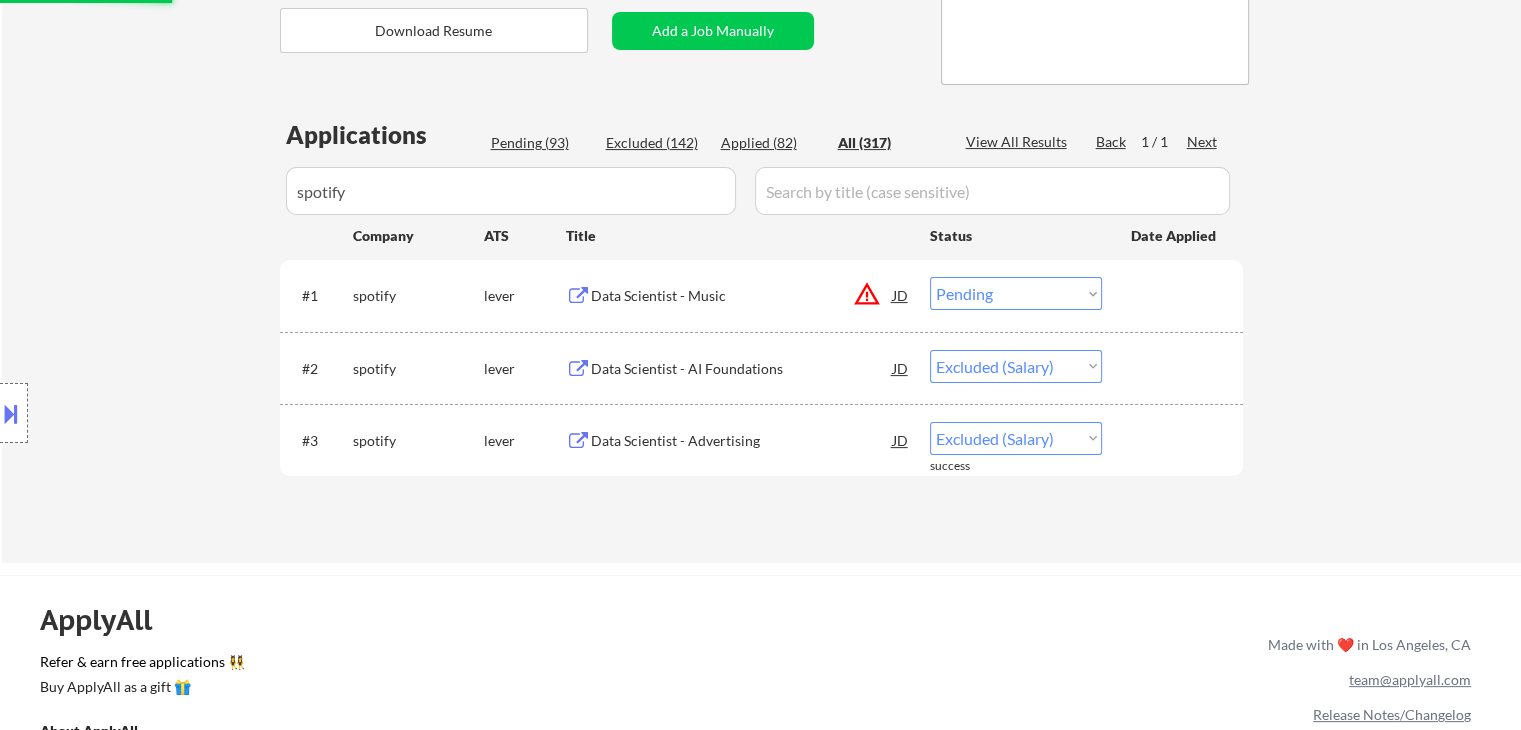 click on "Data Scientist - Music" at bounding box center (742, 295) 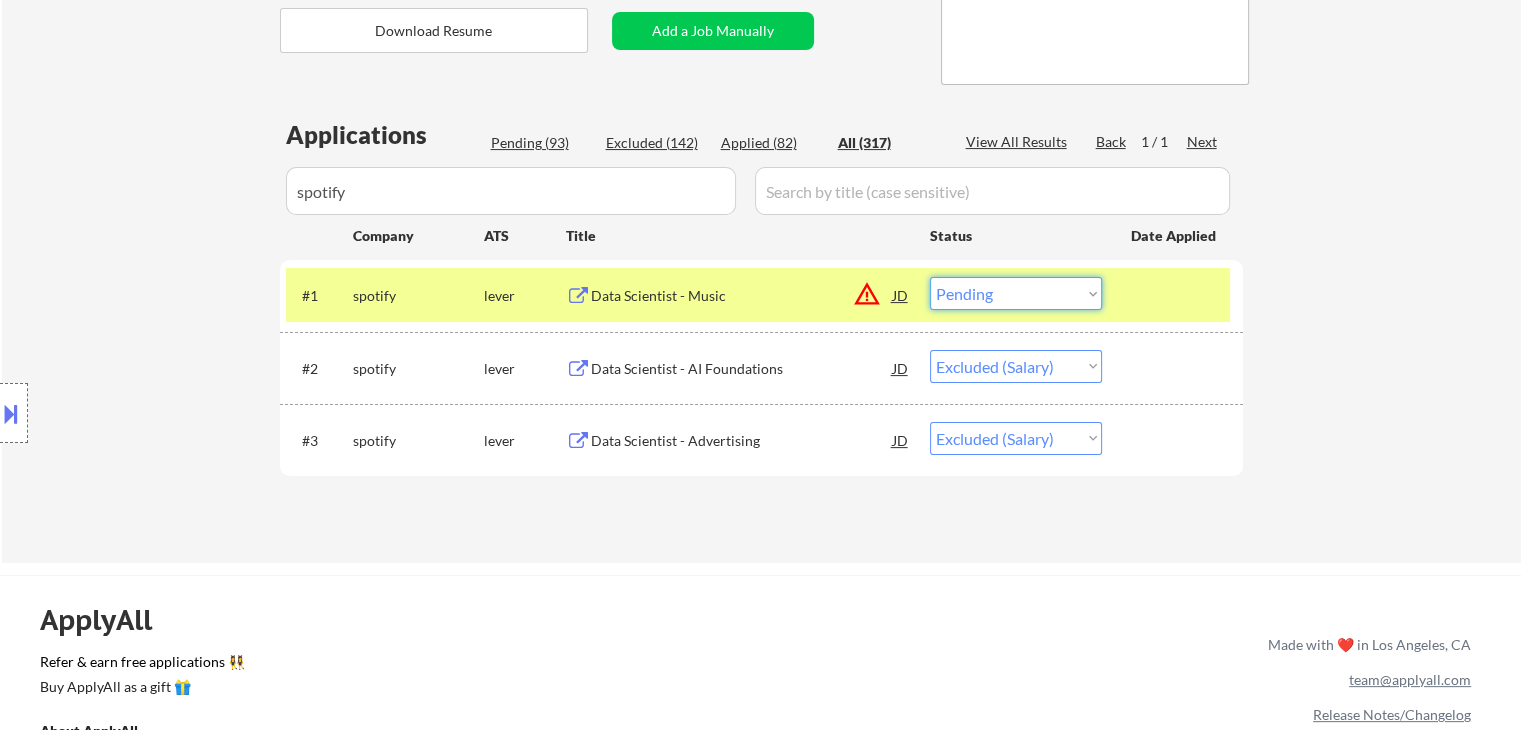drag, startPoint x: 1028, startPoint y: 296, endPoint x: 1044, endPoint y: 309, distance: 20.615528 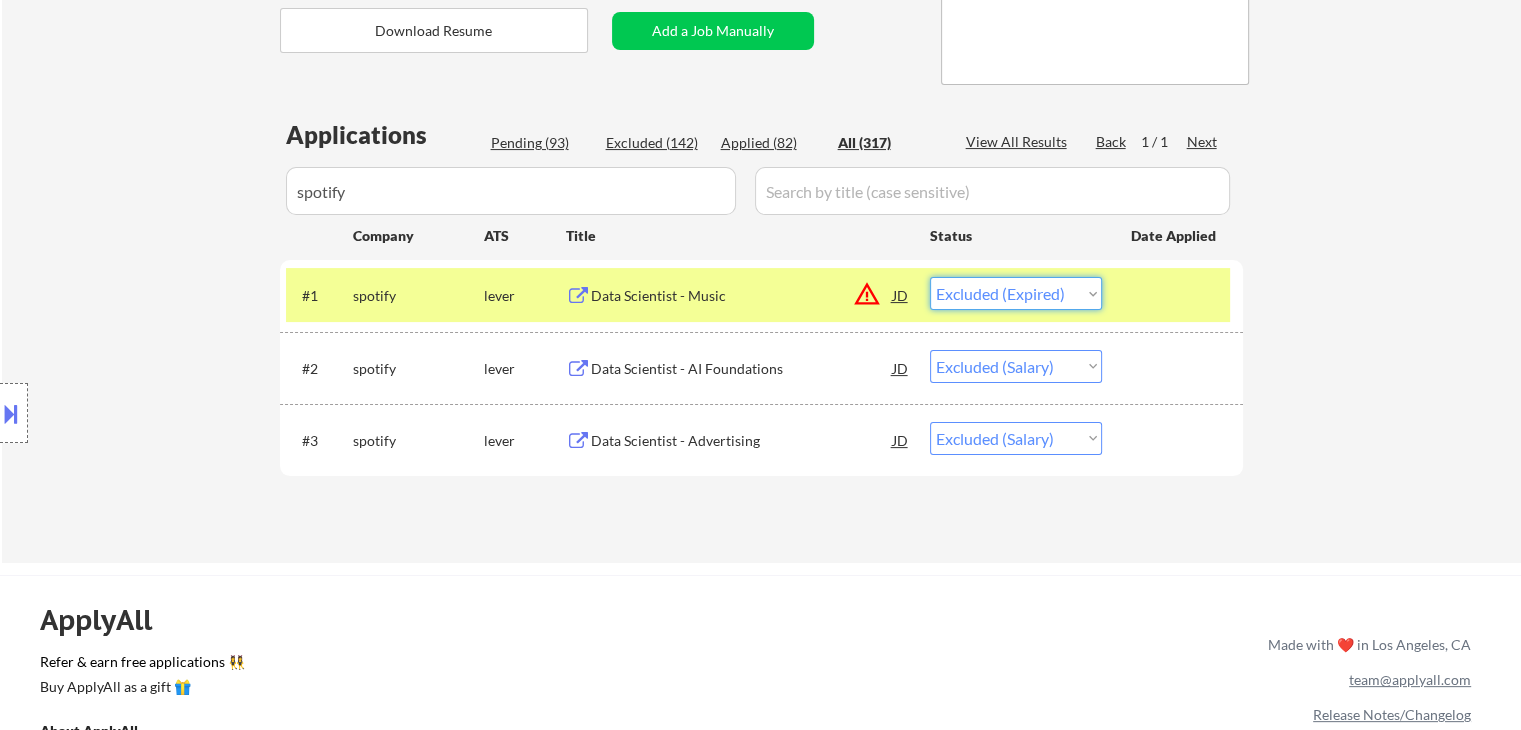 click on "Choose an option... Pending Applied Excluded (Questions) Excluded (Expired) Excluded (Location) Excluded (Bad Match) Excluded (Blocklist) Excluded (Salary) Excluded (Other)" at bounding box center (1016, 293) 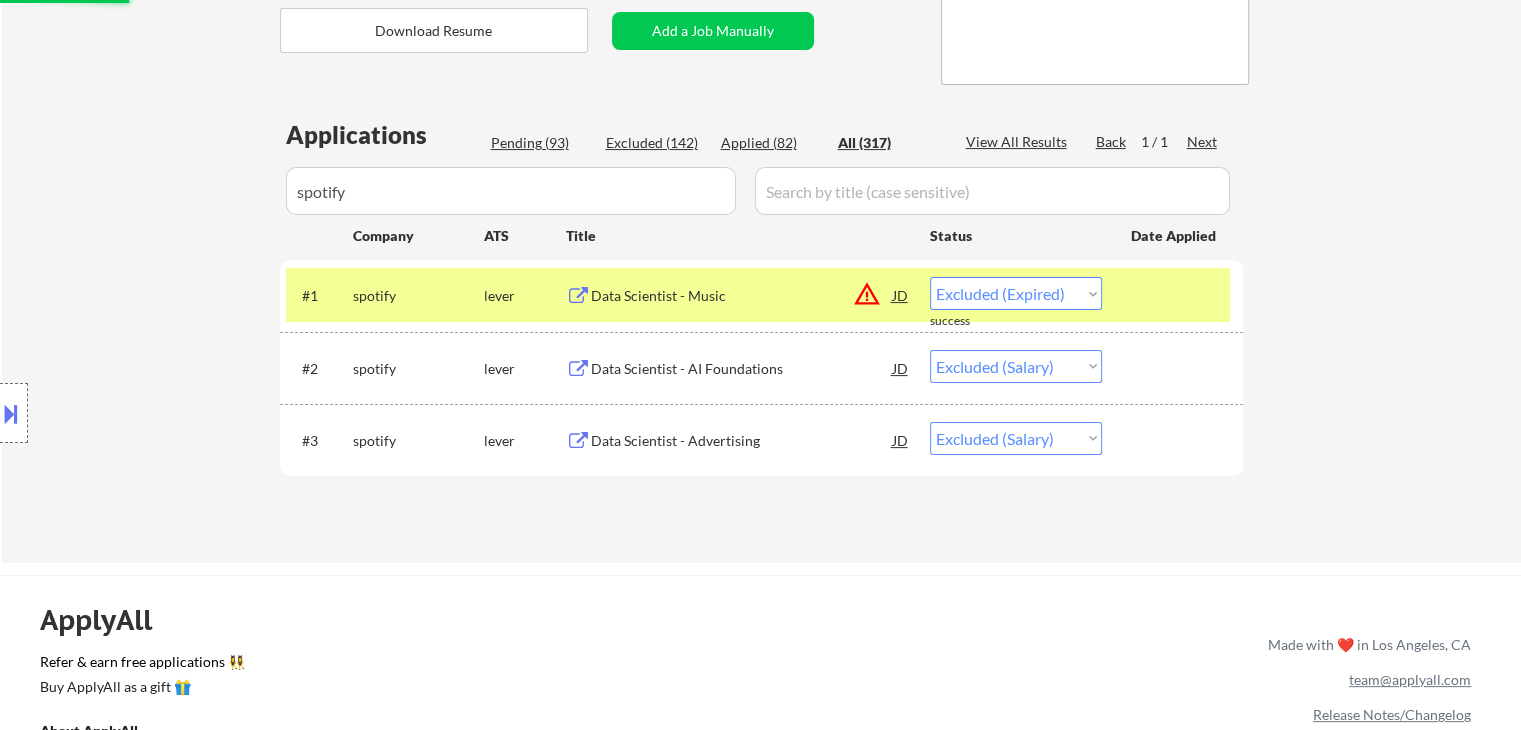 select on ""excluded__expired_"" 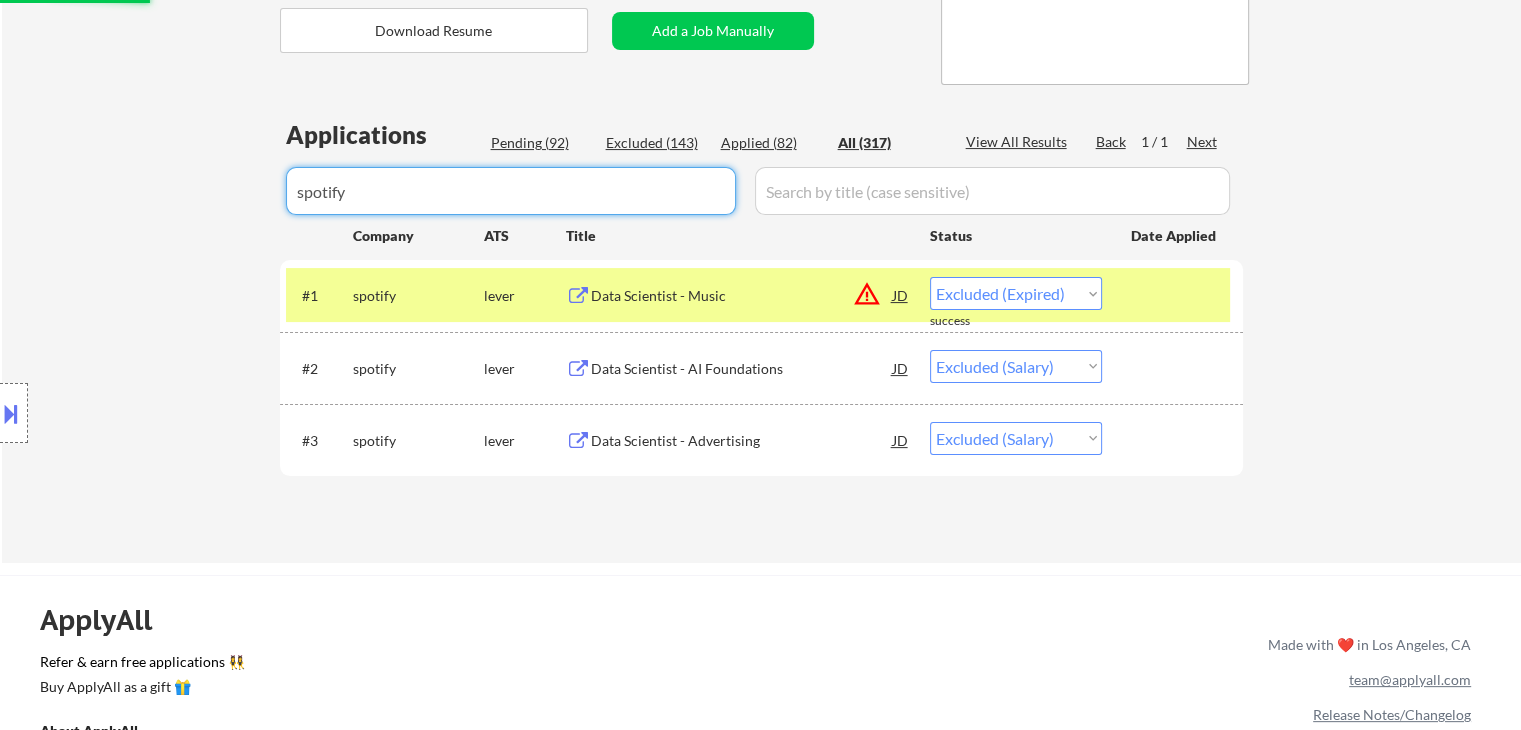drag, startPoint x: 489, startPoint y: 202, endPoint x: 0, endPoint y: 174, distance: 489.801 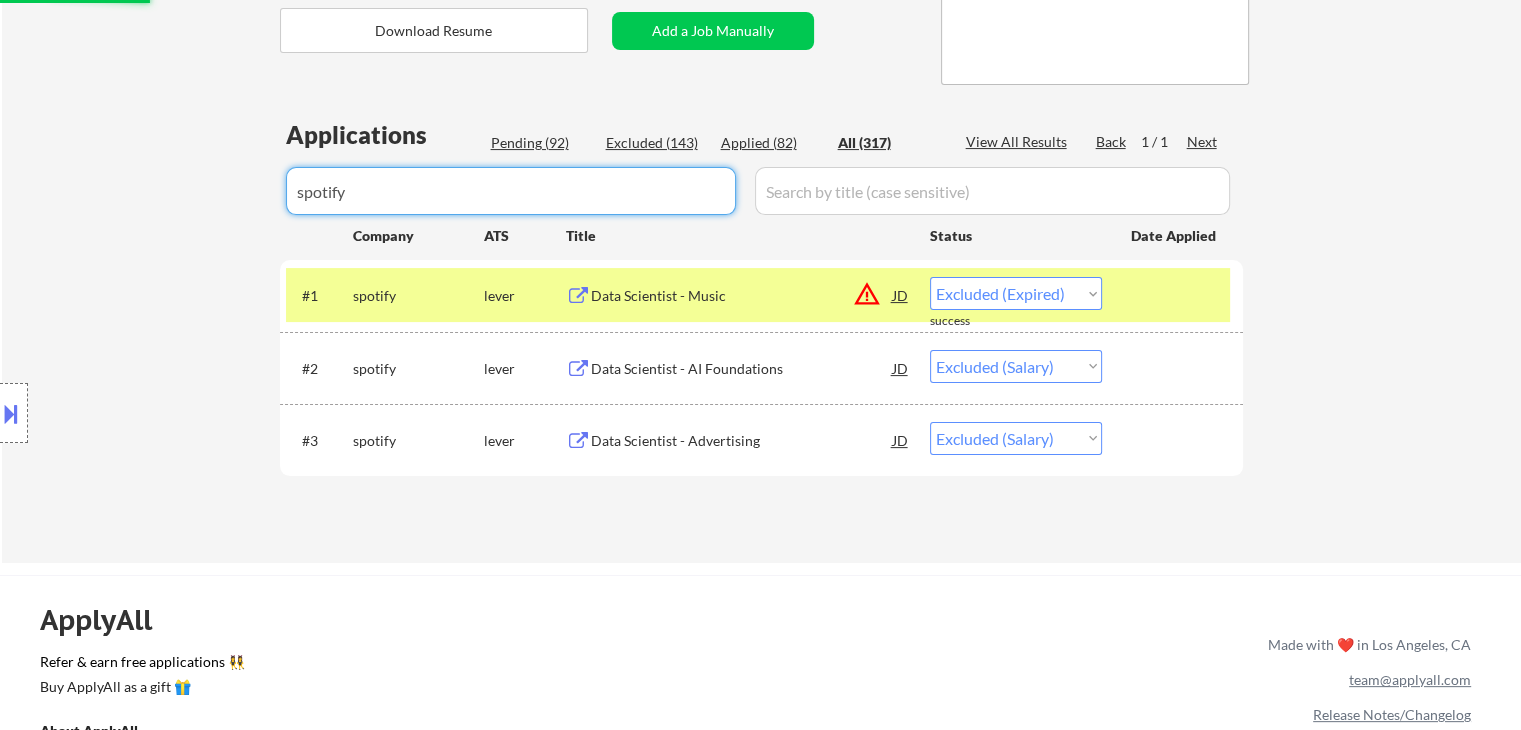 click on "← Return to /applysquad Mailslurp Inbox Job Search Builder Shane Francis User Email:  dtaspire@gmail.com Application Email:  dtaspire@gmail.com Mailslurp Email:  shane.francis@mailflux.com LinkedIn:   https://www.linkedin.com/in/sfeconomist/
Phone:  760.889.3091 Current Location:  Oceanside, California Applies:  80 sent / 205 bought Internal Notes +5 for late - 8/1 AB
Use Oceanside, CA for current location
Outreach about improvements - 8/4 AB Can work in country of residence?:  yes Squad Notes Minimum salary:  $180,000 Will need Visa to work in that country now/future?:   no Download Resume Add a Job Manually Marialynn Applications Pending (92) Excluded (143) Applied (82) All (317) View All Results Back 1 / 1
Next Company ATS Title Status Date Applied #1 spotify lever Data Scientist - Music JD warning_amber Choose an option... Pending Applied Excluded (Questions) Excluded (Expired) Excluded (Location) Excluded (Bad Match) Excluded (Blocklist) Excluded (Salary) Excluded (Other) success #2 spotify" at bounding box center [760, -35] 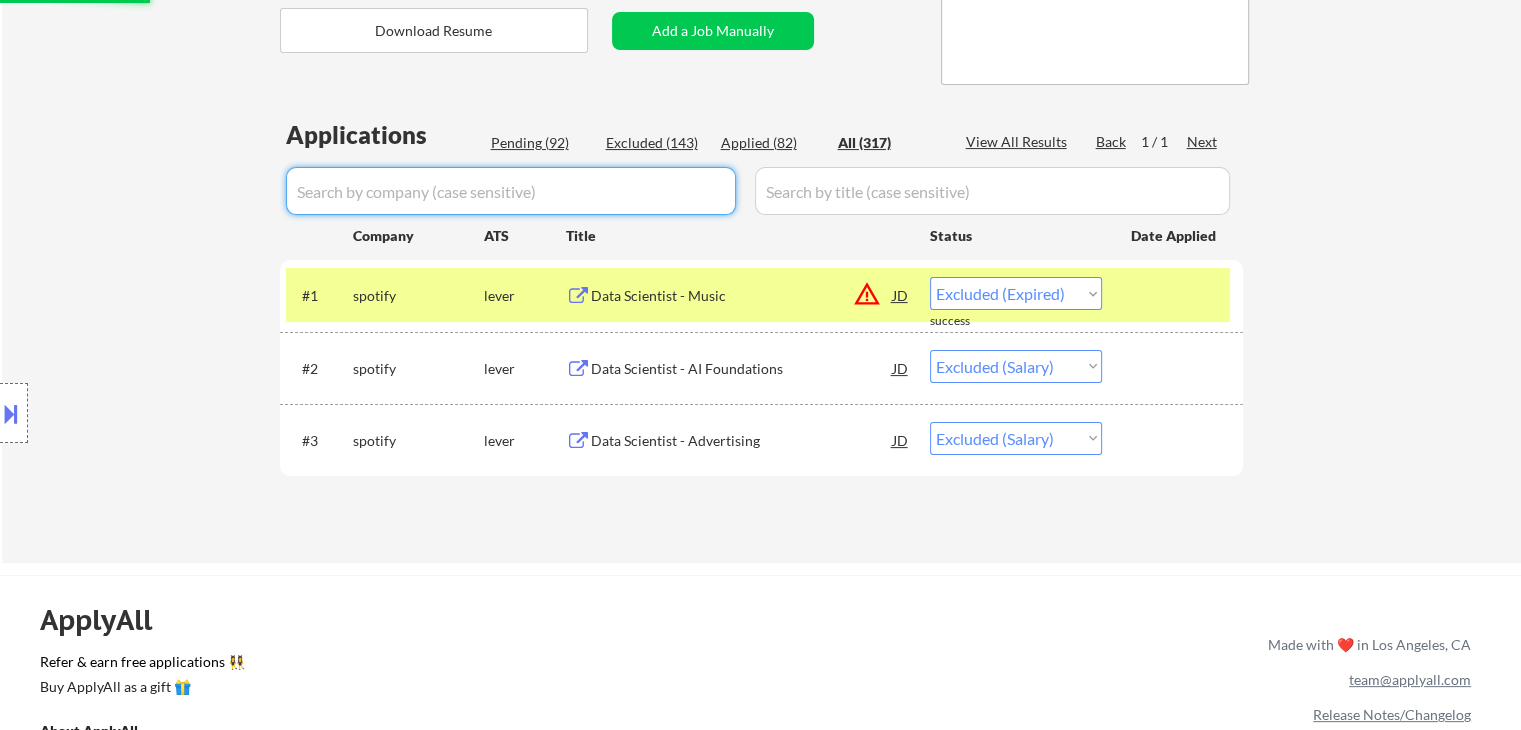 select on ""applied"" 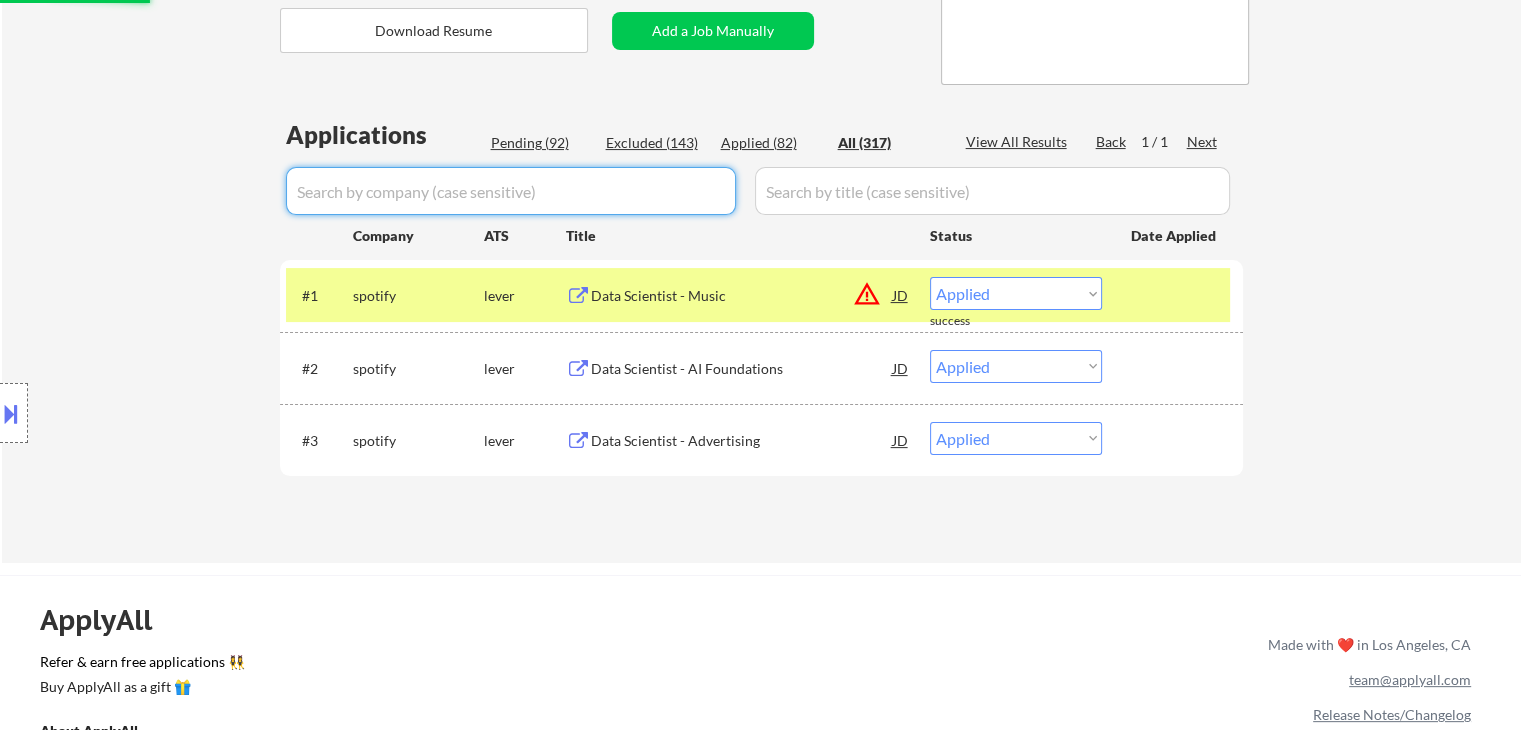 select on ""applied"" 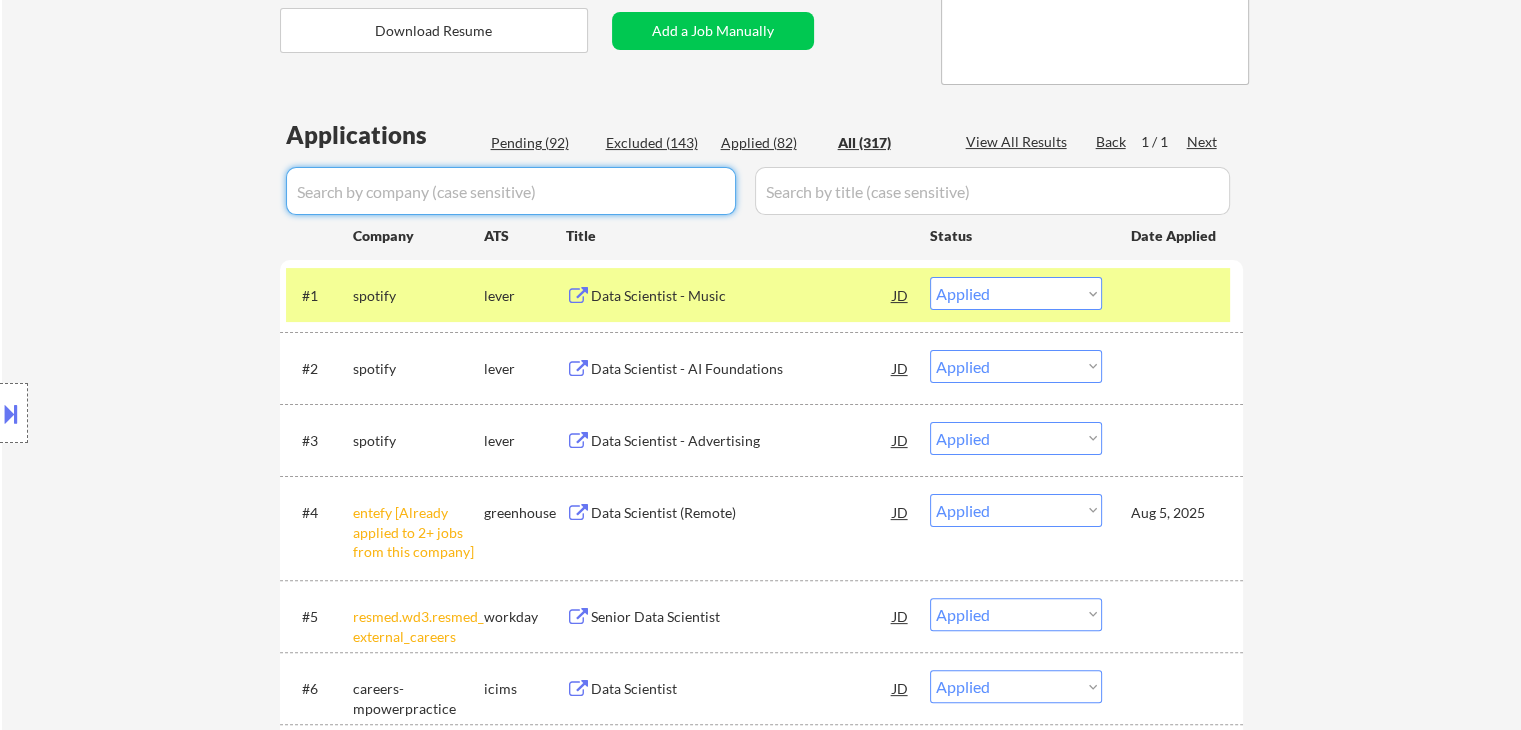 type 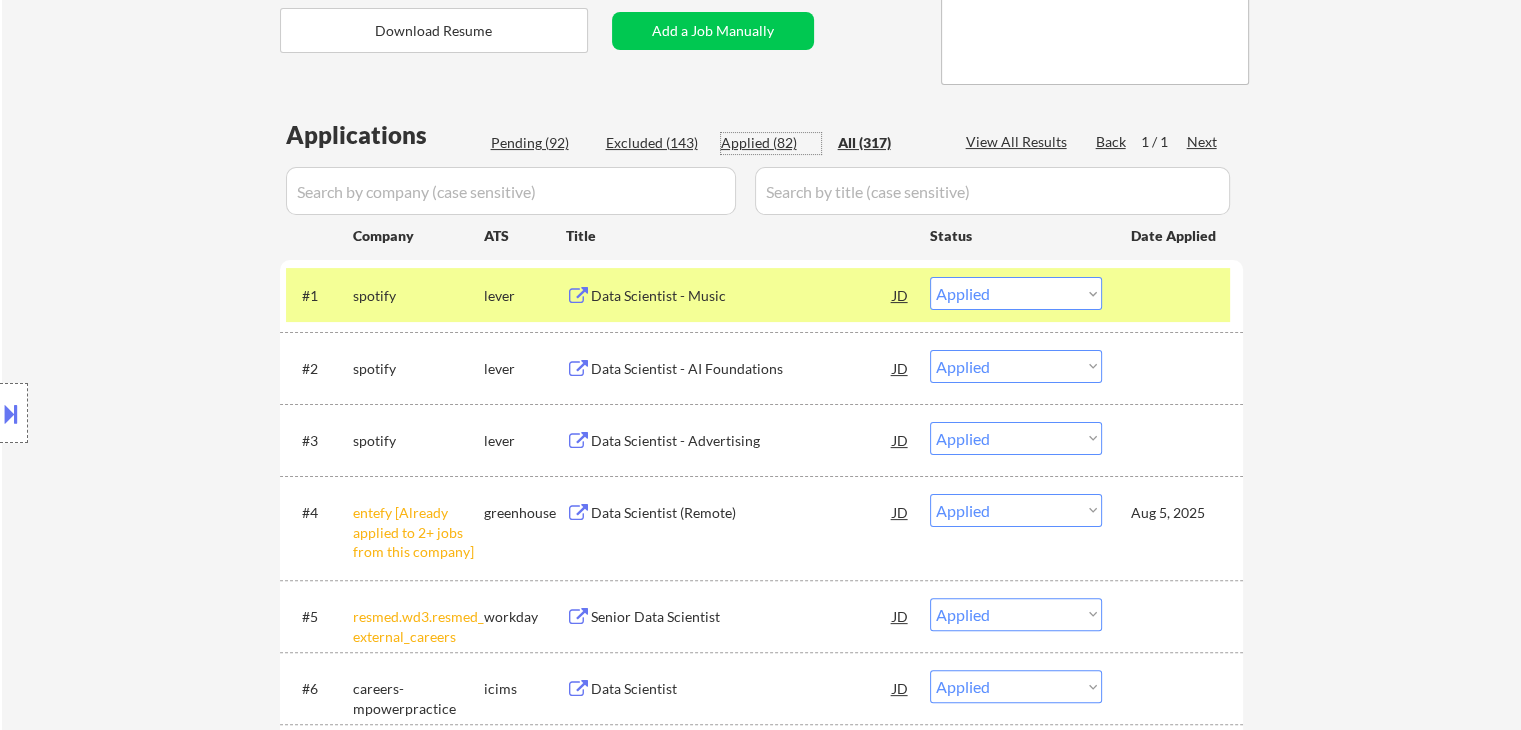click on "Applied (82)" at bounding box center [771, 143] 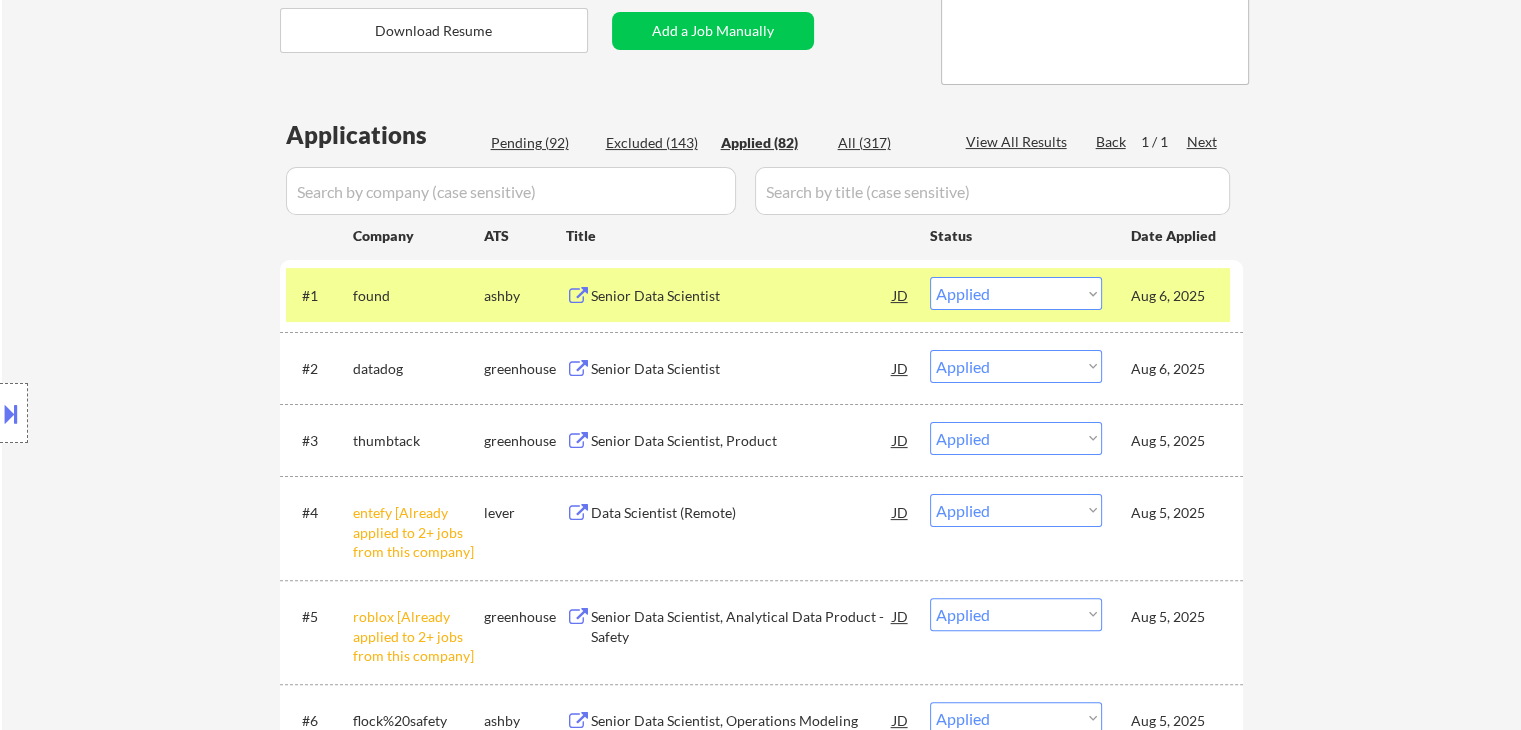 click on "Applied (82)" at bounding box center (771, 143) 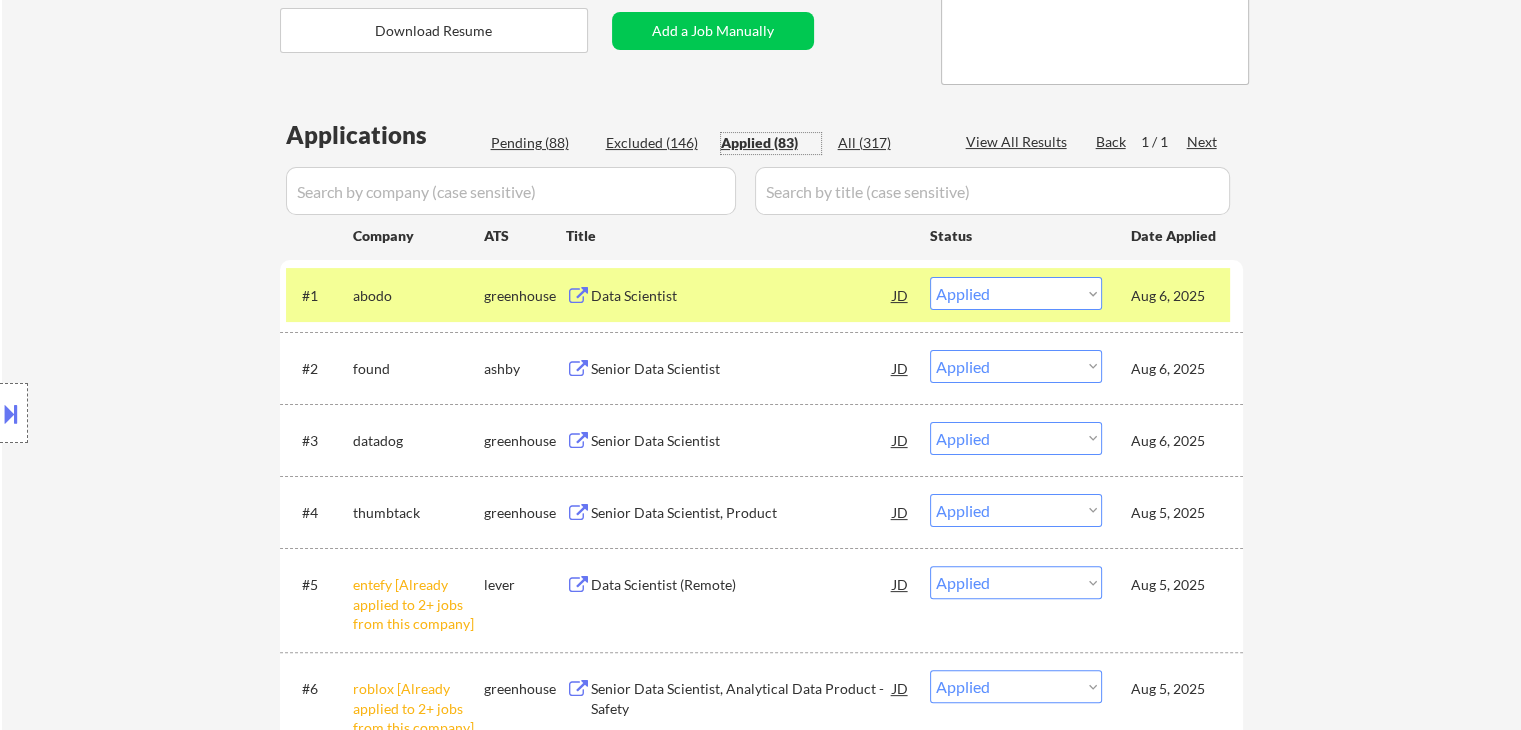 click at bounding box center (11, 413) 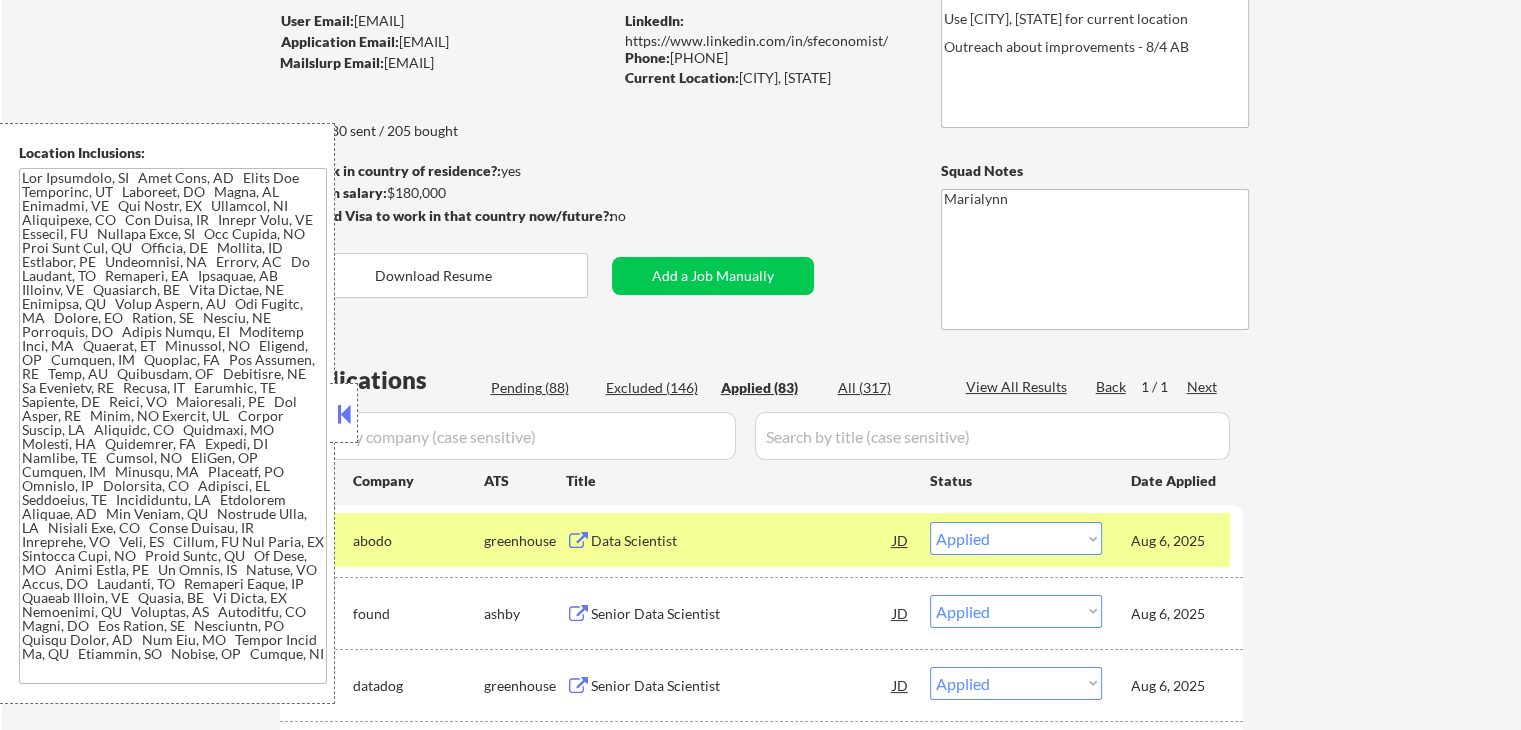 scroll, scrollTop: 200, scrollLeft: 0, axis: vertical 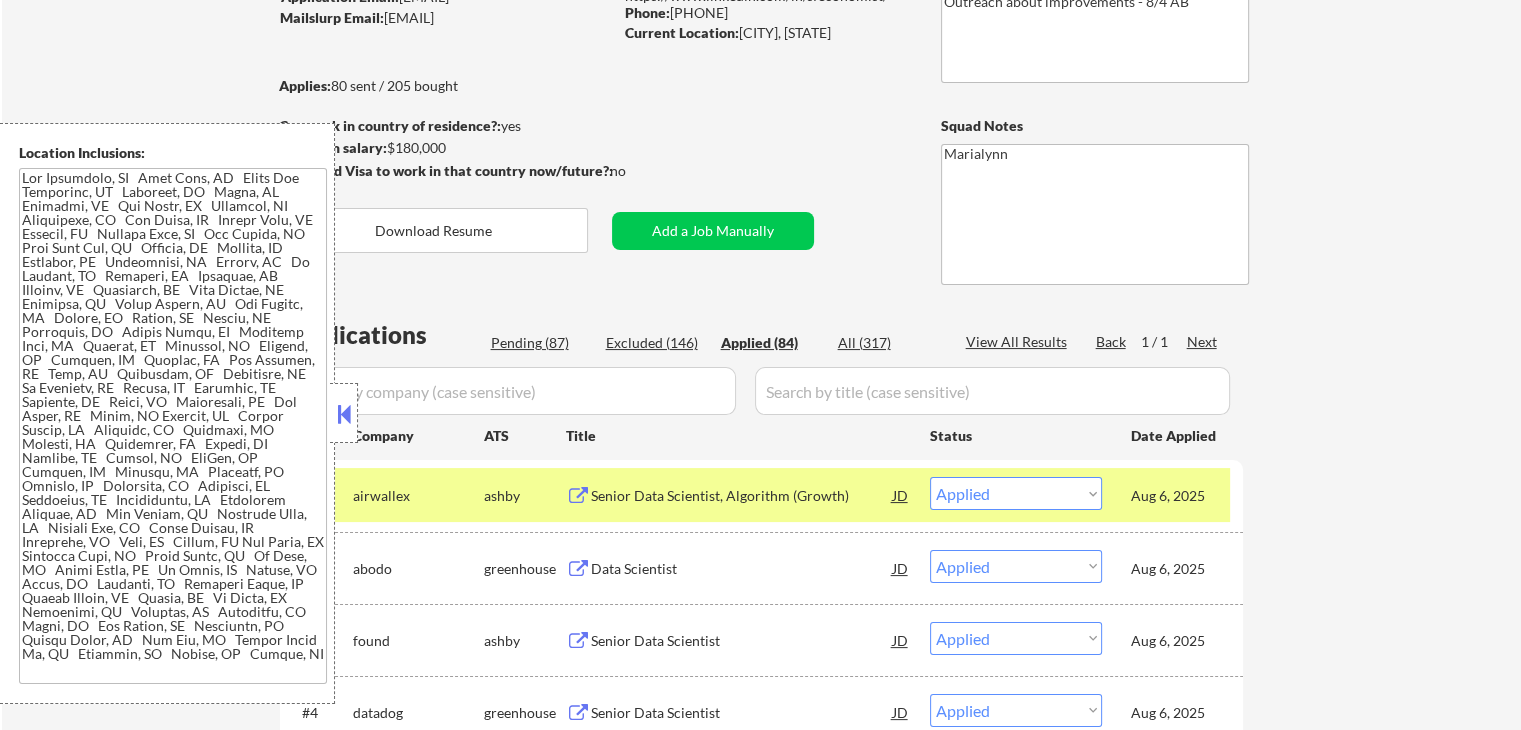 drag, startPoint x: 342, startPoint y: 419, endPoint x: 343, endPoint y: 405, distance: 14.035668 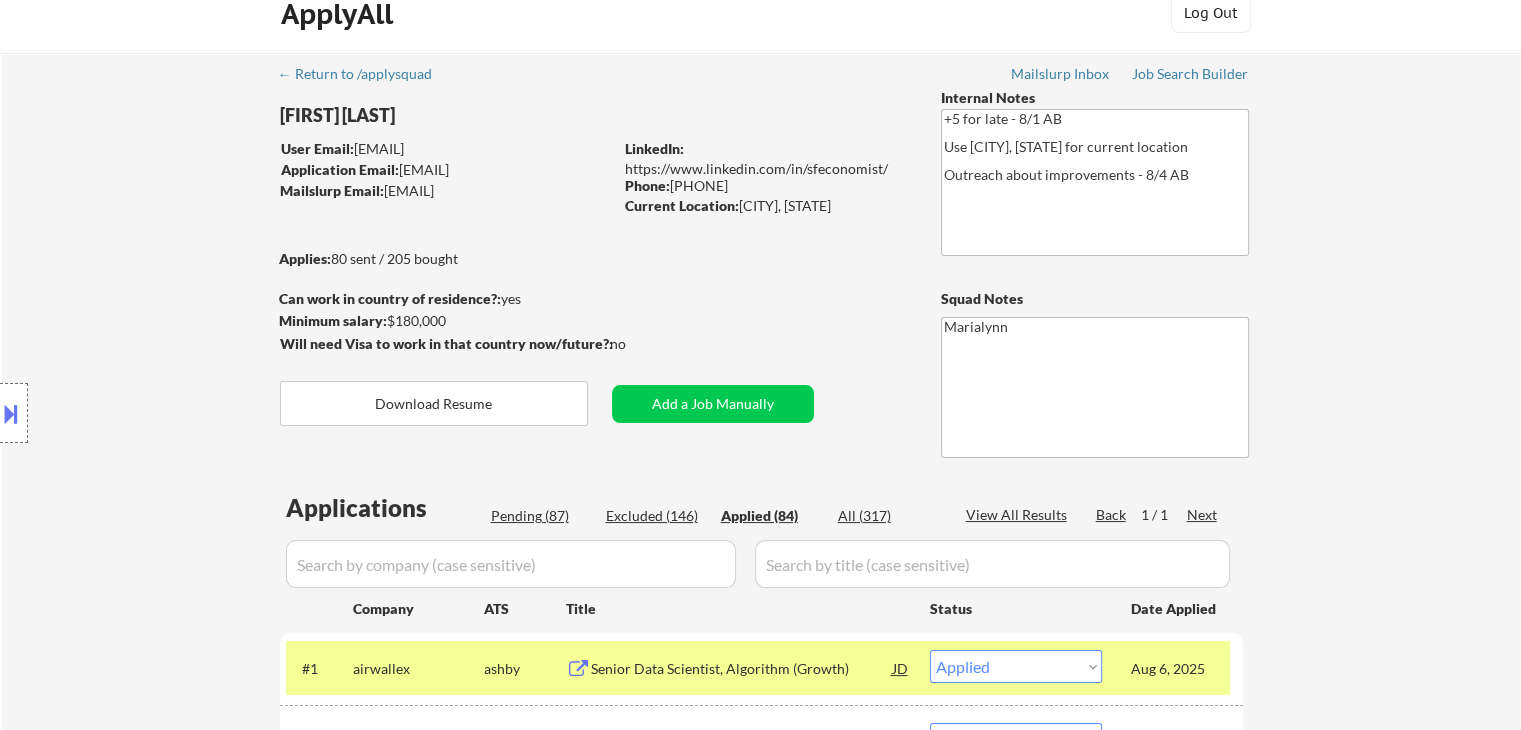 scroll, scrollTop: 0, scrollLeft: 0, axis: both 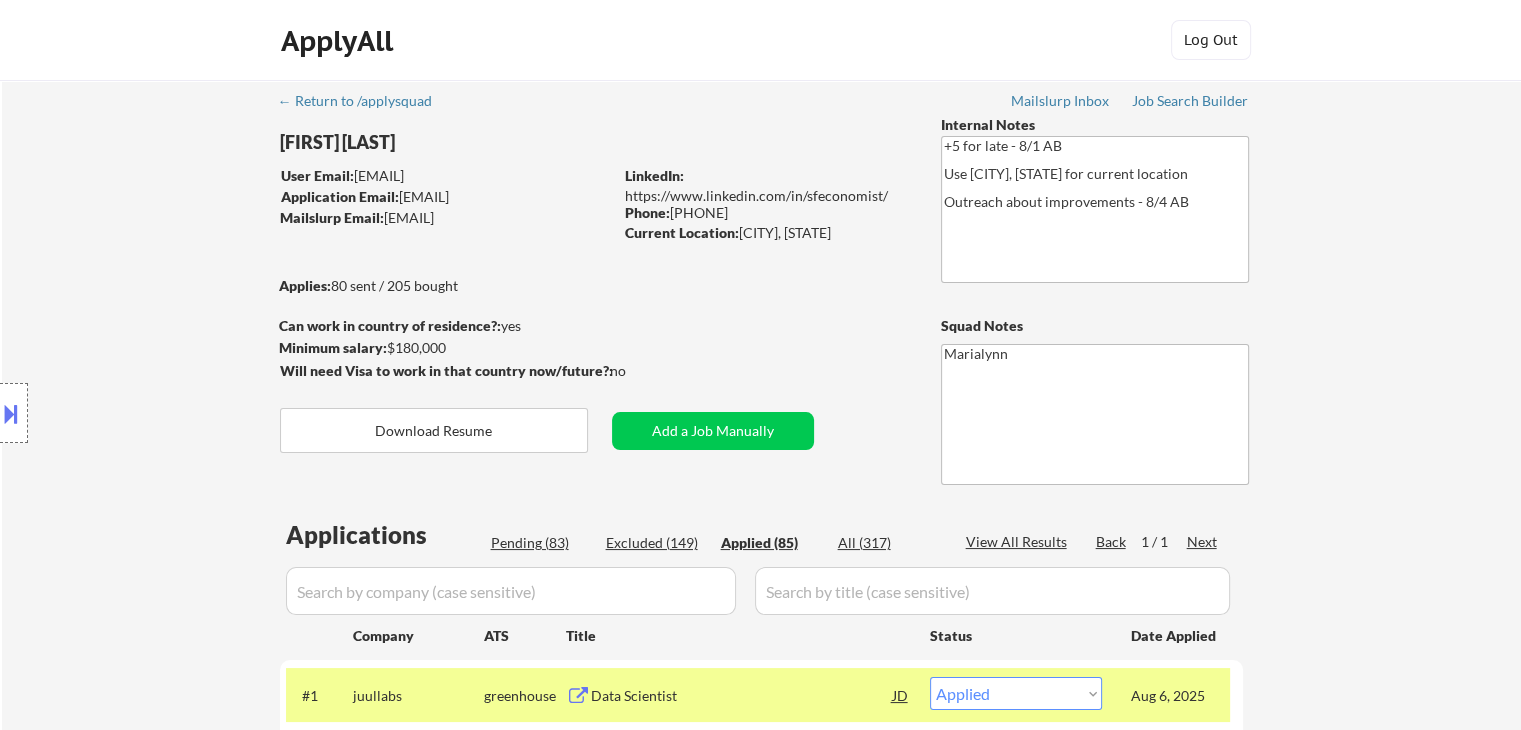 click at bounding box center [14, 413] 